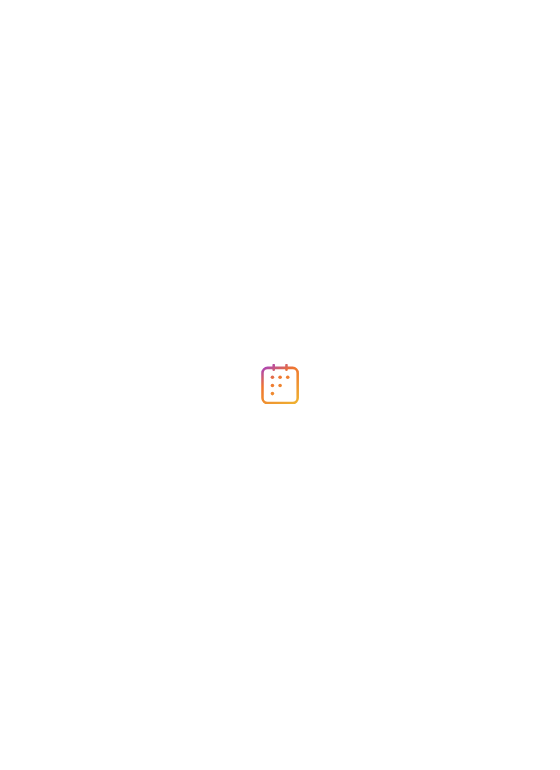 scroll, scrollTop: 0, scrollLeft: 0, axis: both 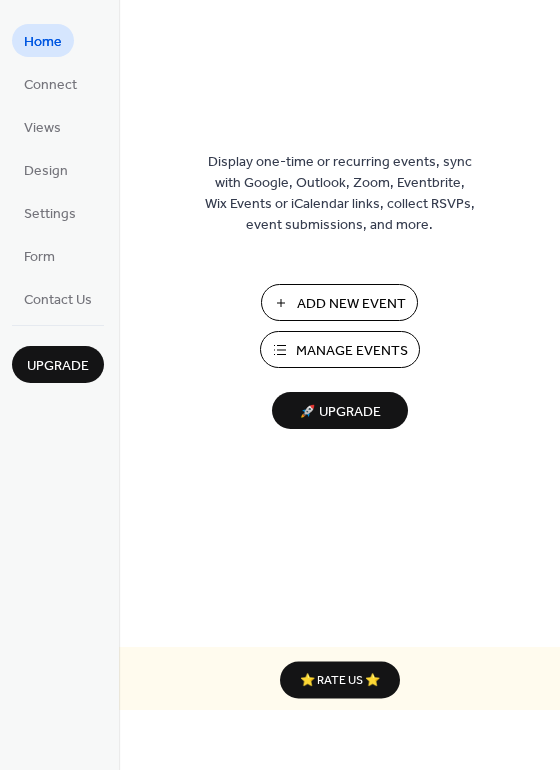 click on "Manage Events" at bounding box center [352, 351] 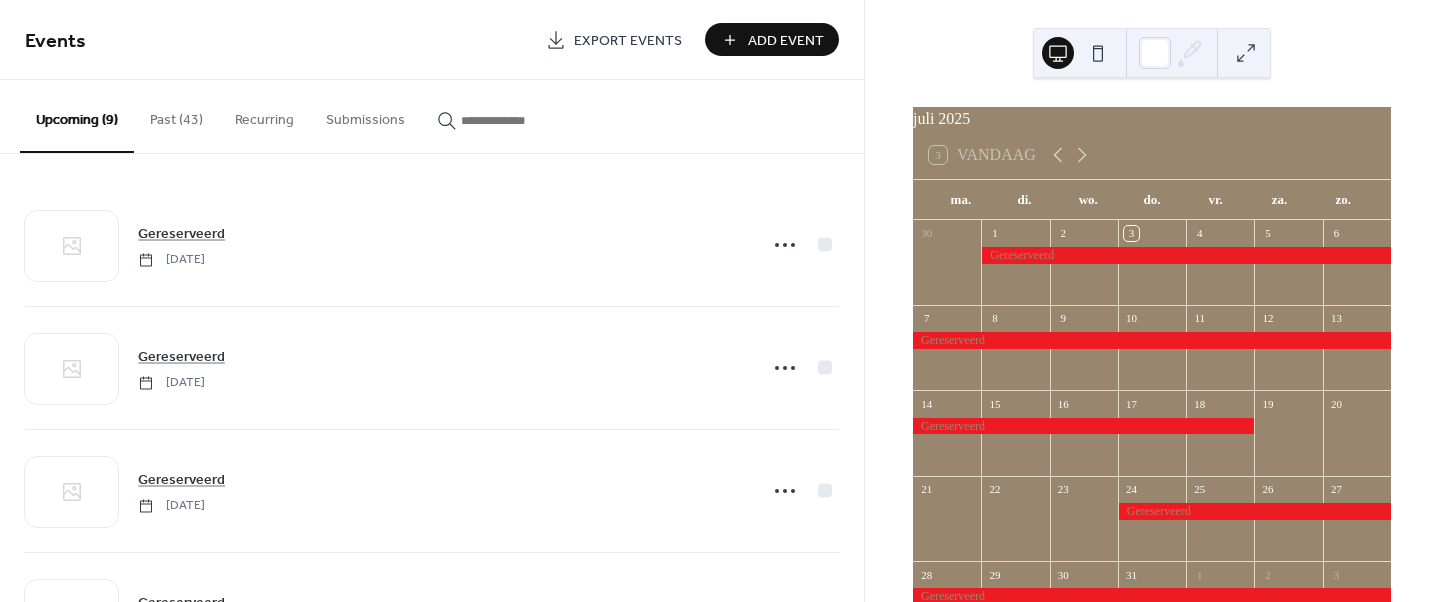 scroll, scrollTop: 0, scrollLeft: 0, axis: both 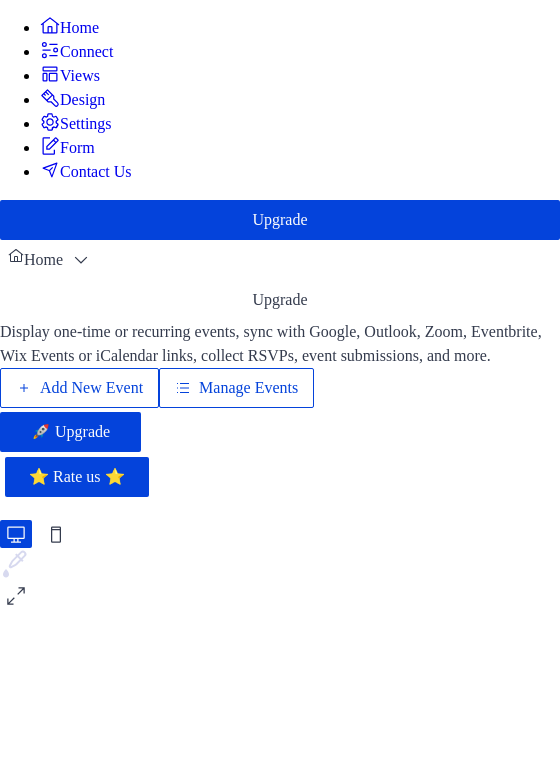 click on "Manage Events" at bounding box center [248, 388] 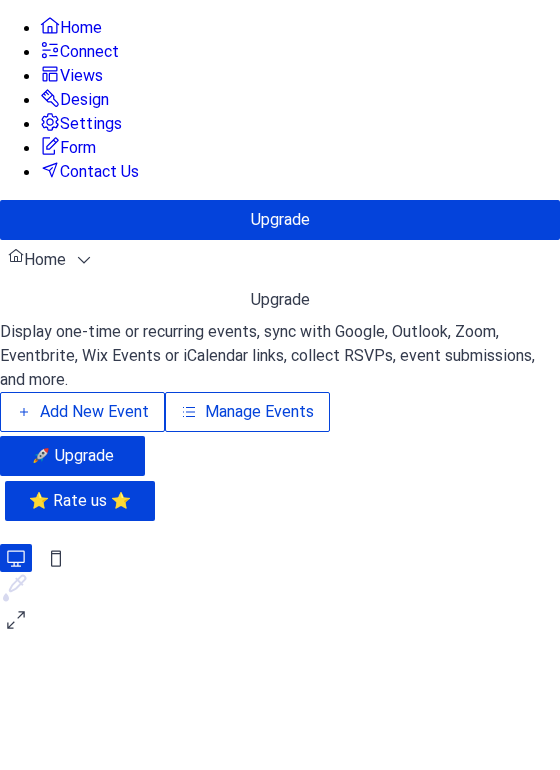 click on "Manage Events" at bounding box center (259, 412) 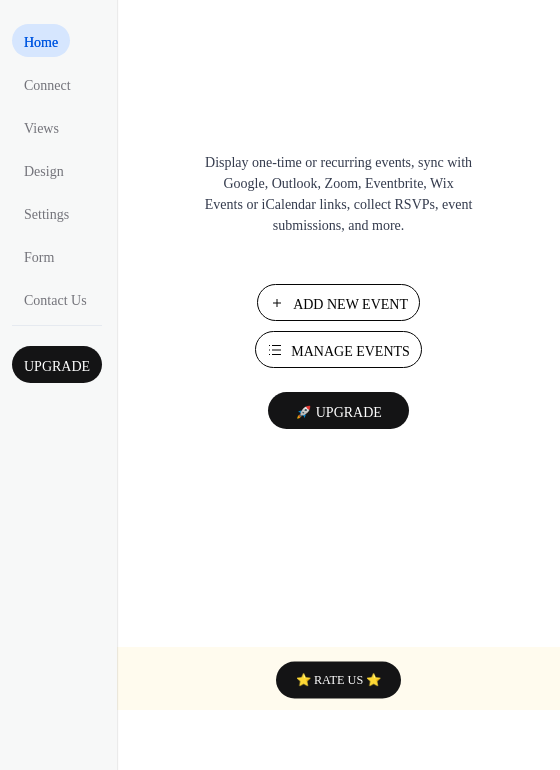 click on "Manage Events" at bounding box center [350, 351] 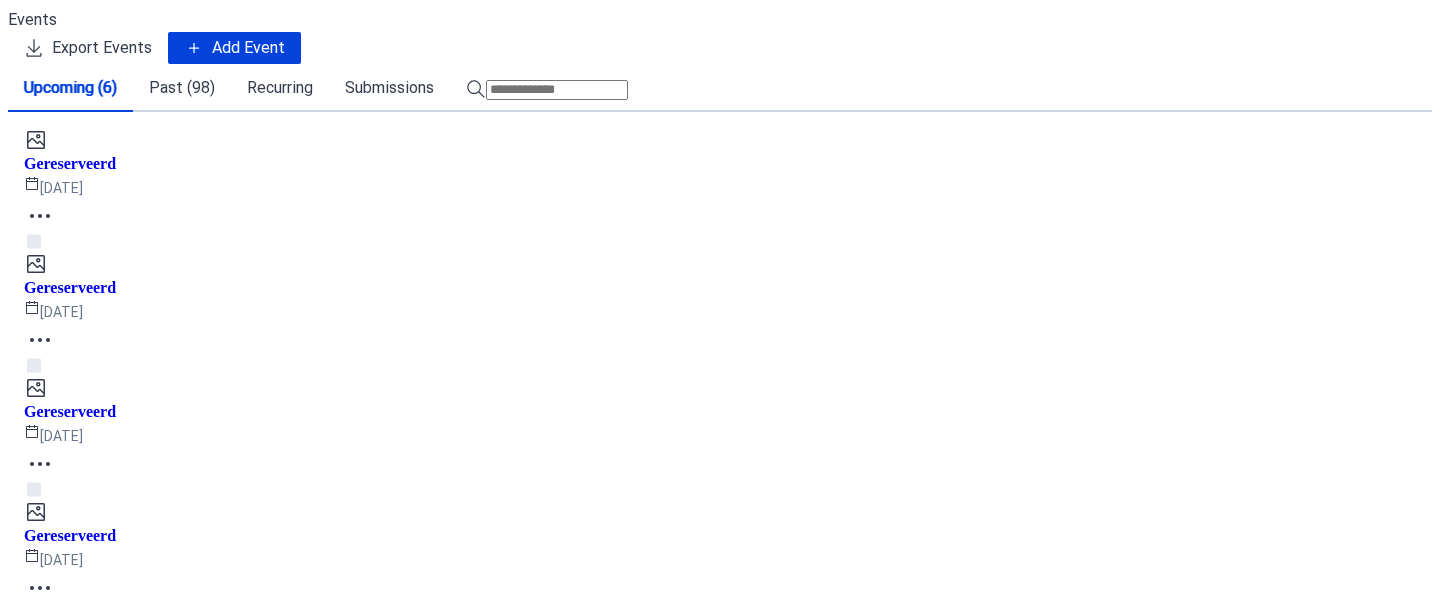 scroll, scrollTop: 0, scrollLeft: 0, axis: both 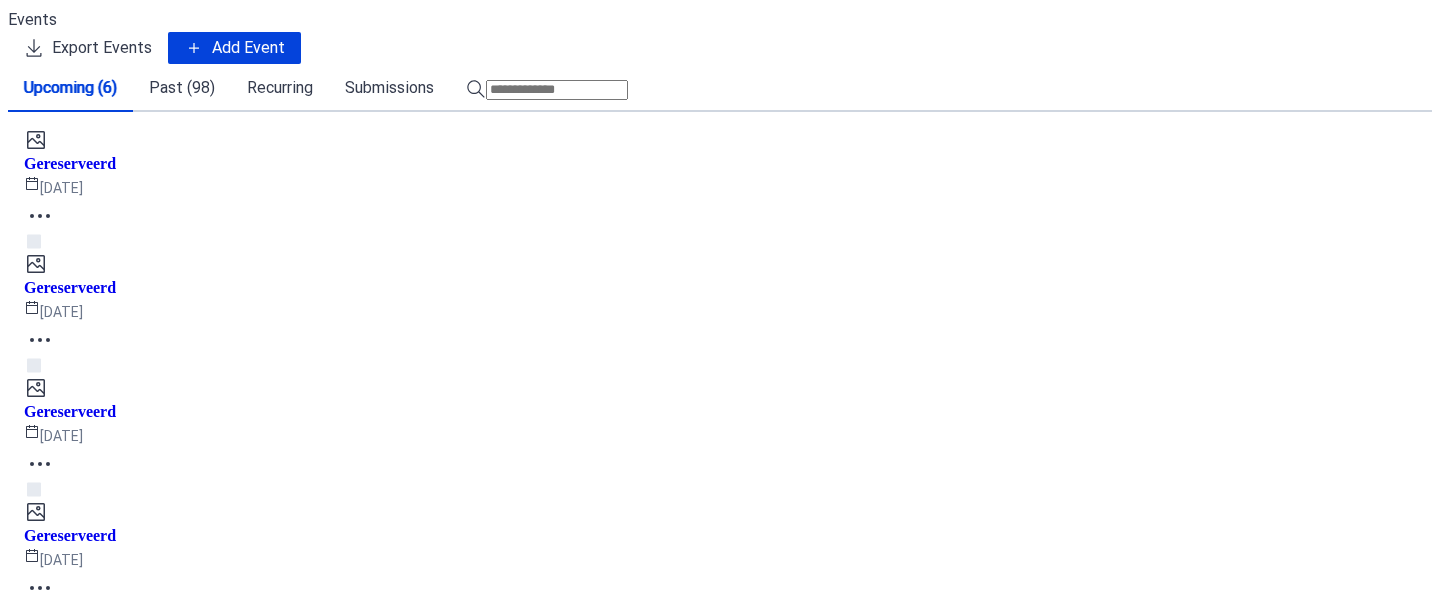 click 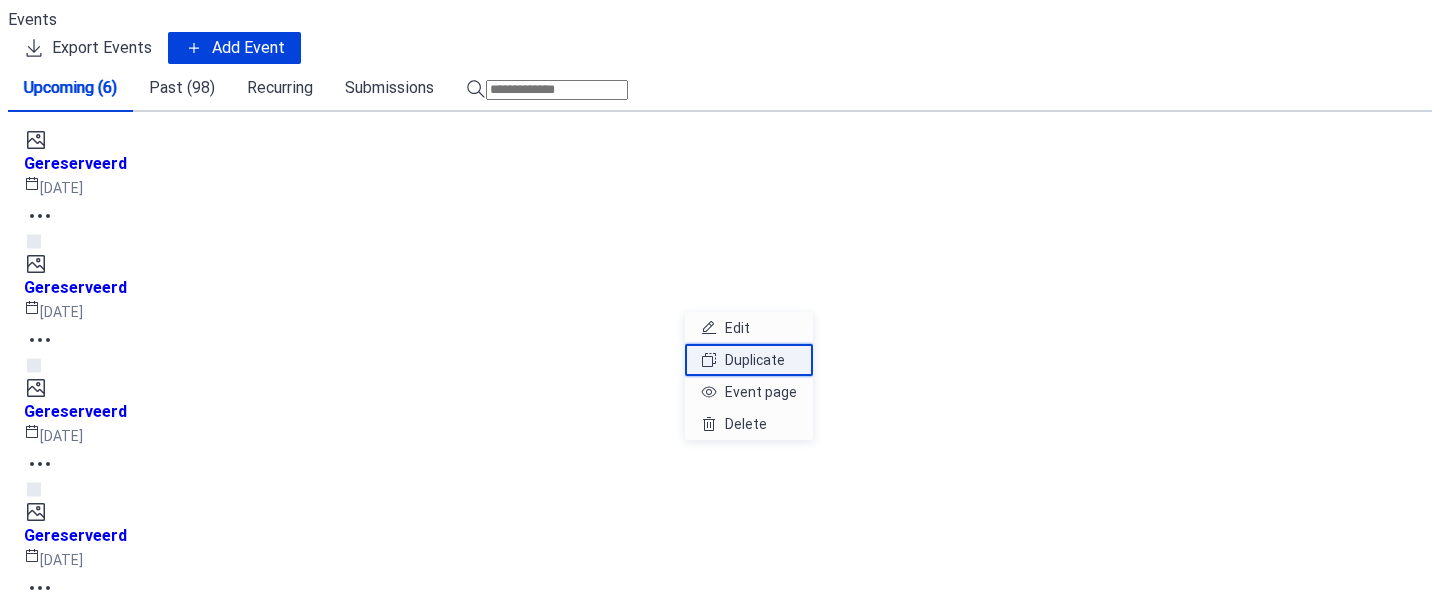 click on "Duplicate" at bounding box center [755, 360] 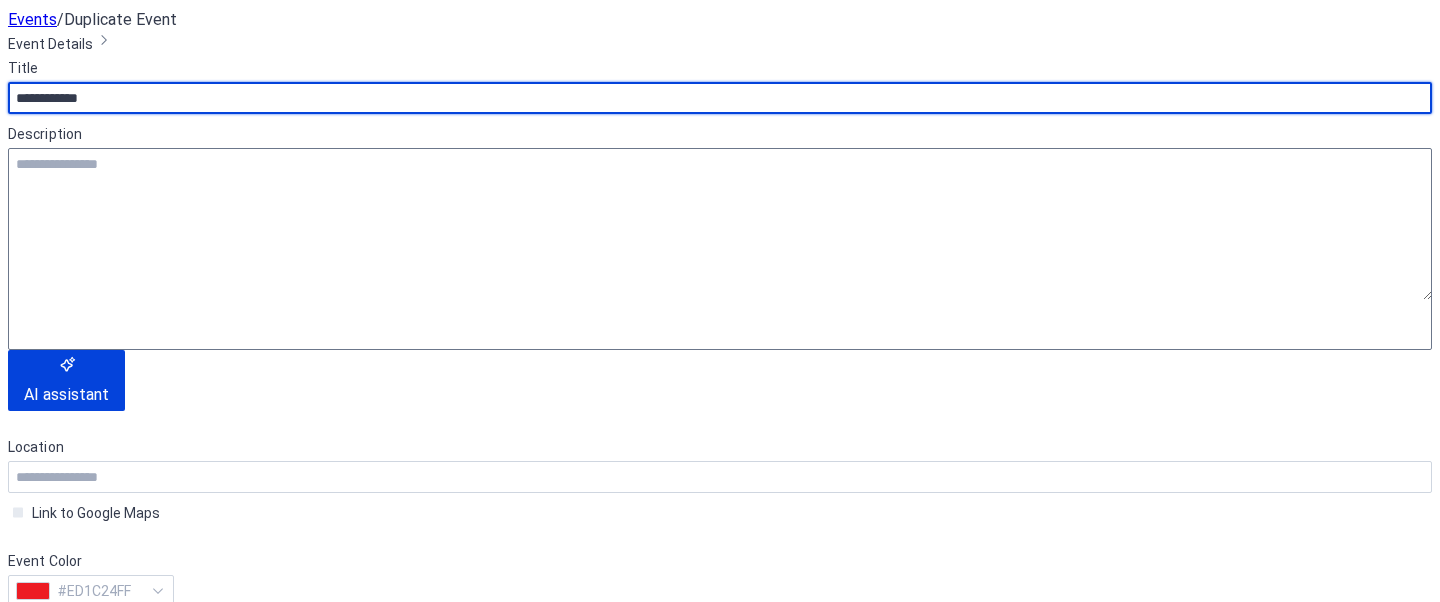 scroll, scrollTop: 399, scrollLeft: 0, axis: vertical 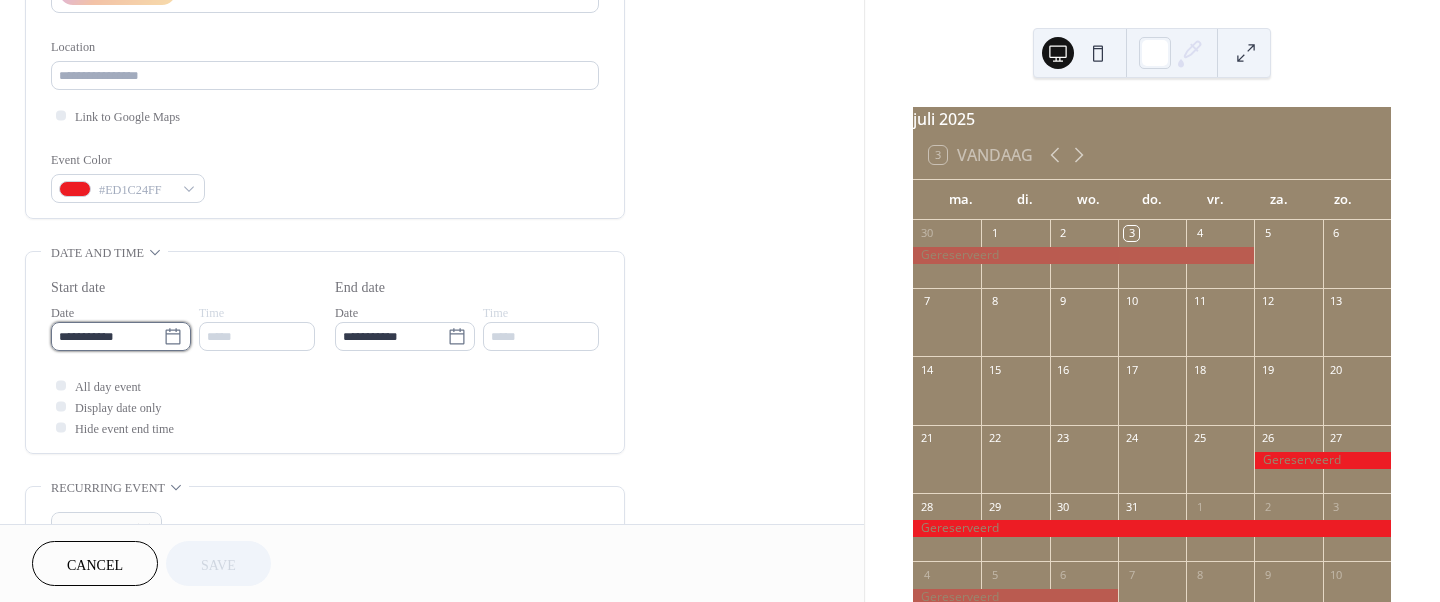 click on "**********" at bounding box center (107, 336) 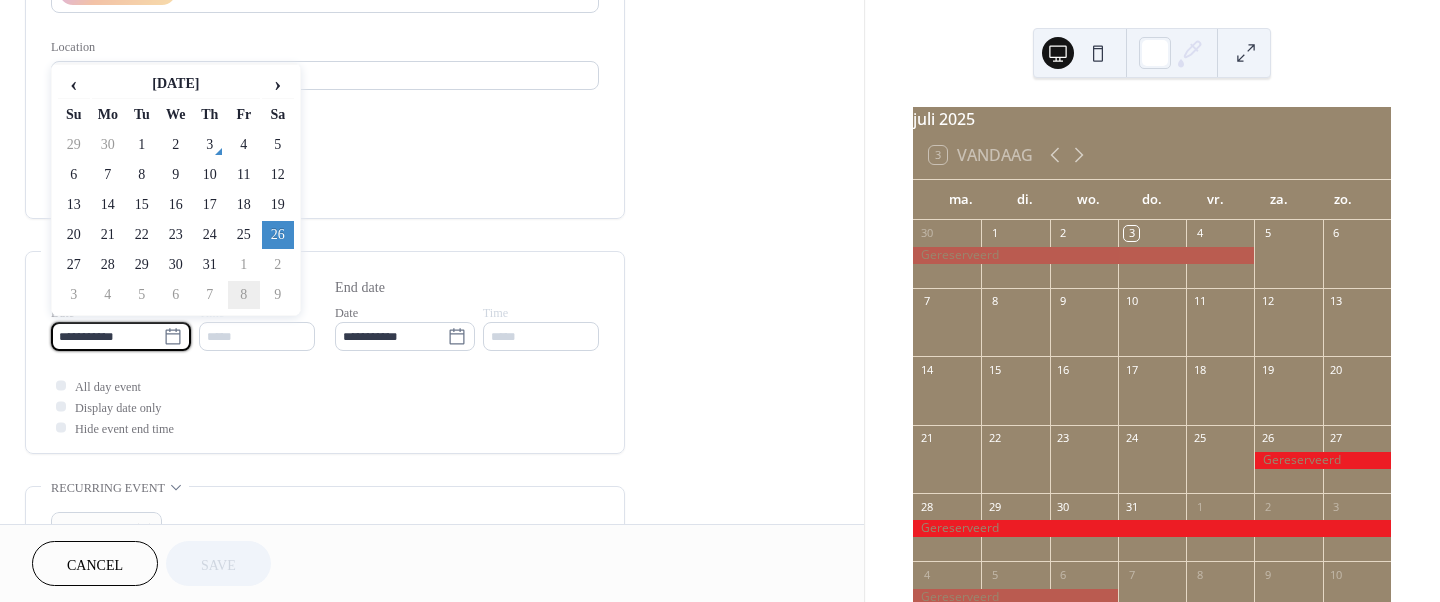 click on "8" at bounding box center [244, 295] 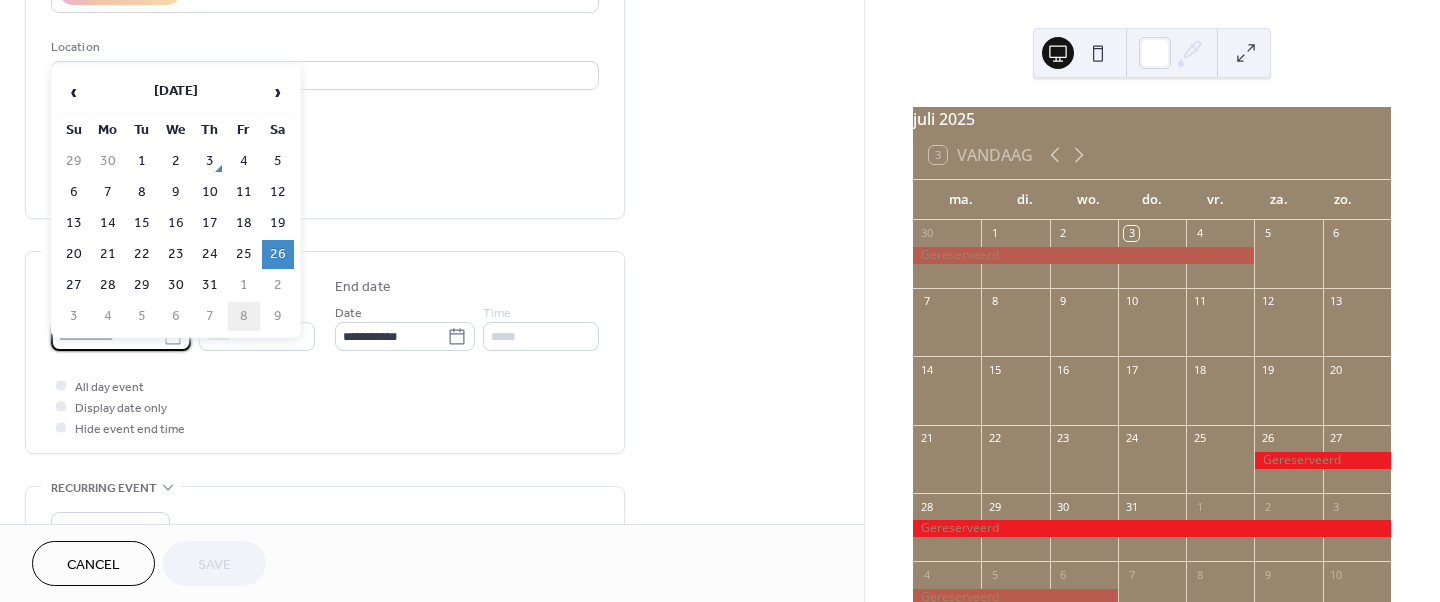 type on "**********" 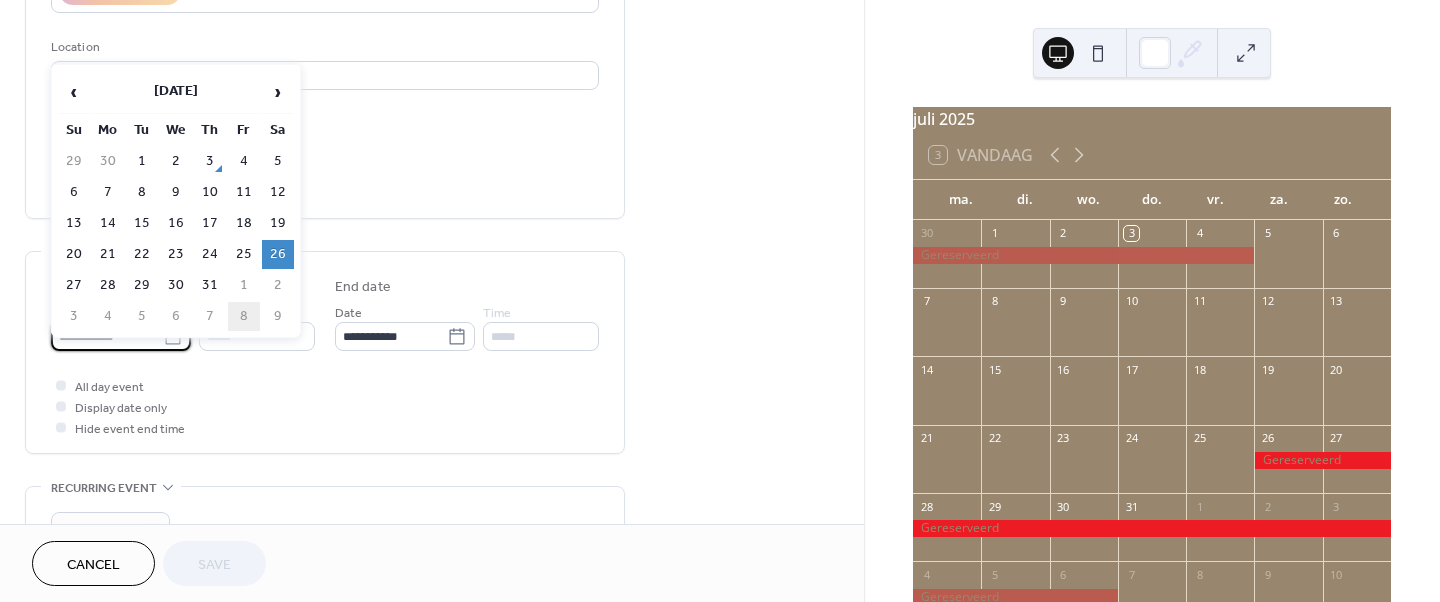 type on "**********" 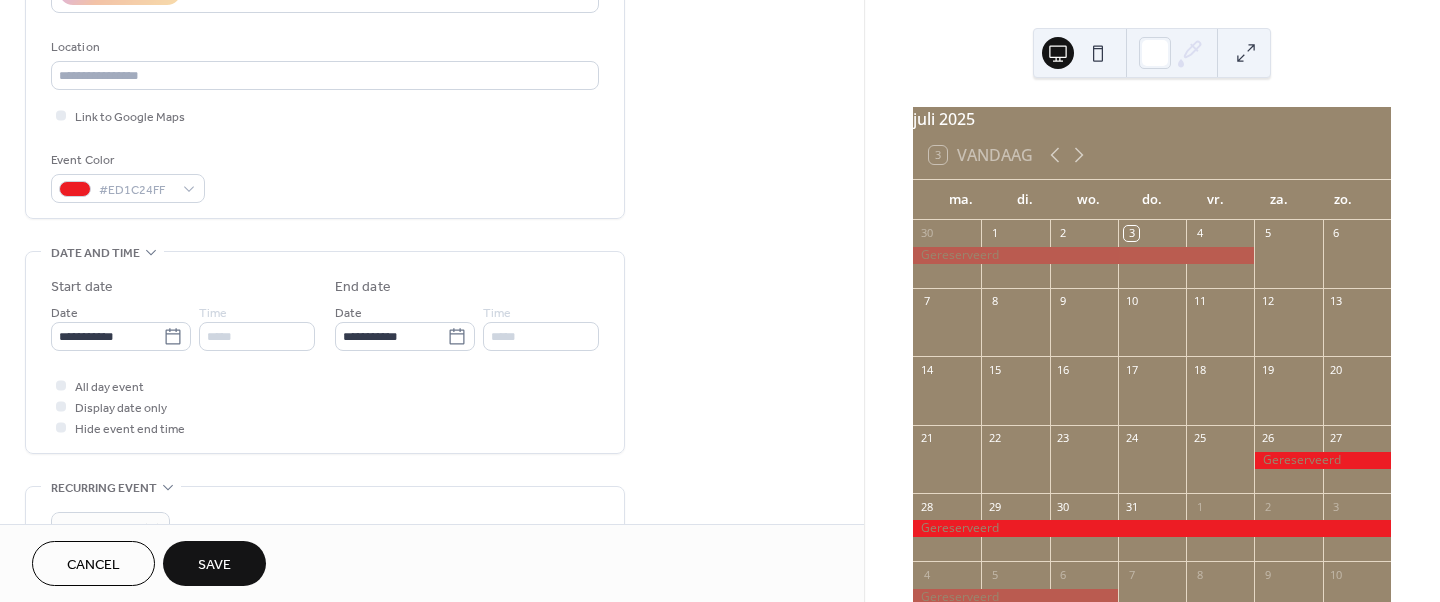 click on "Save" at bounding box center [214, 565] 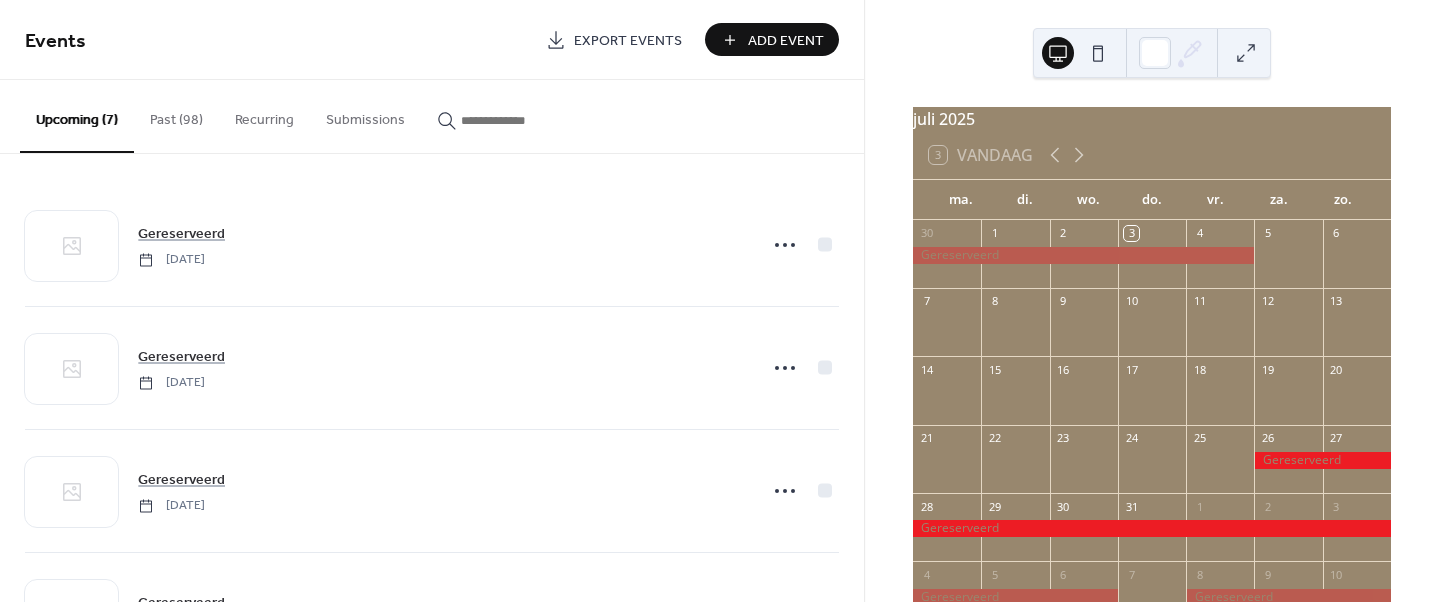 scroll, scrollTop: 0, scrollLeft: 0, axis: both 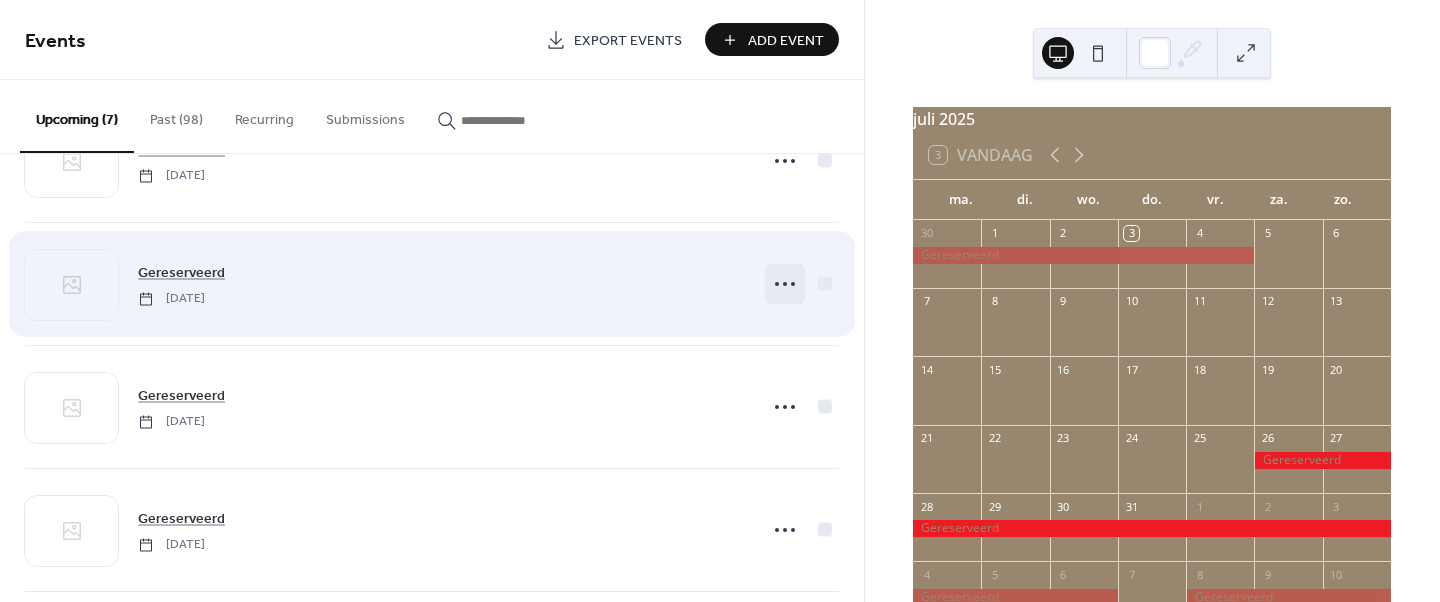 click 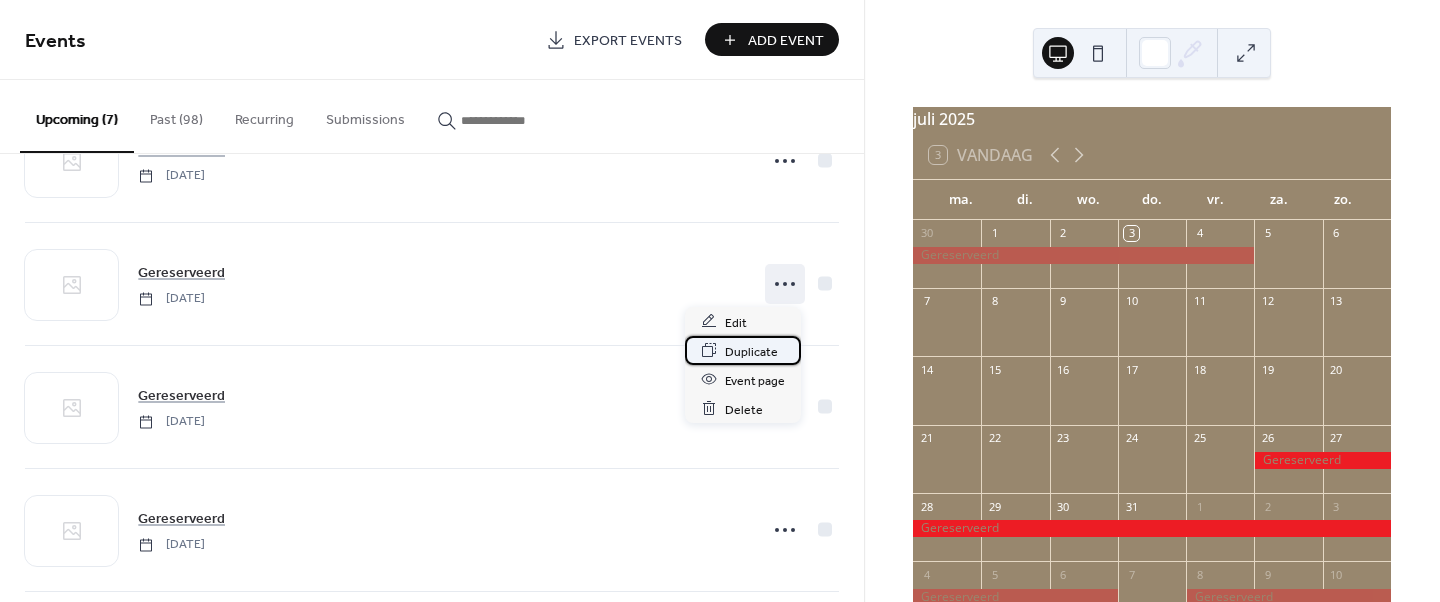 click on "Duplicate" at bounding box center [751, 351] 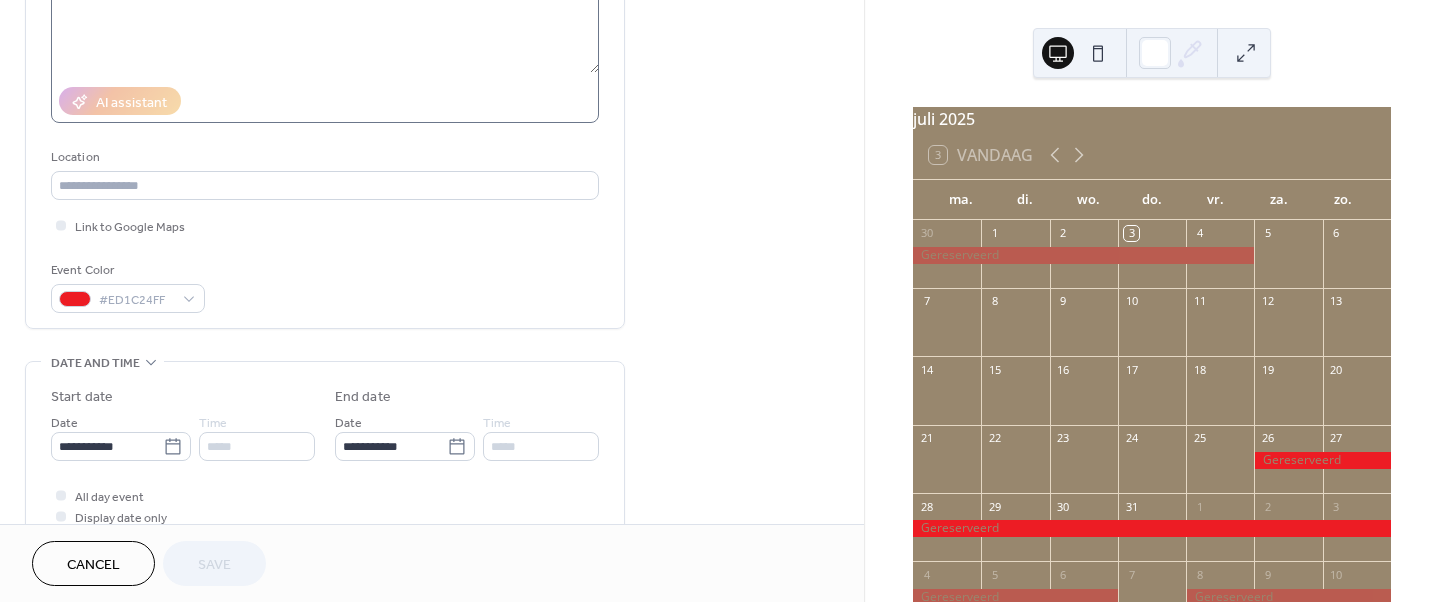 scroll, scrollTop: 295, scrollLeft: 0, axis: vertical 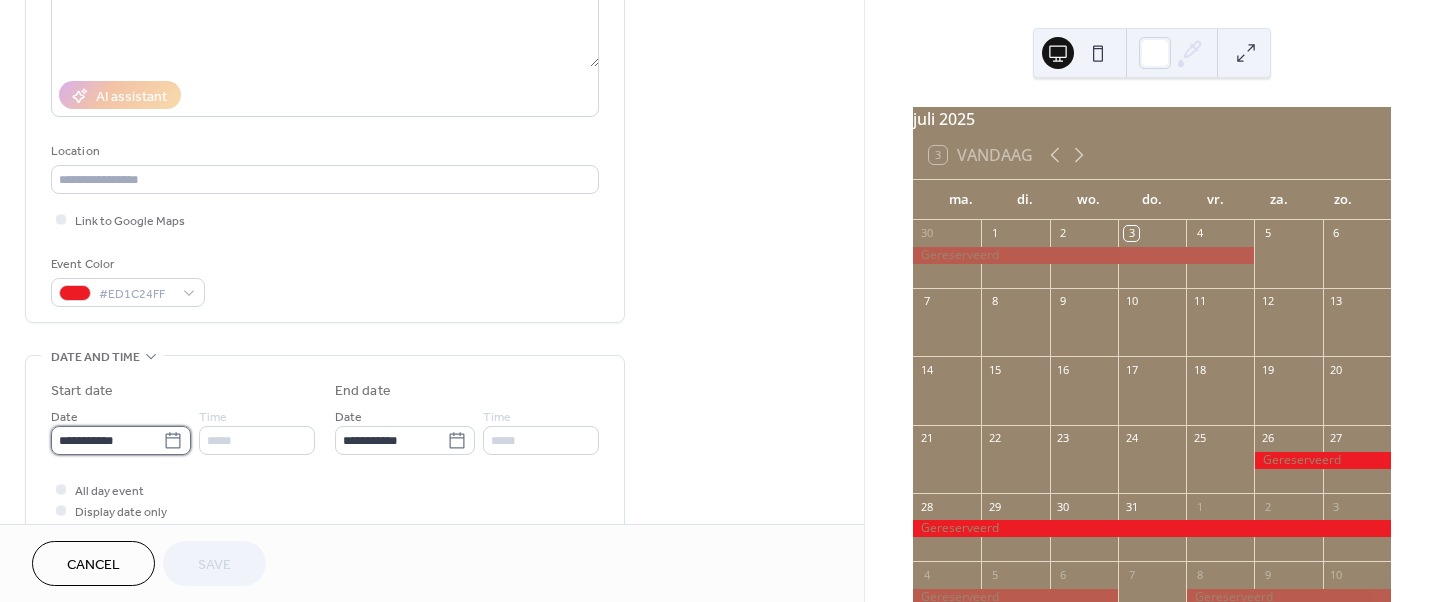 click on "**********" at bounding box center [107, 440] 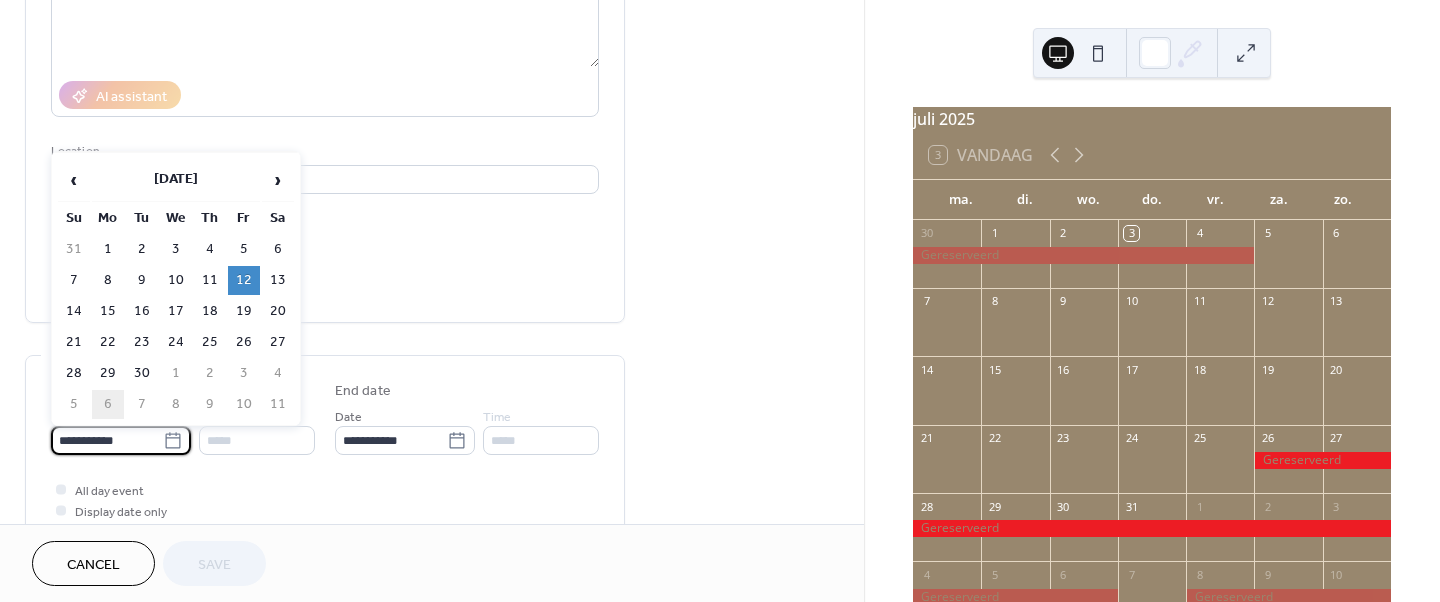 click on "6" at bounding box center [108, 404] 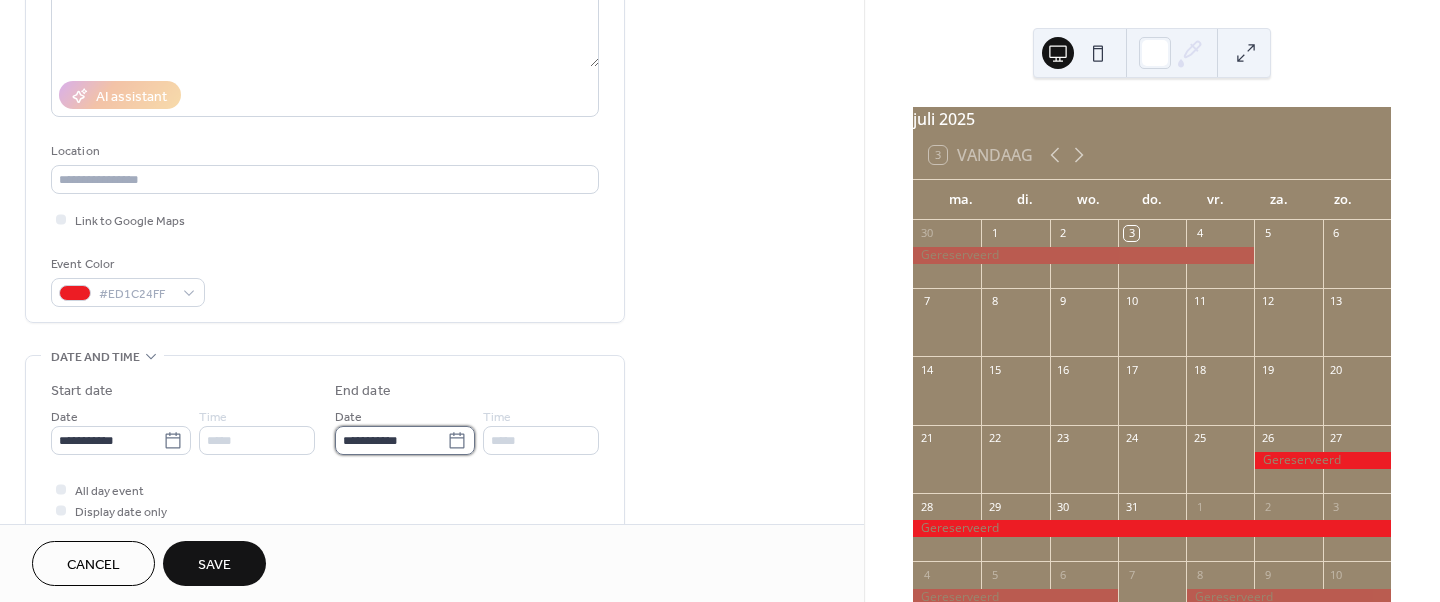 click on "**********" at bounding box center (391, 440) 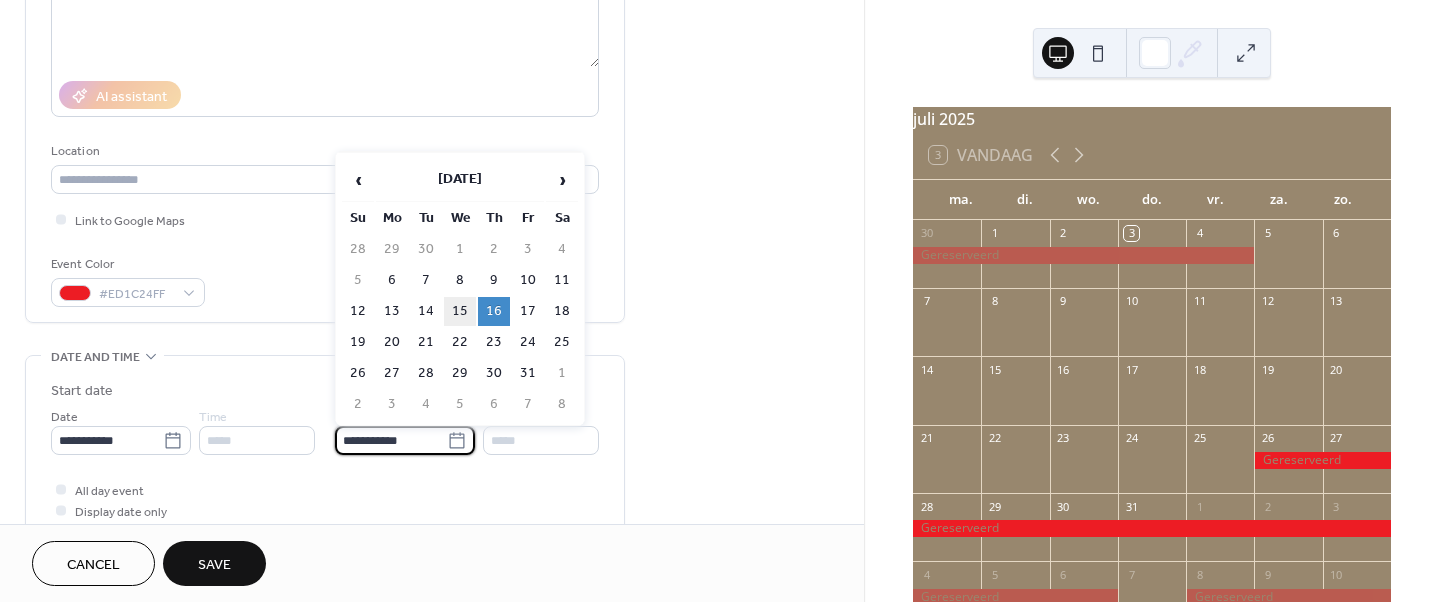 click on "15" at bounding box center [460, 311] 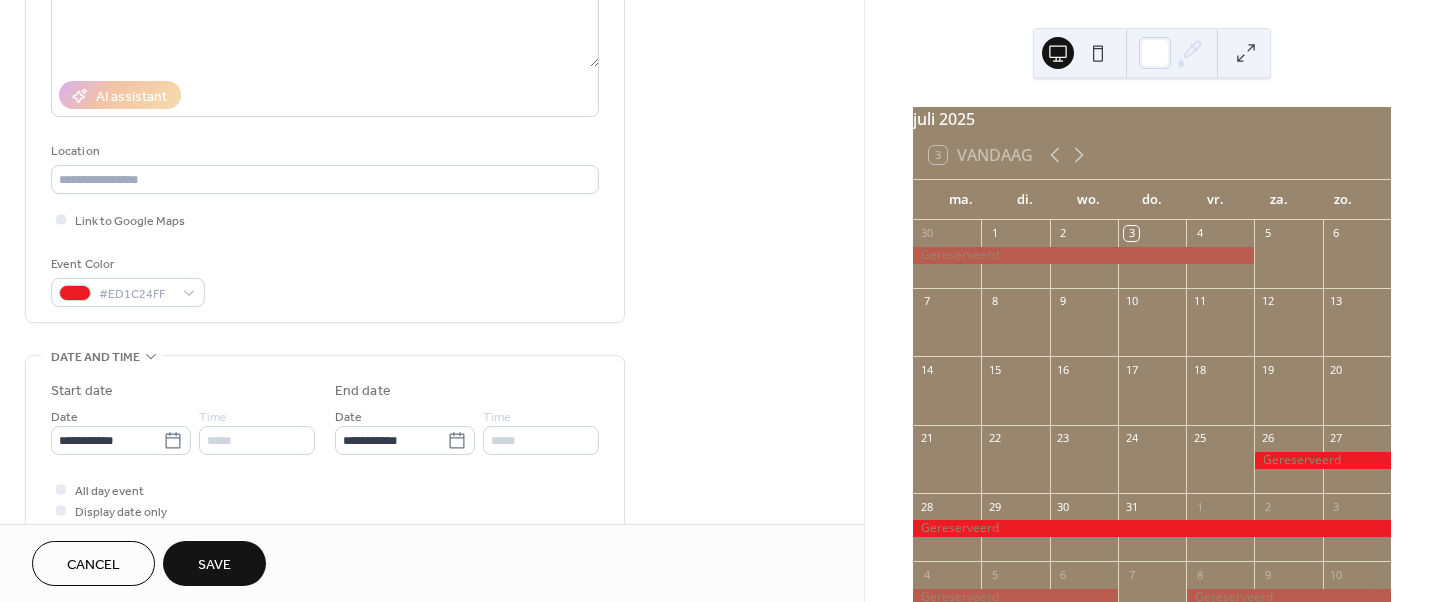 click on "Save" at bounding box center [214, 565] 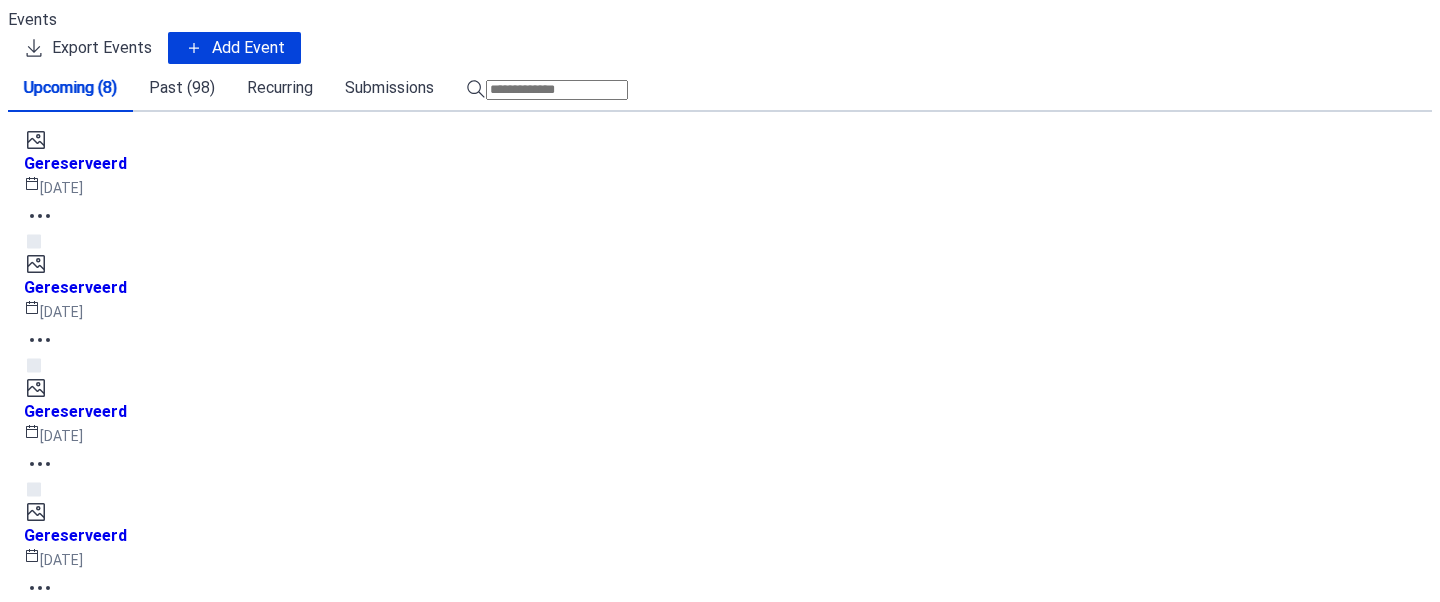 scroll, scrollTop: 0, scrollLeft: 0, axis: both 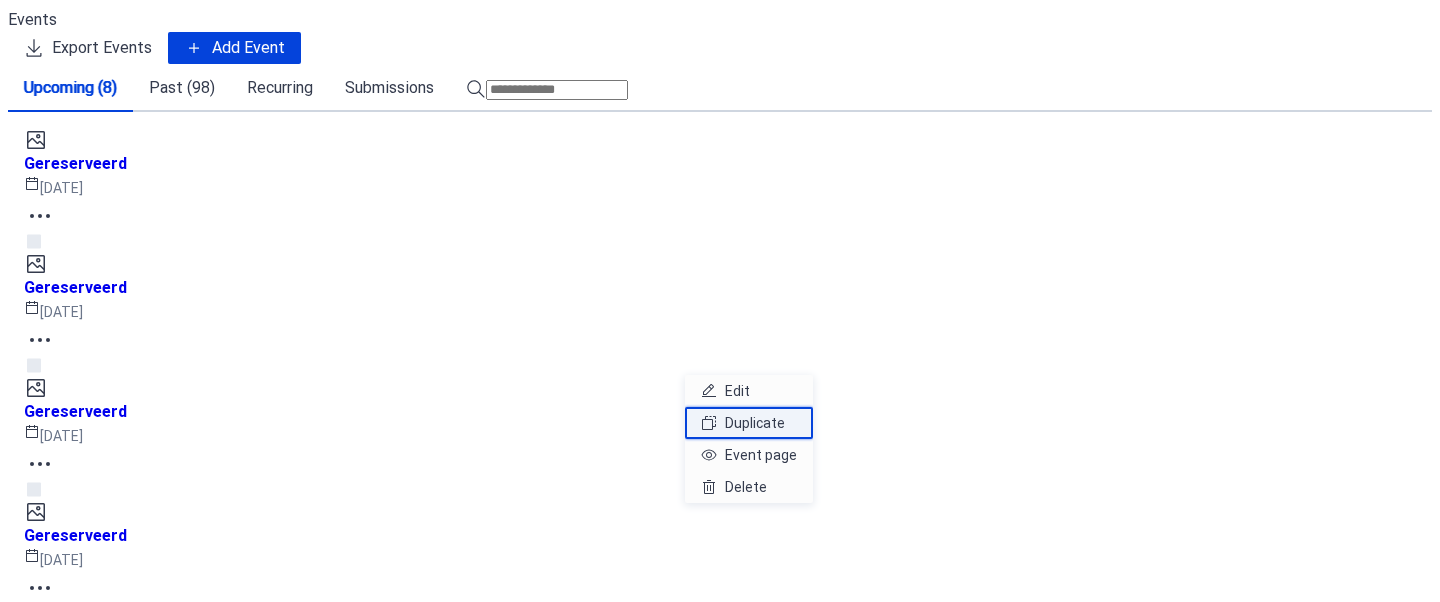 click on "Duplicate" at bounding box center [755, 423] 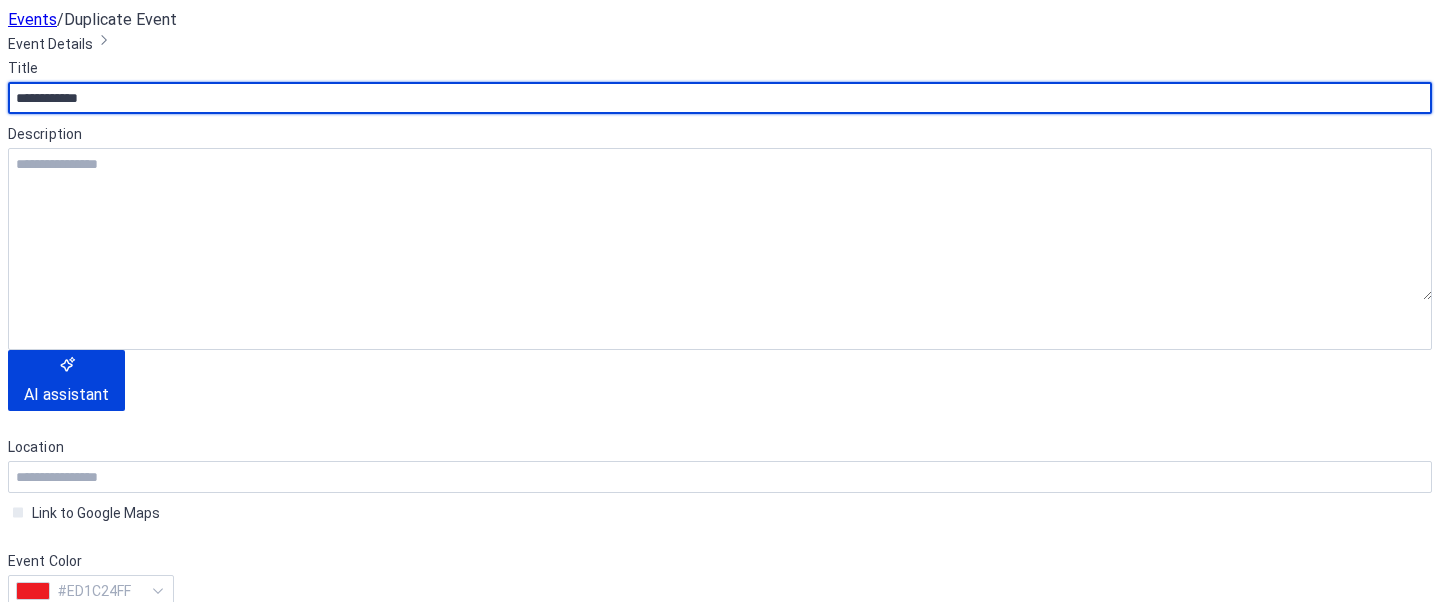 scroll, scrollTop: 489, scrollLeft: 0, axis: vertical 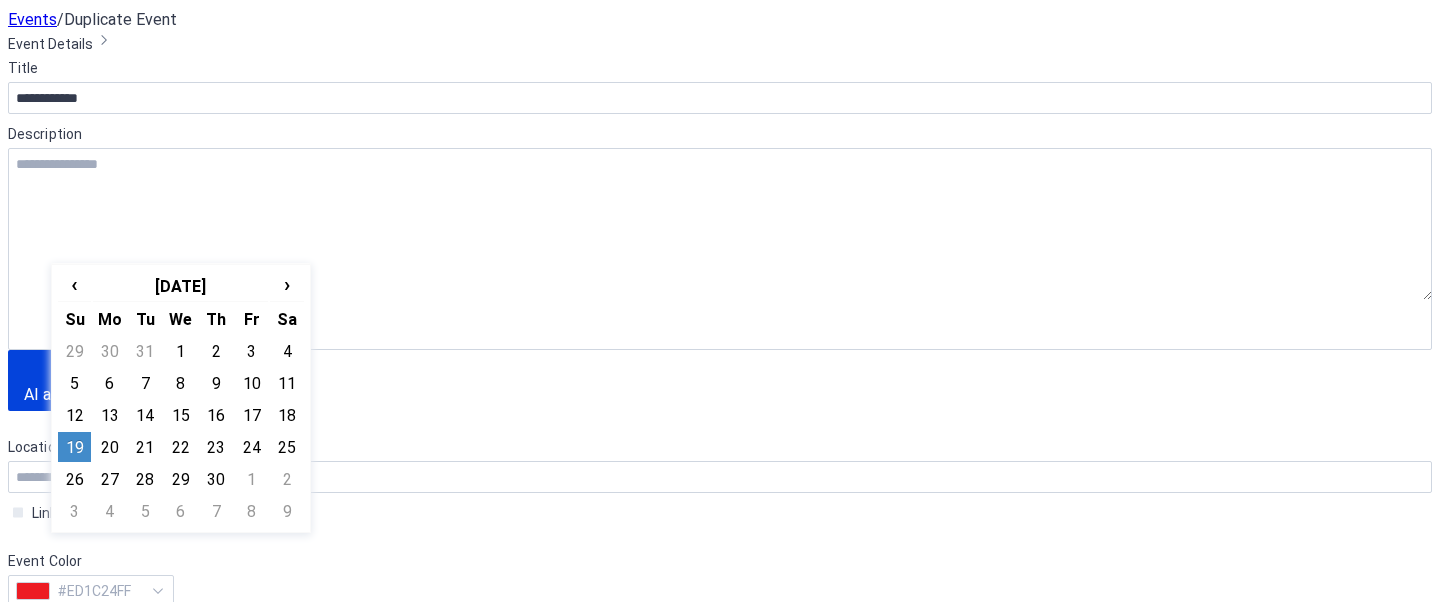 click on "**********" at bounding box center [86, 747] 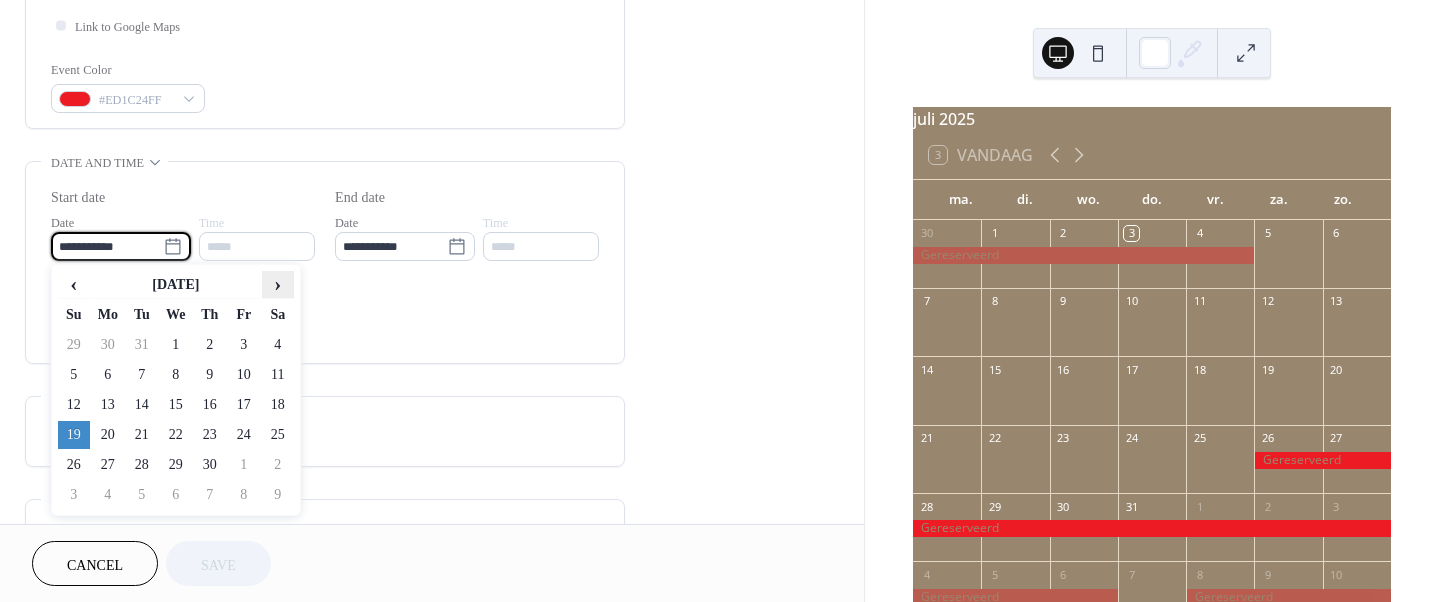 click on "›" at bounding box center (278, 284) 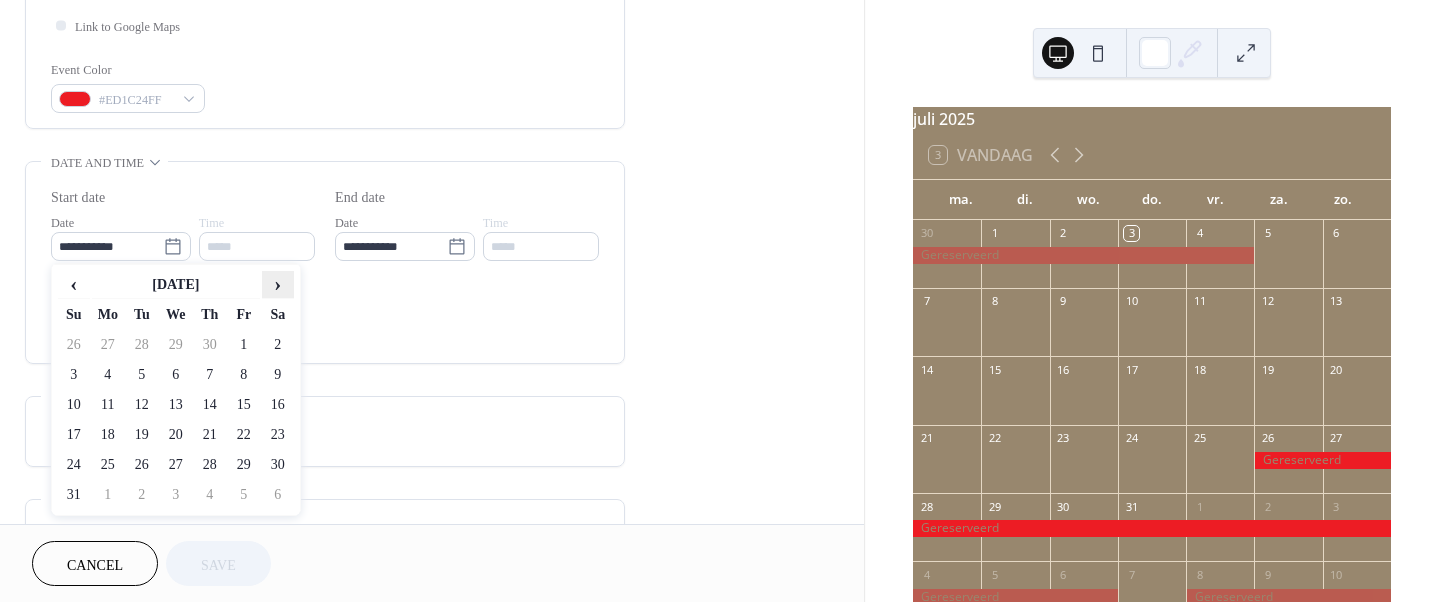 click on "›" at bounding box center [278, 284] 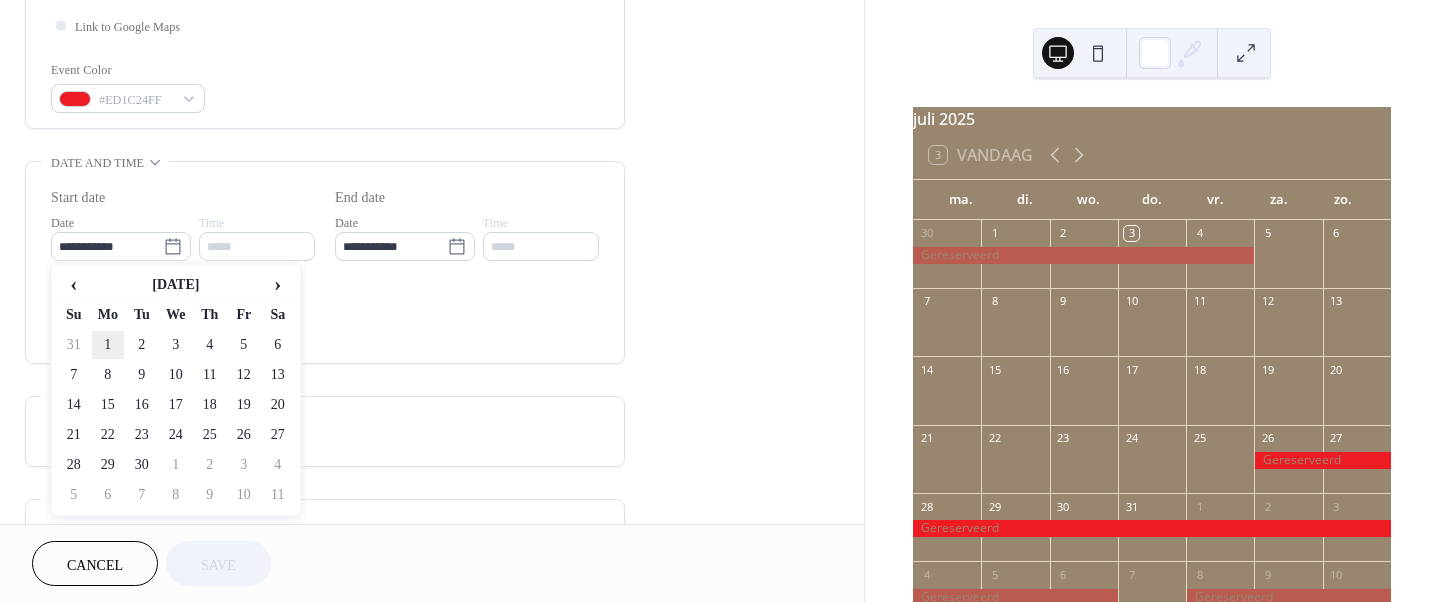 click on "1" at bounding box center [108, 345] 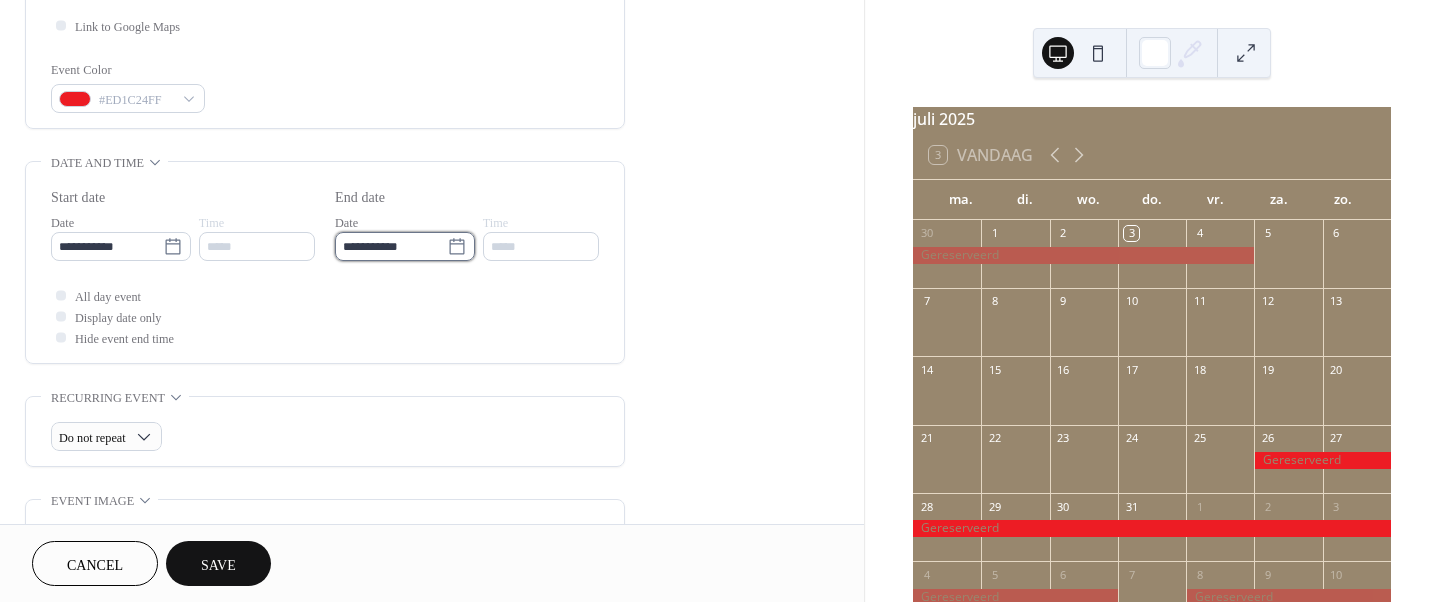 click on "**********" at bounding box center [391, 246] 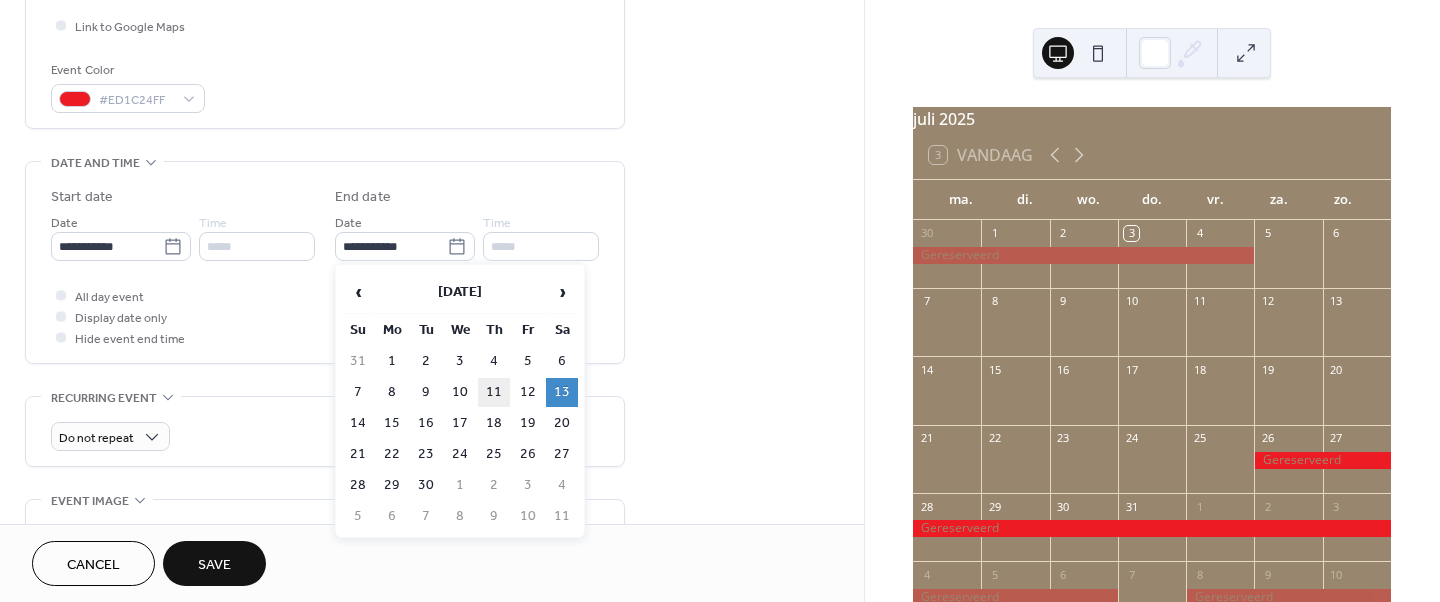 click on "11" at bounding box center [494, 392] 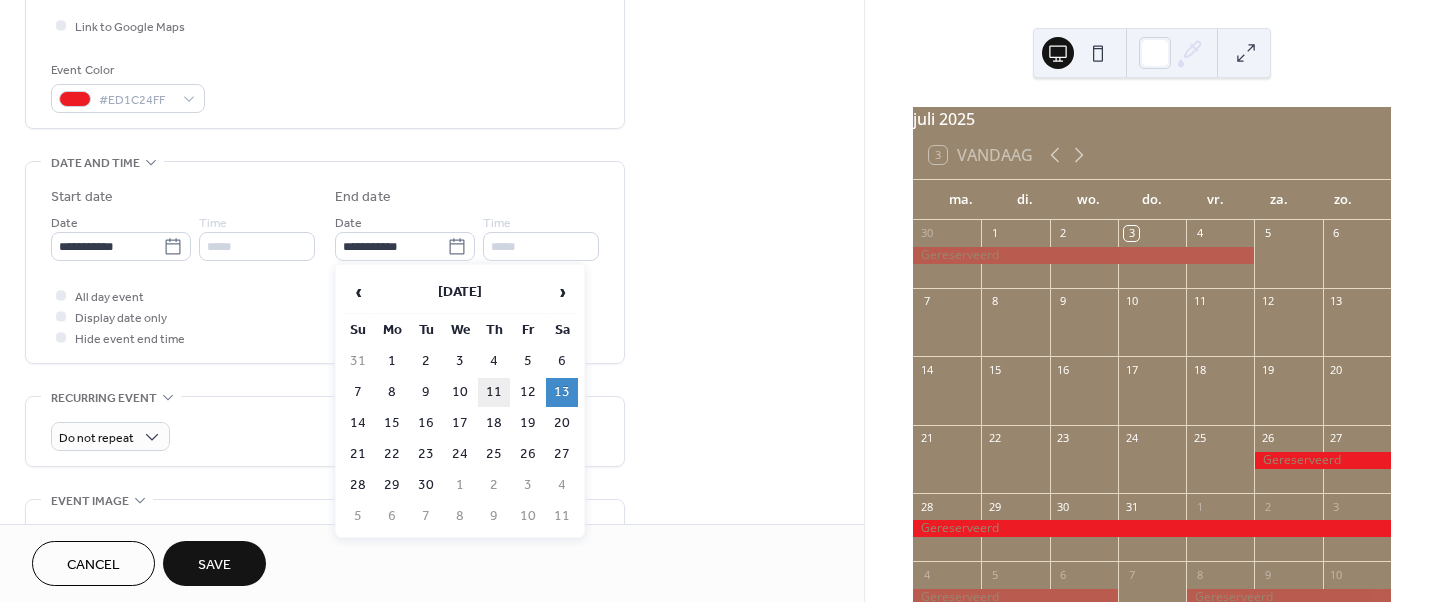 type on "**********" 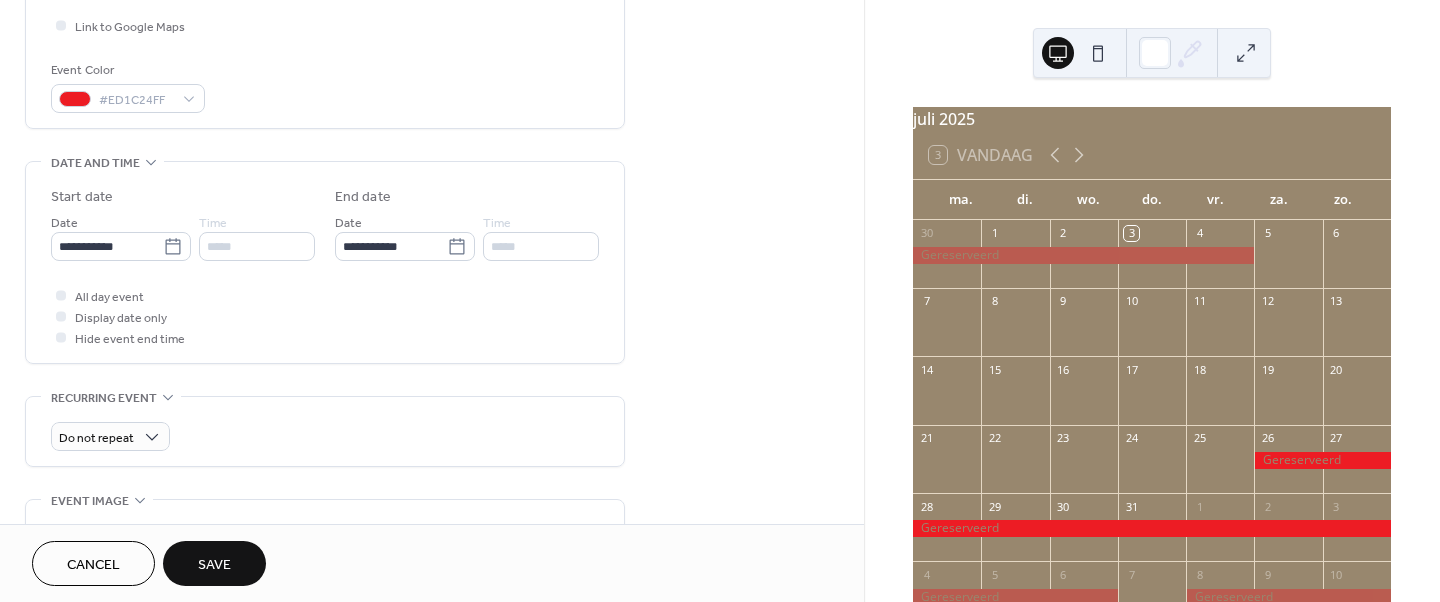 click on "Save" at bounding box center (214, 565) 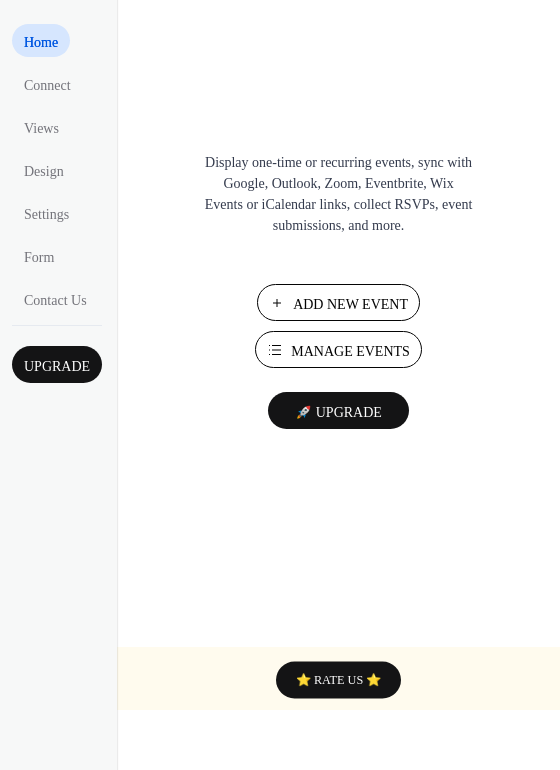 scroll, scrollTop: 0, scrollLeft: 0, axis: both 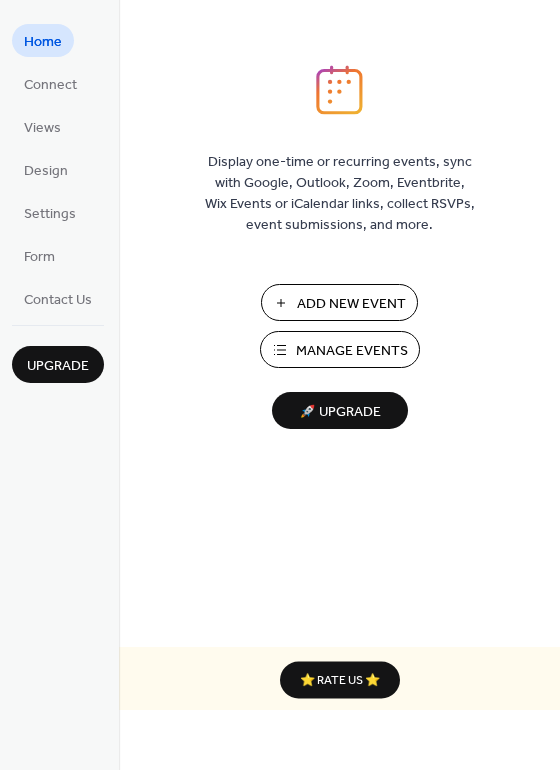 click on "Manage Events" at bounding box center (352, 351) 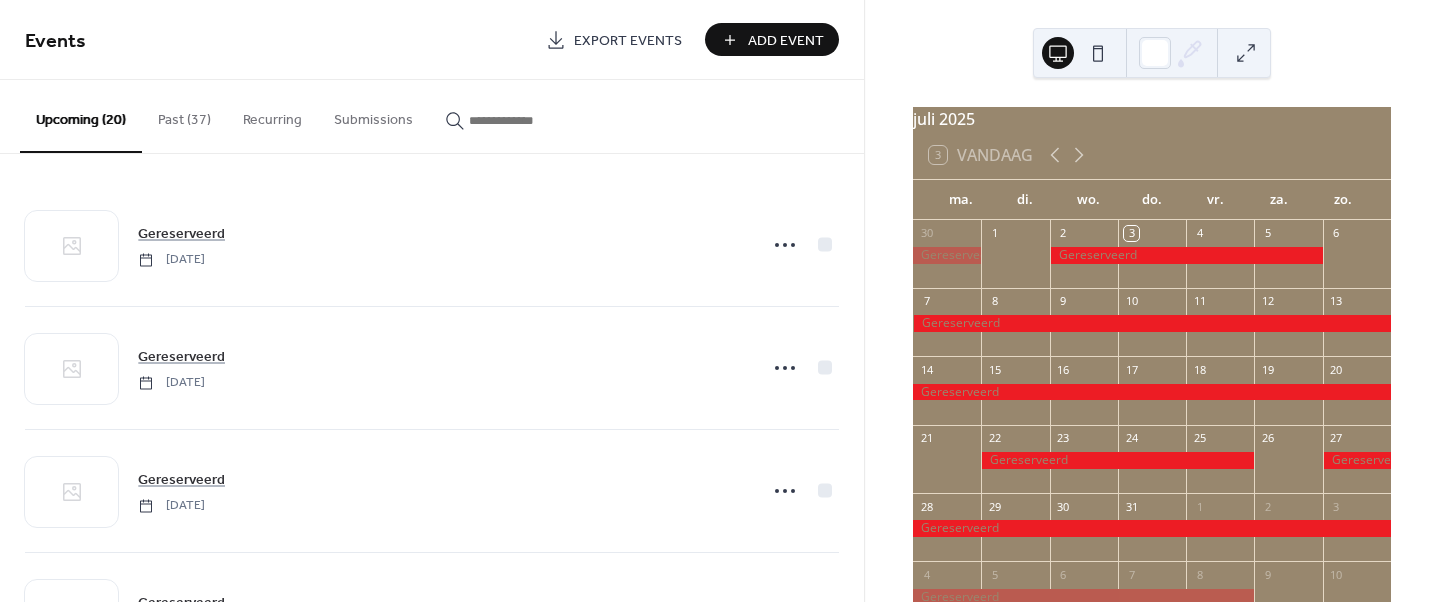 scroll, scrollTop: 0, scrollLeft: 0, axis: both 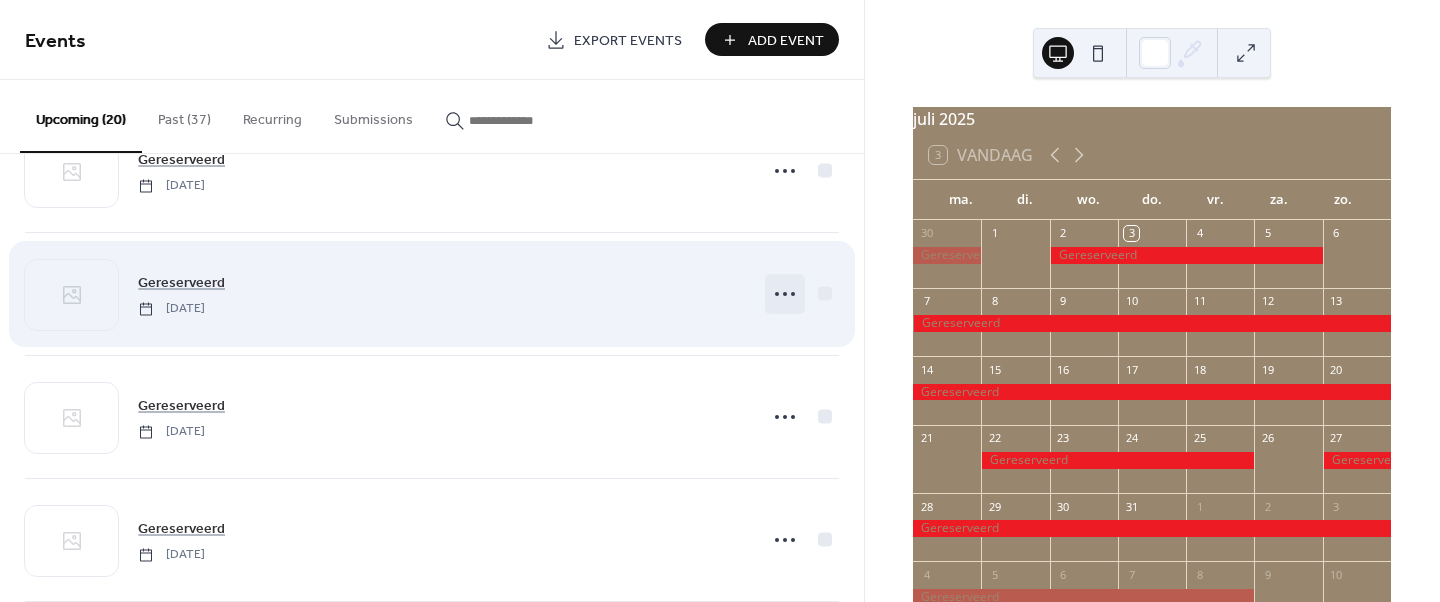 click 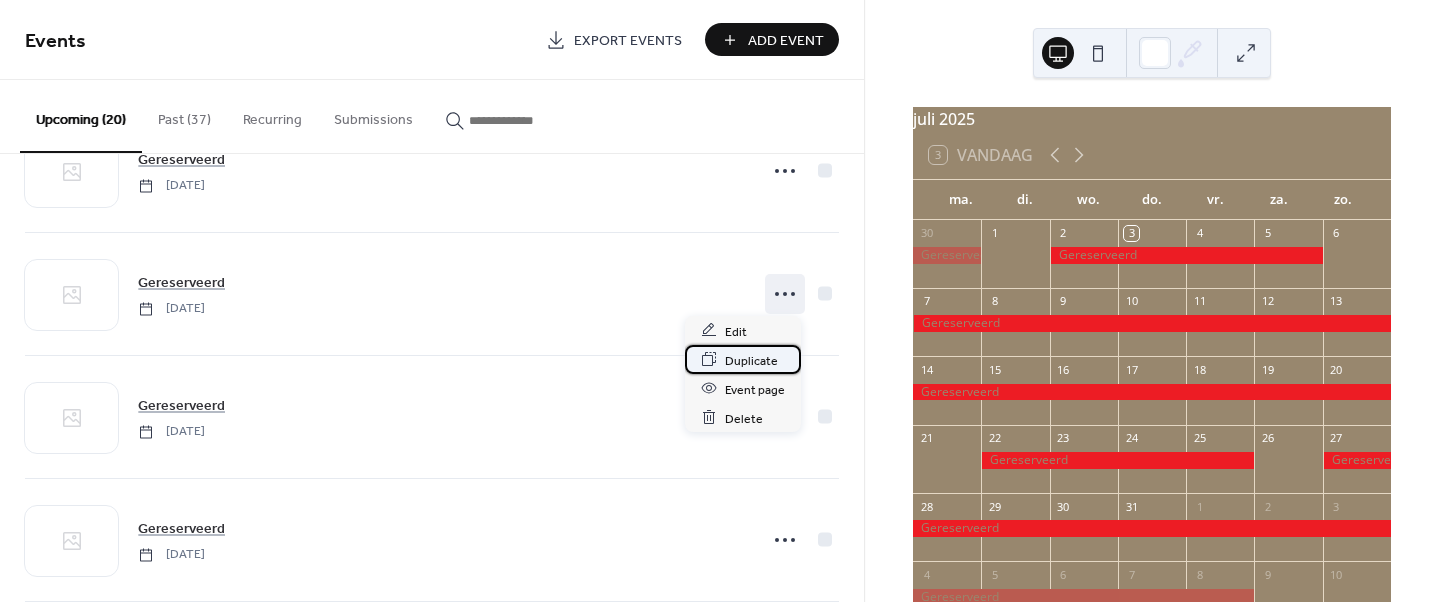 click on "Duplicate" at bounding box center [751, 360] 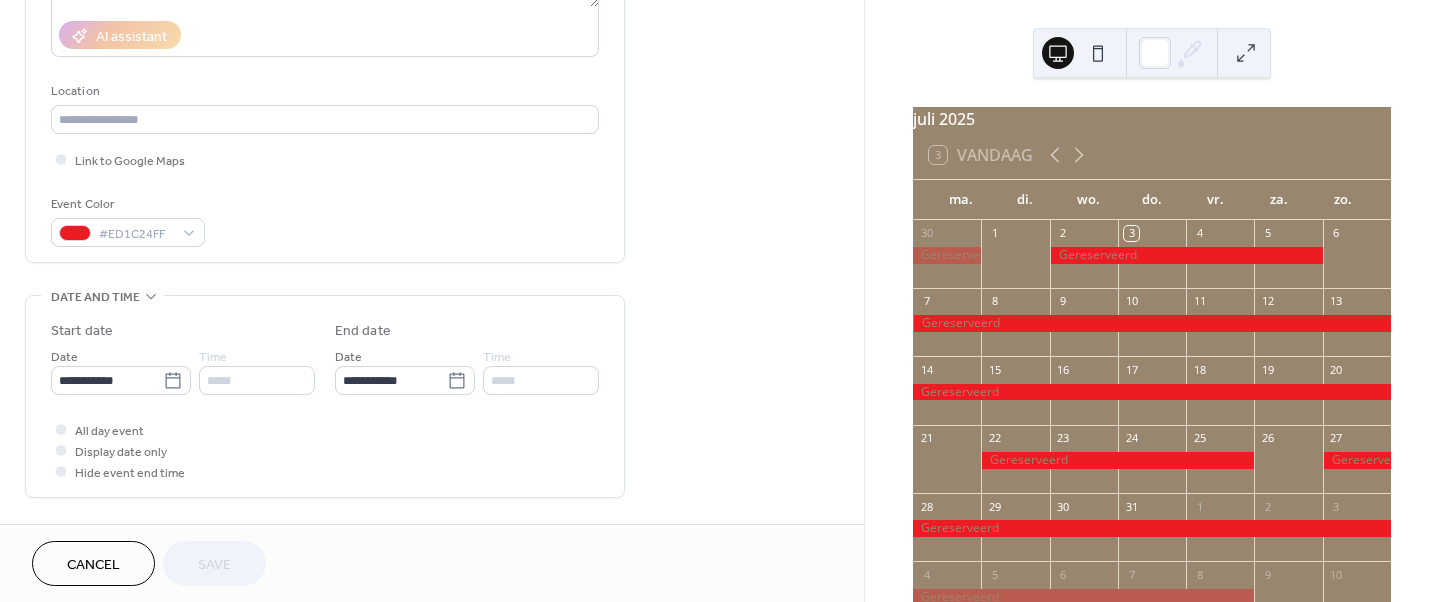 scroll, scrollTop: 360, scrollLeft: 0, axis: vertical 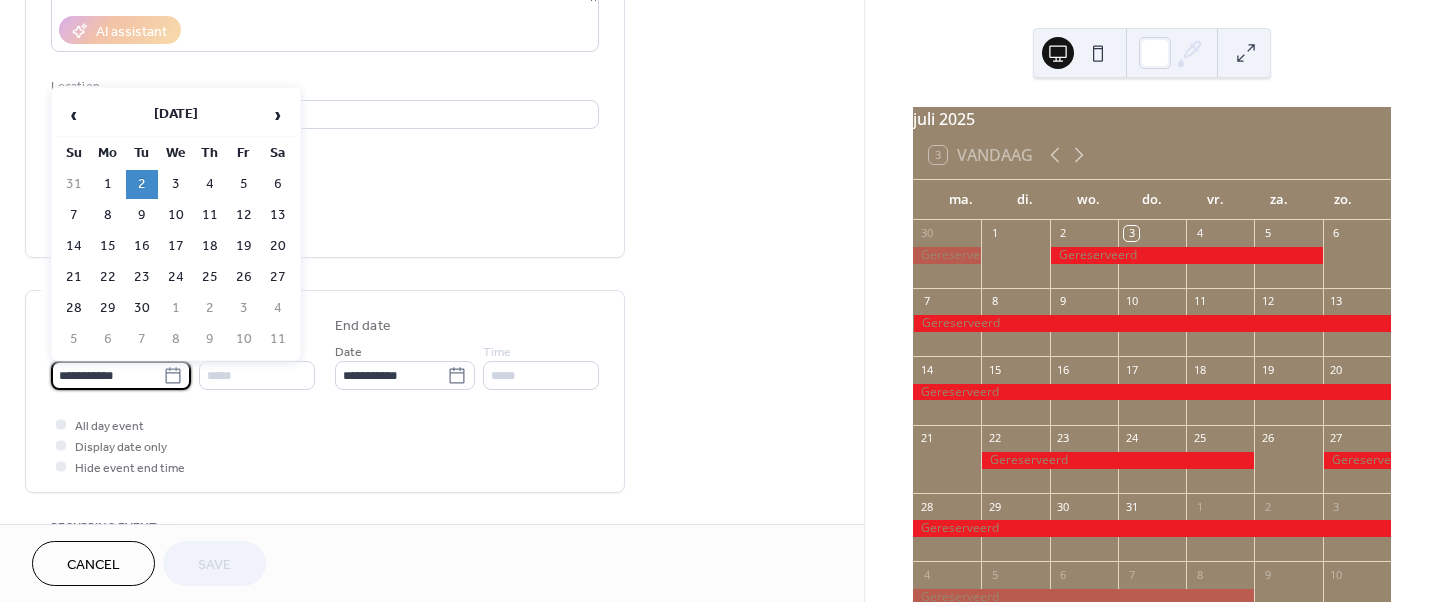 click on "**********" at bounding box center [107, 375] 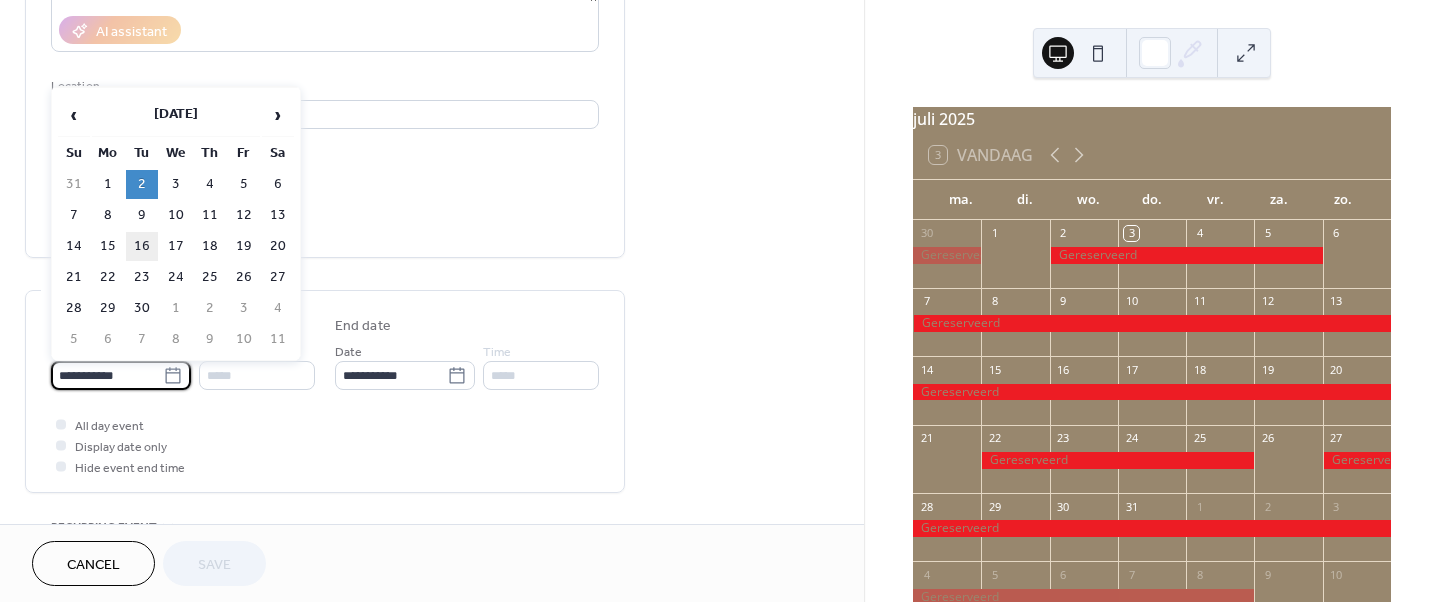 click on "16" at bounding box center [142, 246] 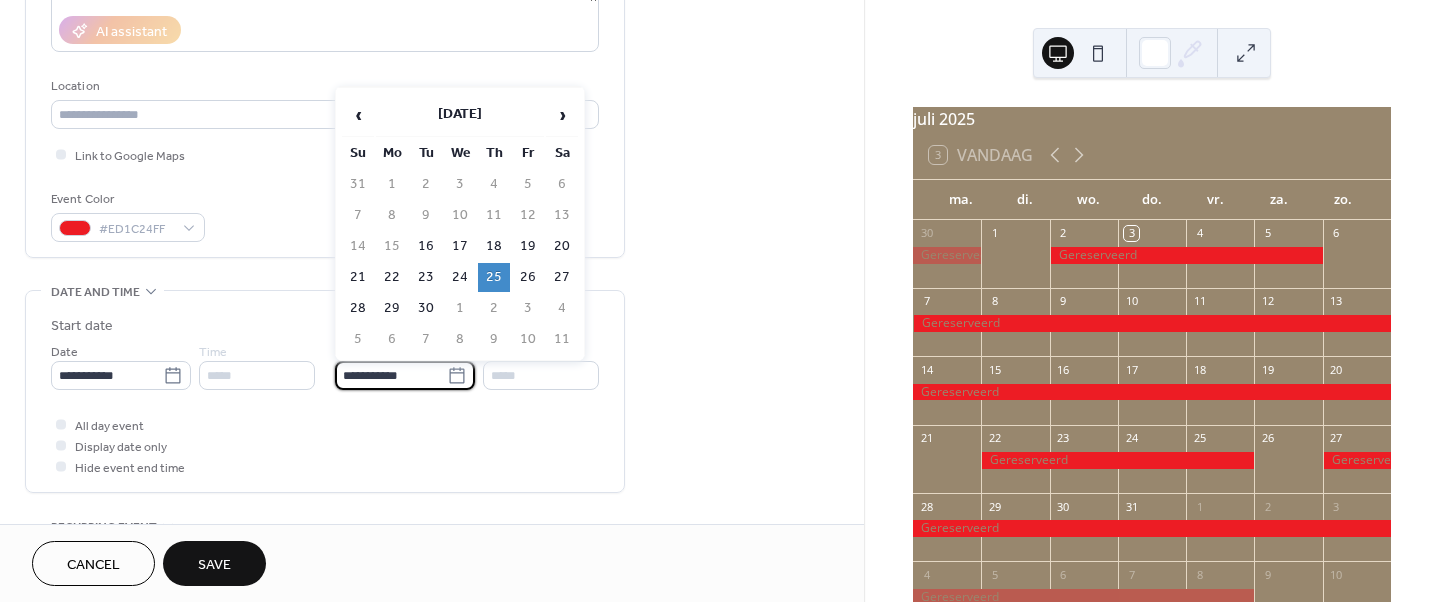 click on "**********" at bounding box center [391, 375] 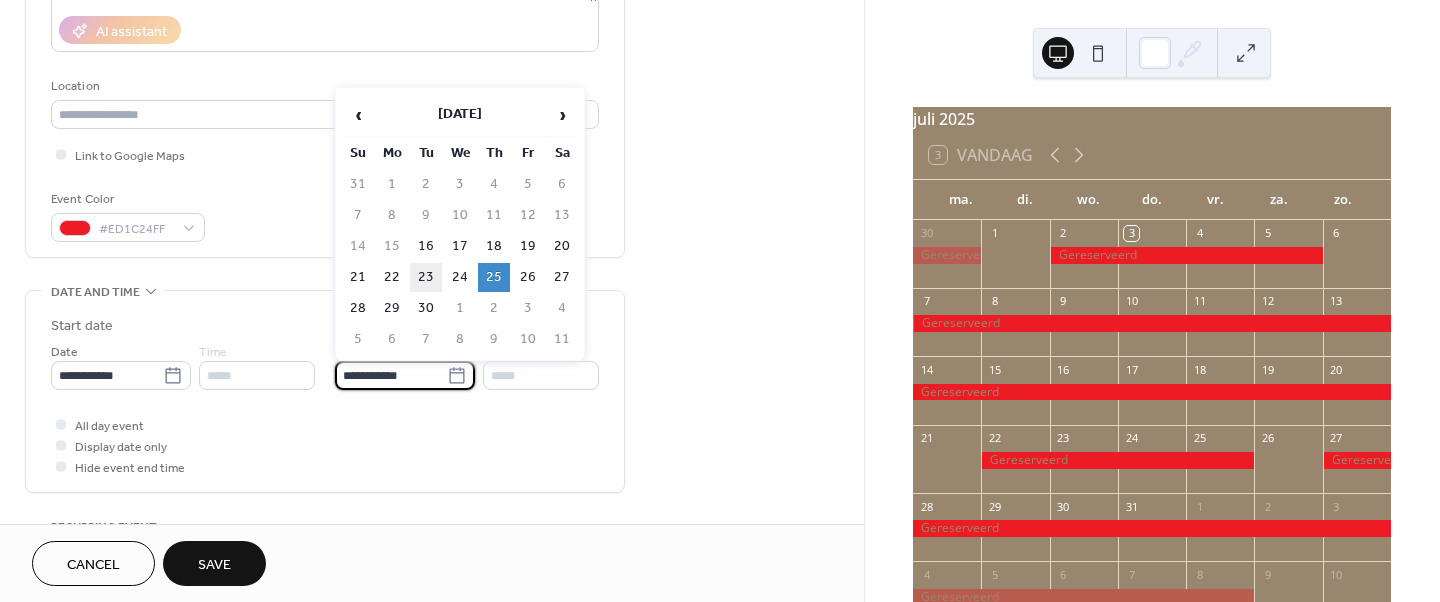 click on "23" at bounding box center (426, 277) 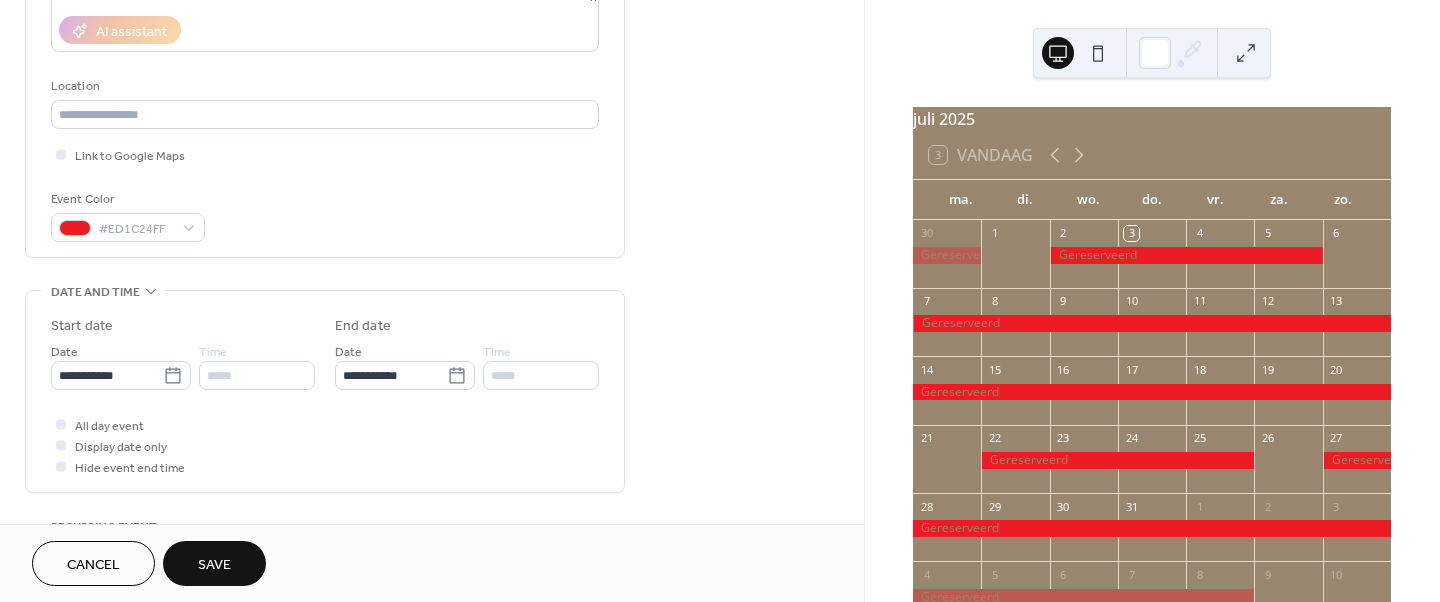 click on "Save" at bounding box center [214, 565] 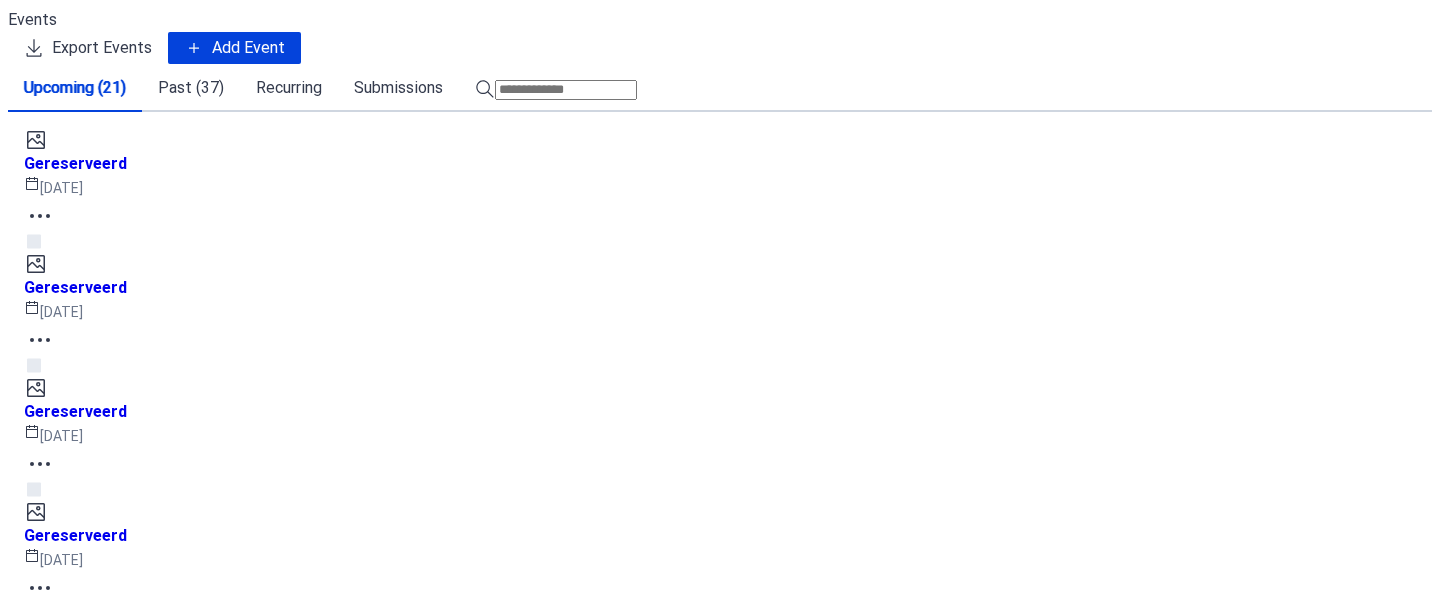 scroll, scrollTop: 0, scrollLeft: 0, axis: both 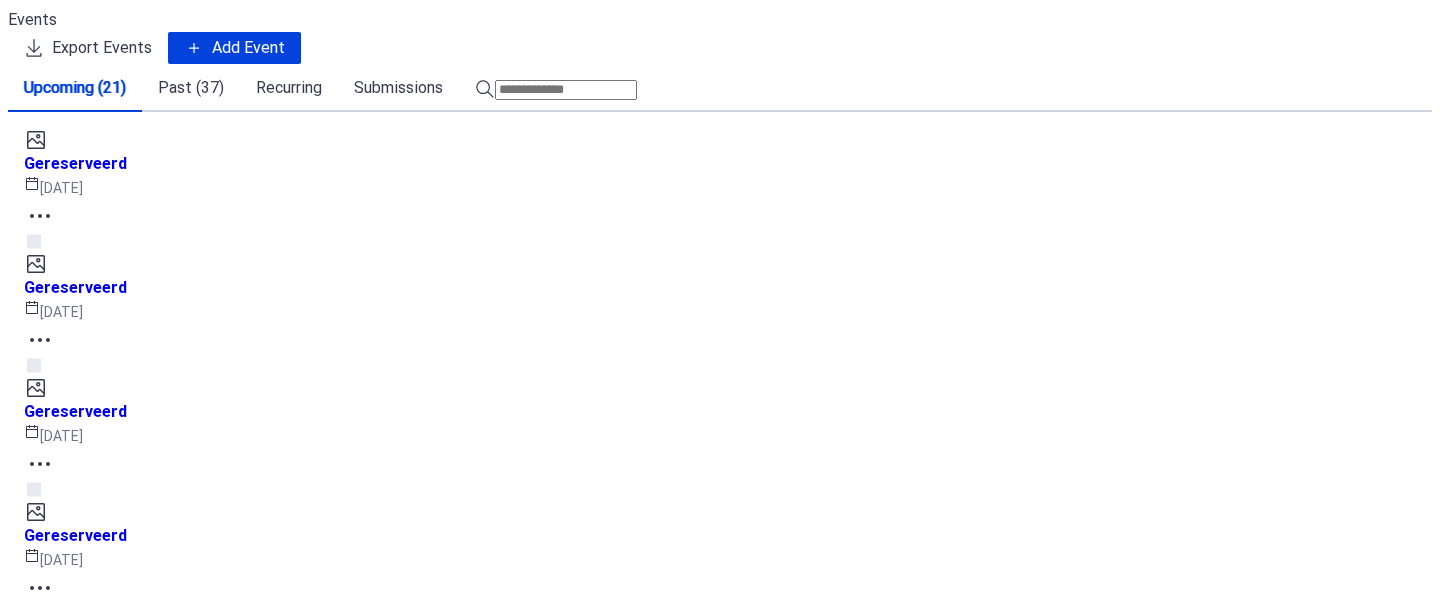 click 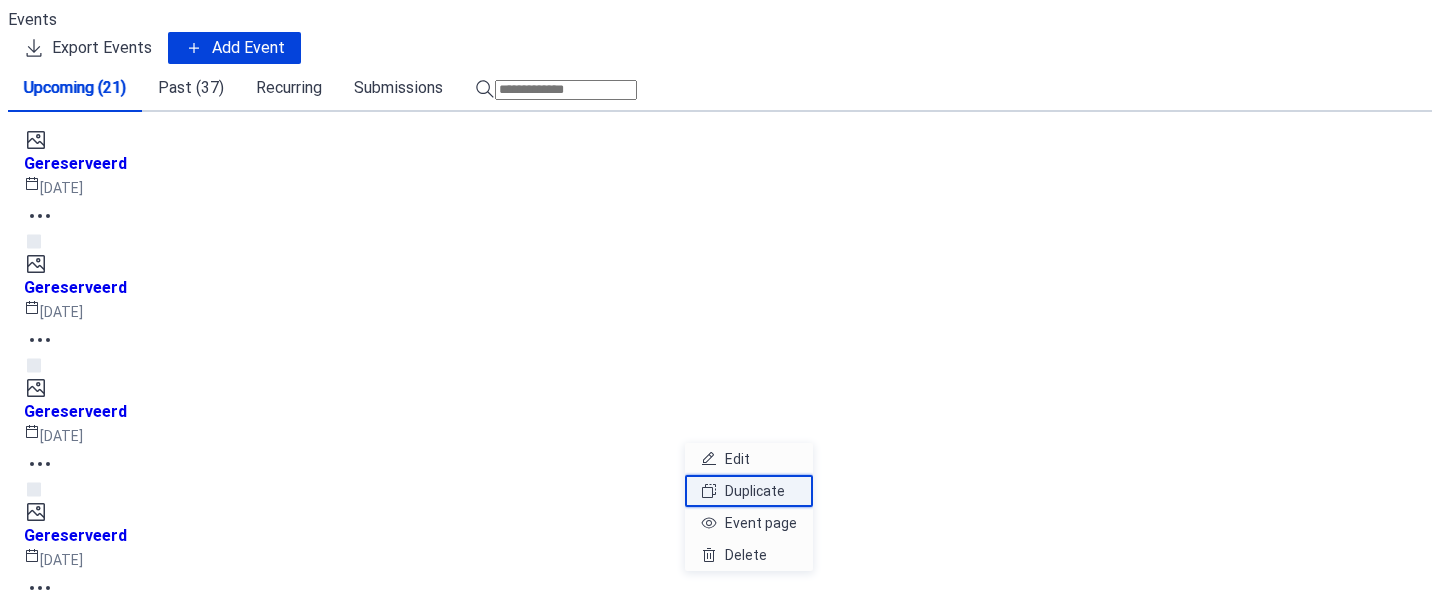 click on "Duplicate" at bounding box center [755, 491] 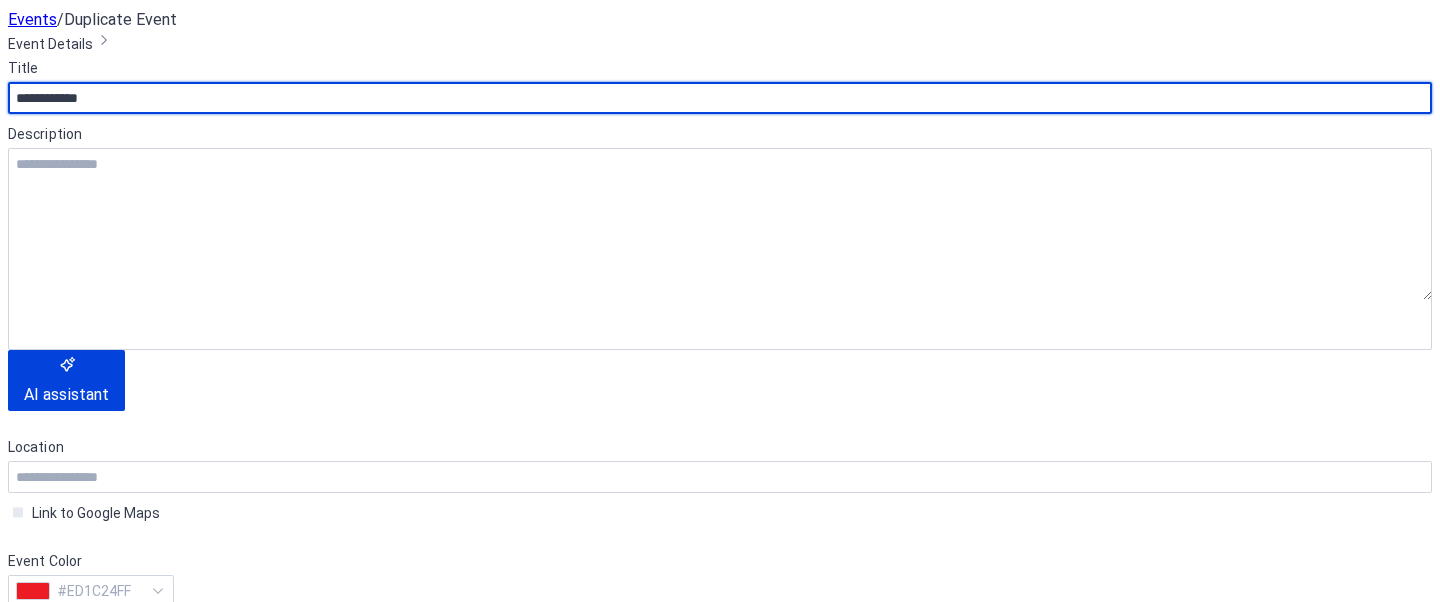 scroll, scrollTop: 361, scrollLeft: 0, axis: vertical 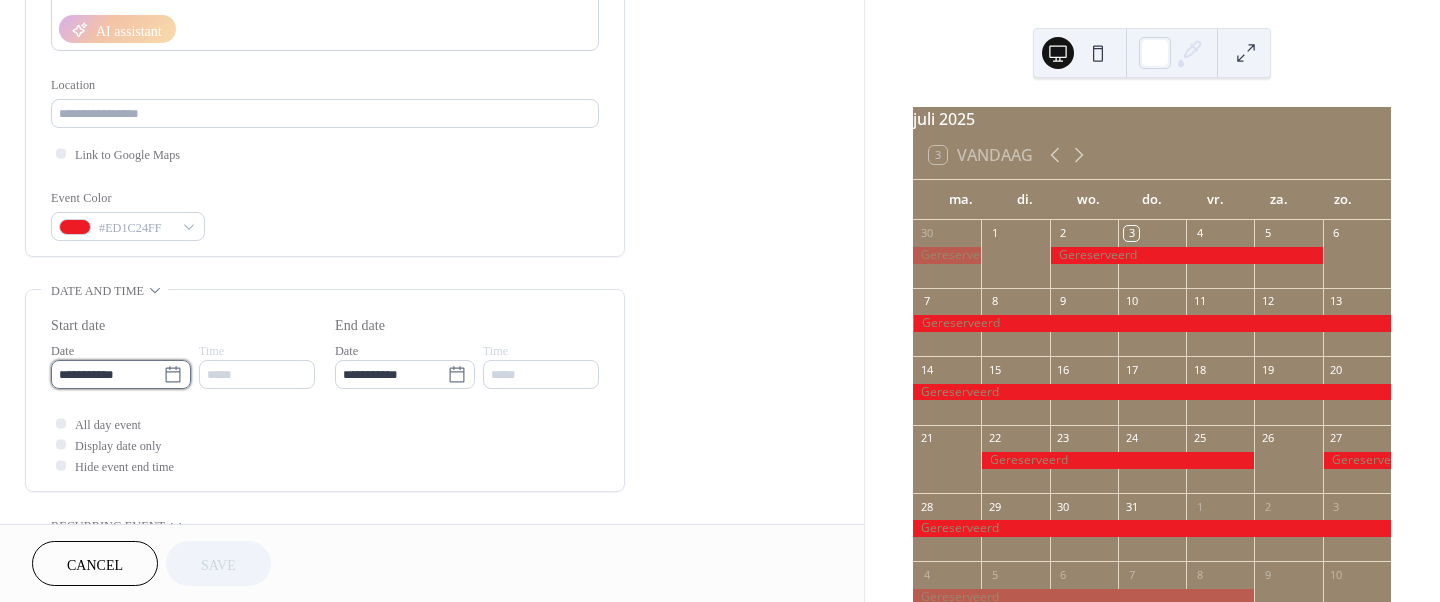click on "**********" at bounding box center [107, 374] 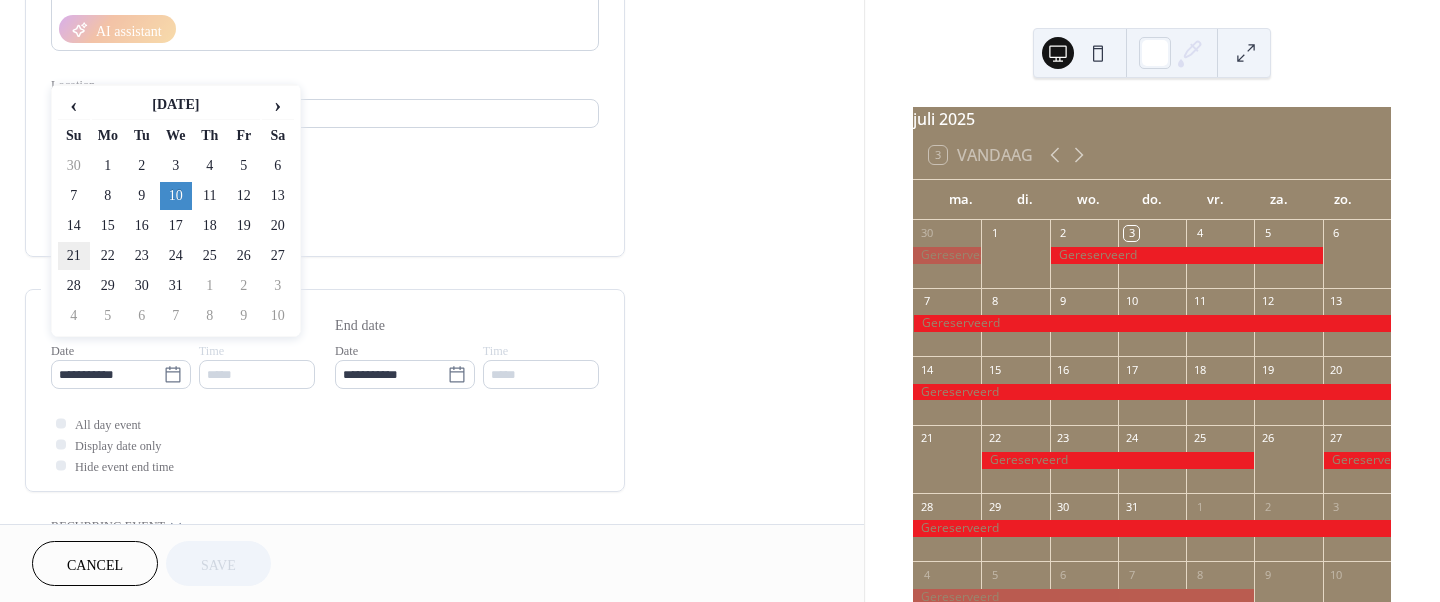 click on "21" at bounding box center (74, 256) 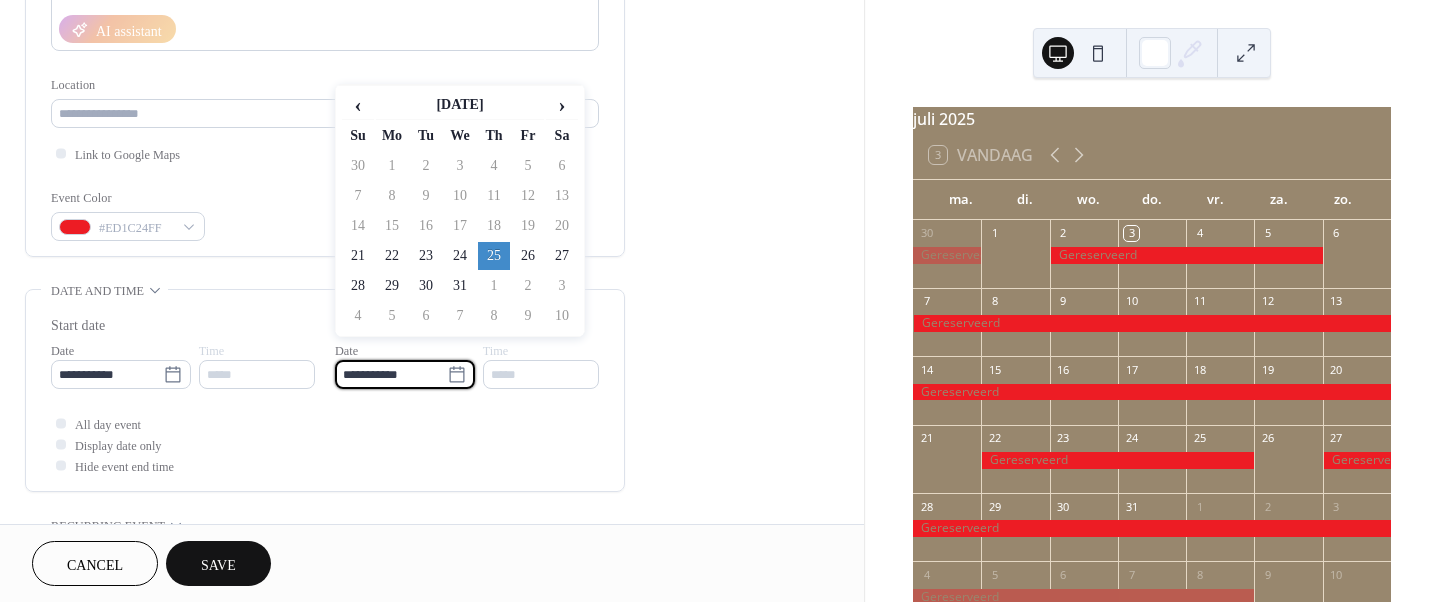 click on "**********" at bounding box center [391, 374] 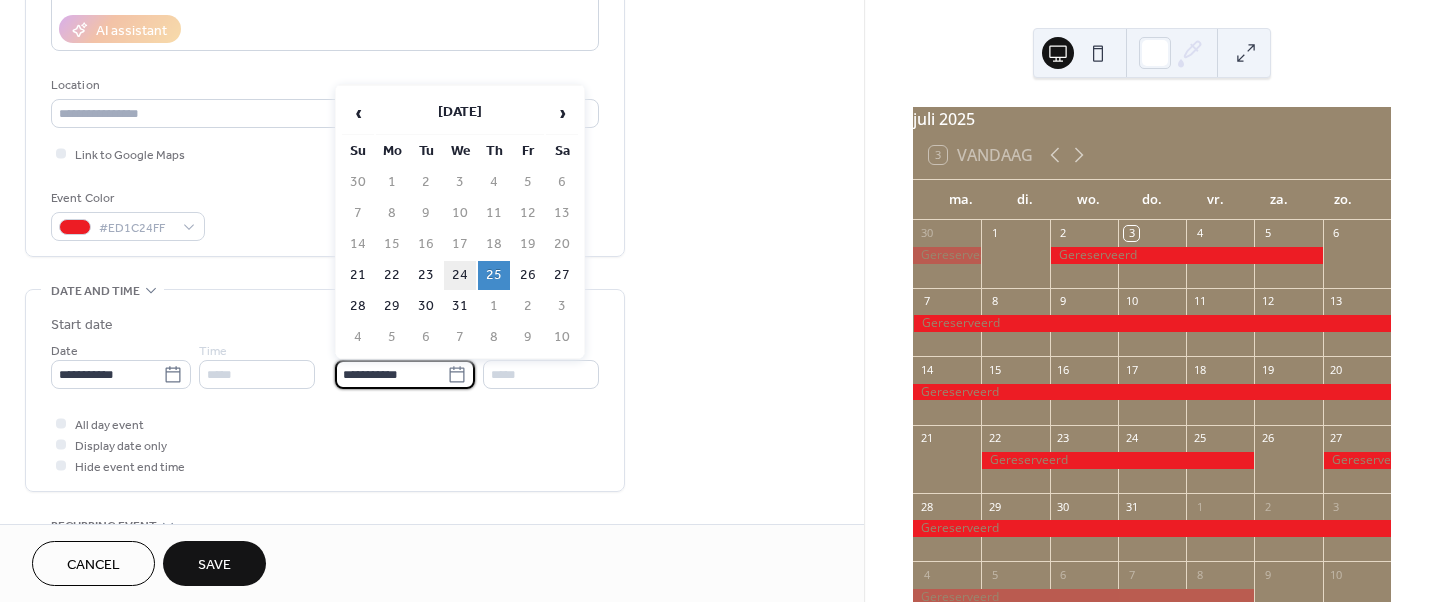 click on "24" at bounding box center [460, 275] 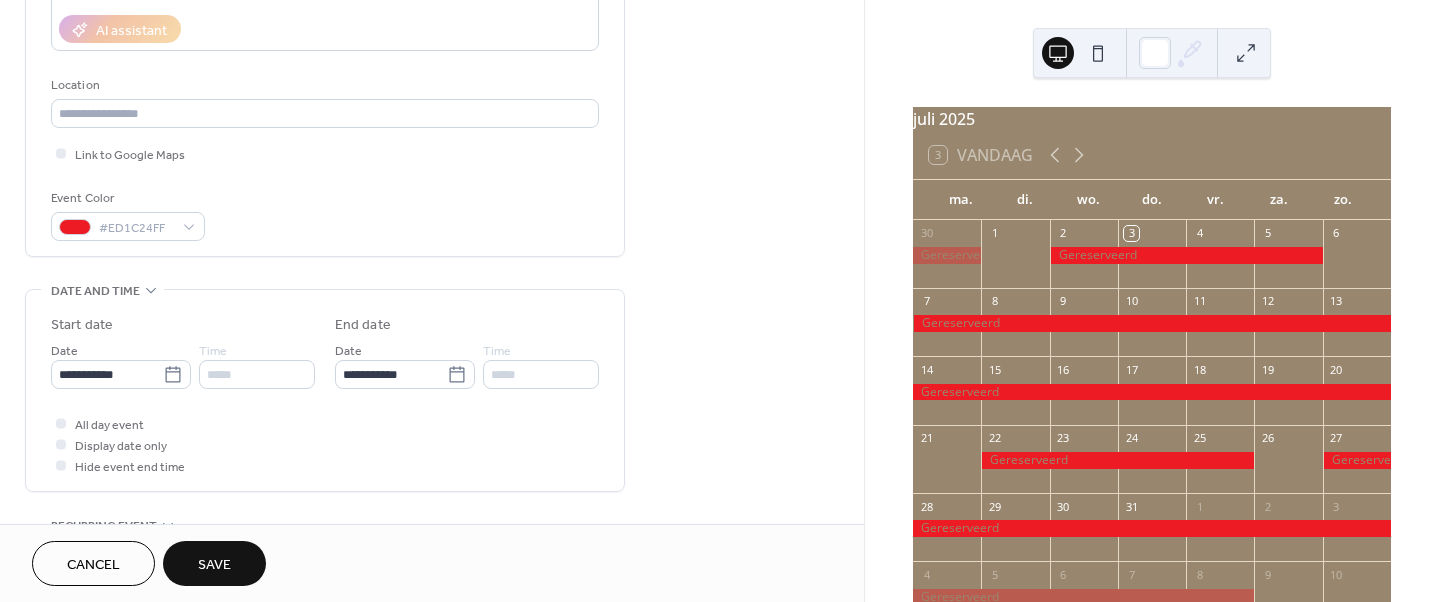 click on "Save" at bounding box center [214, 563] 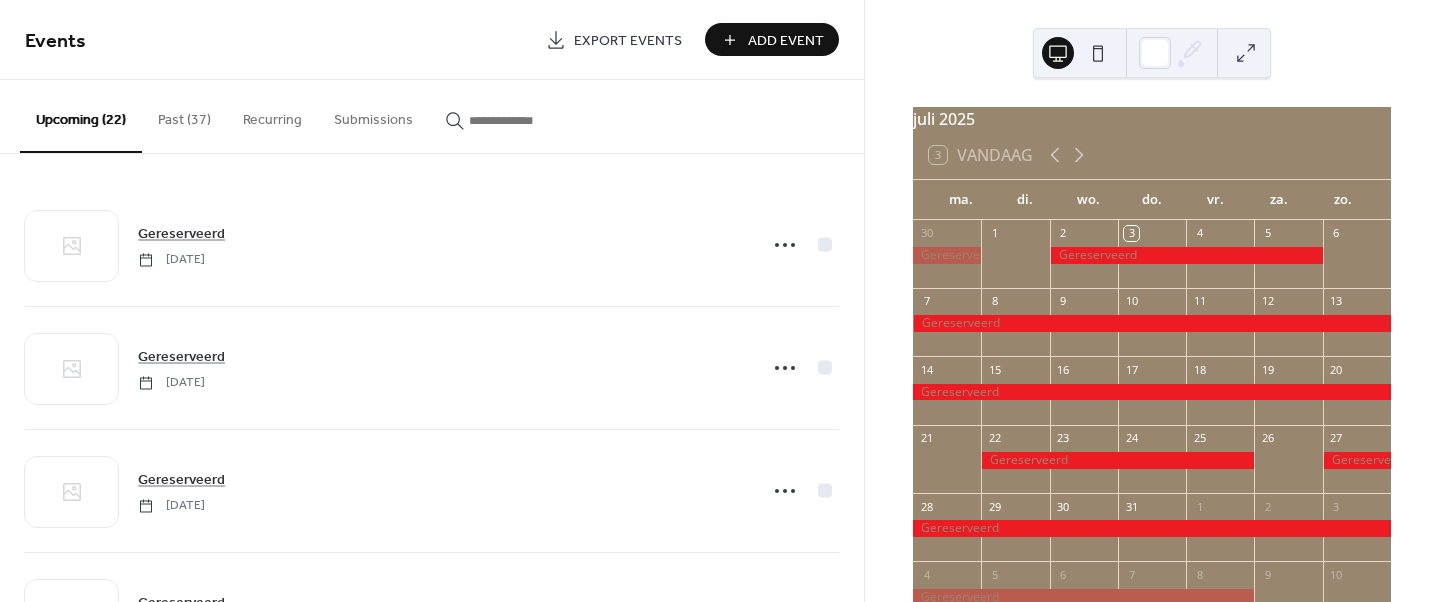 scroll, scrollTop: 0, scrollLeft: 0, axis: both 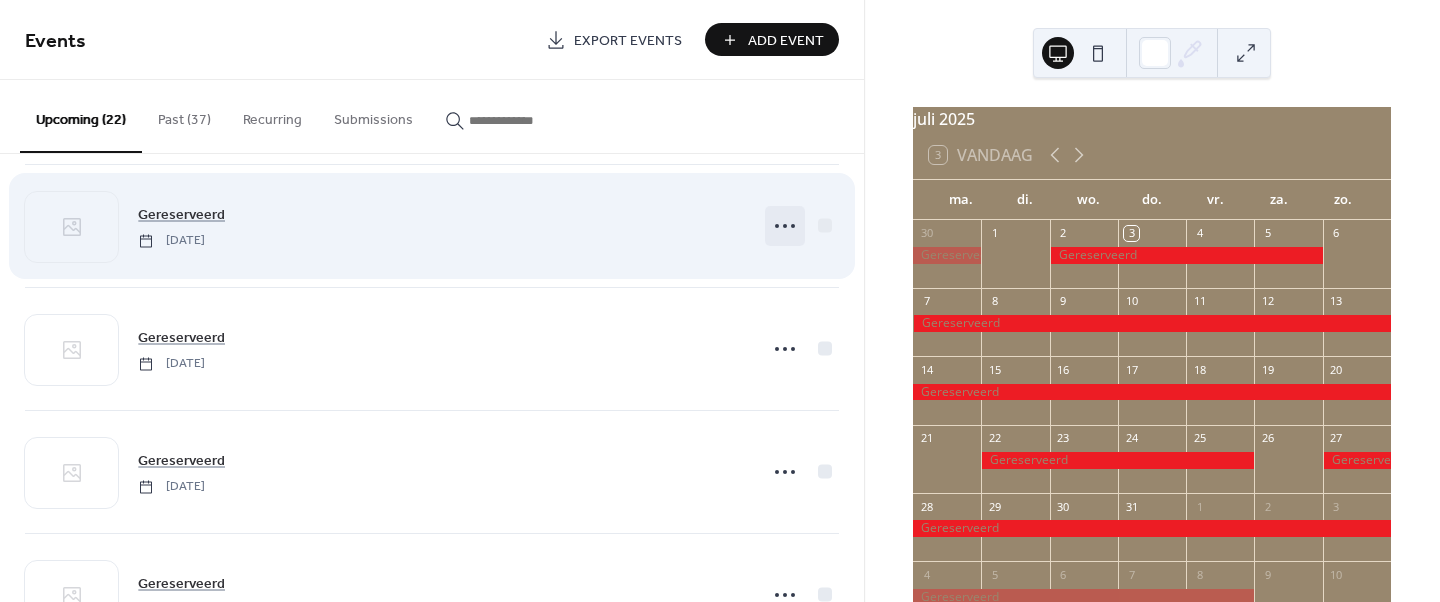click 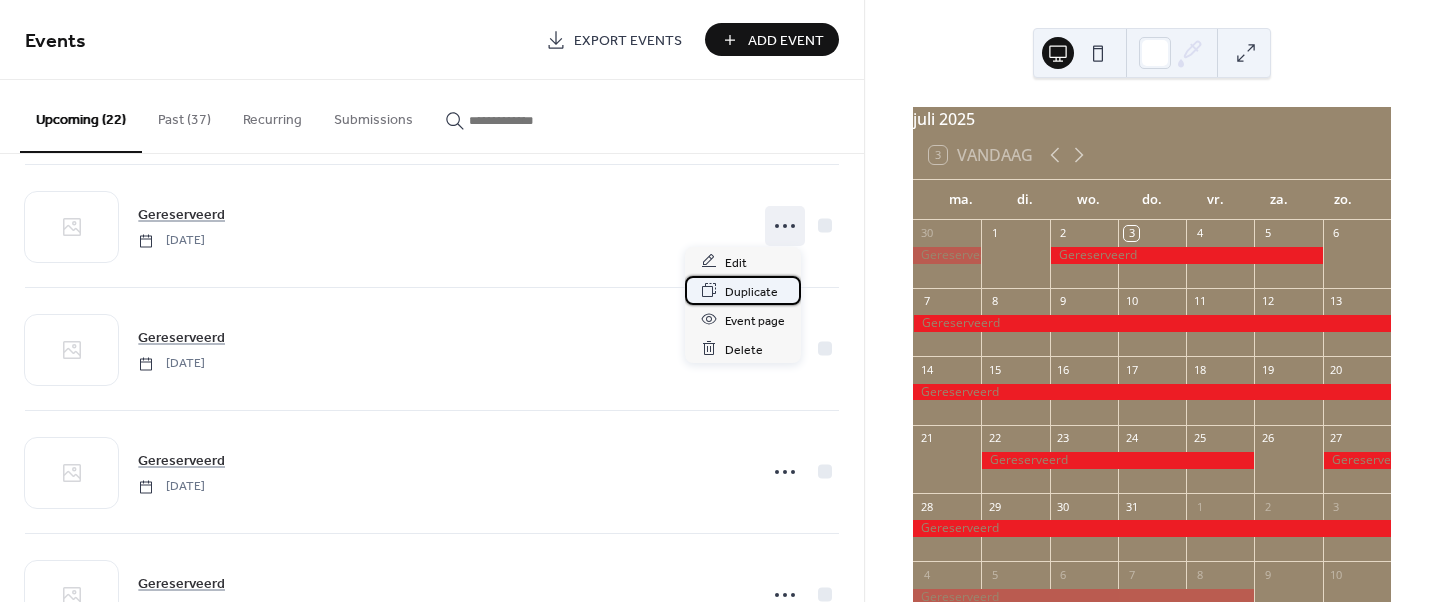 click on "Duplicate" at bounding box center (751, 291) 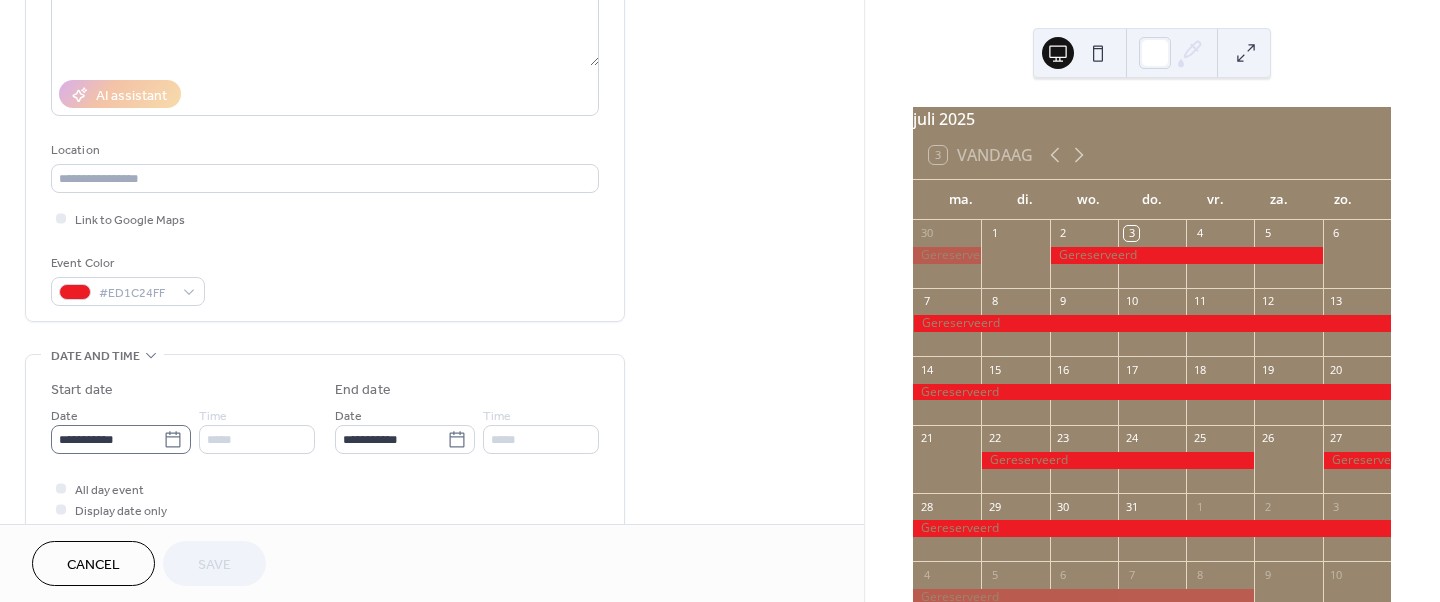 scroll, scrollTop: 297, scrollLeft: 0, axis: vertical 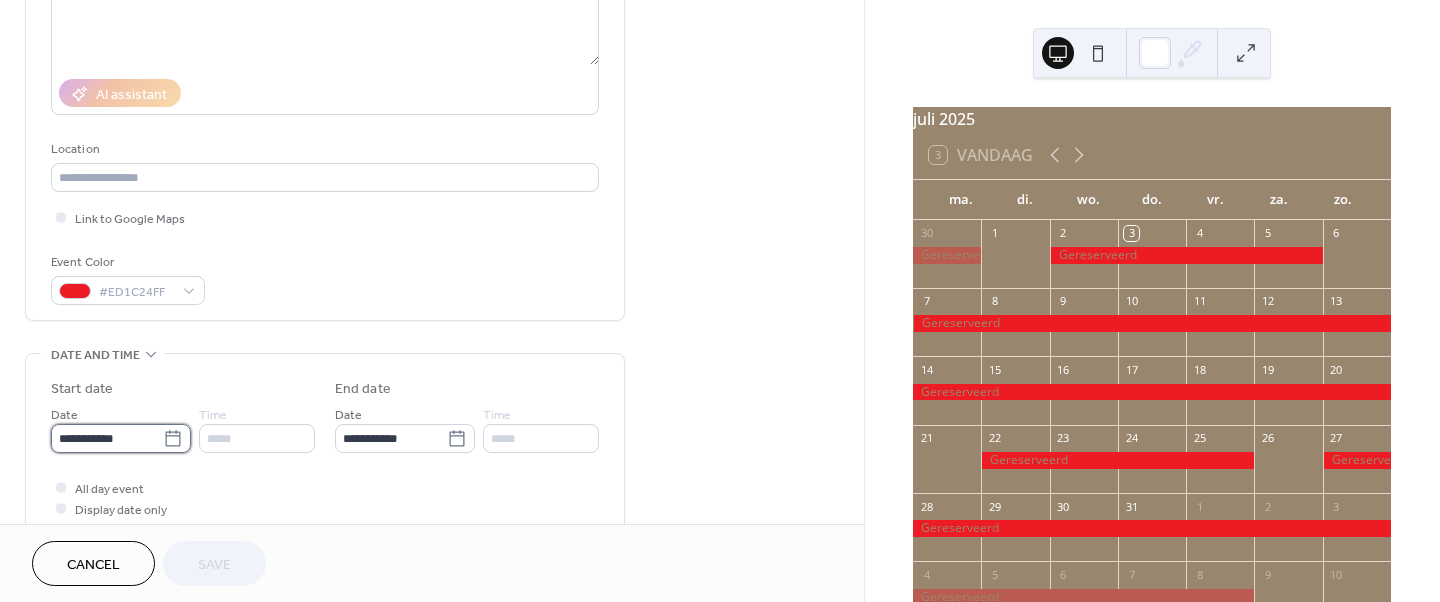 click on "**********" at bounding box center [107, 438] 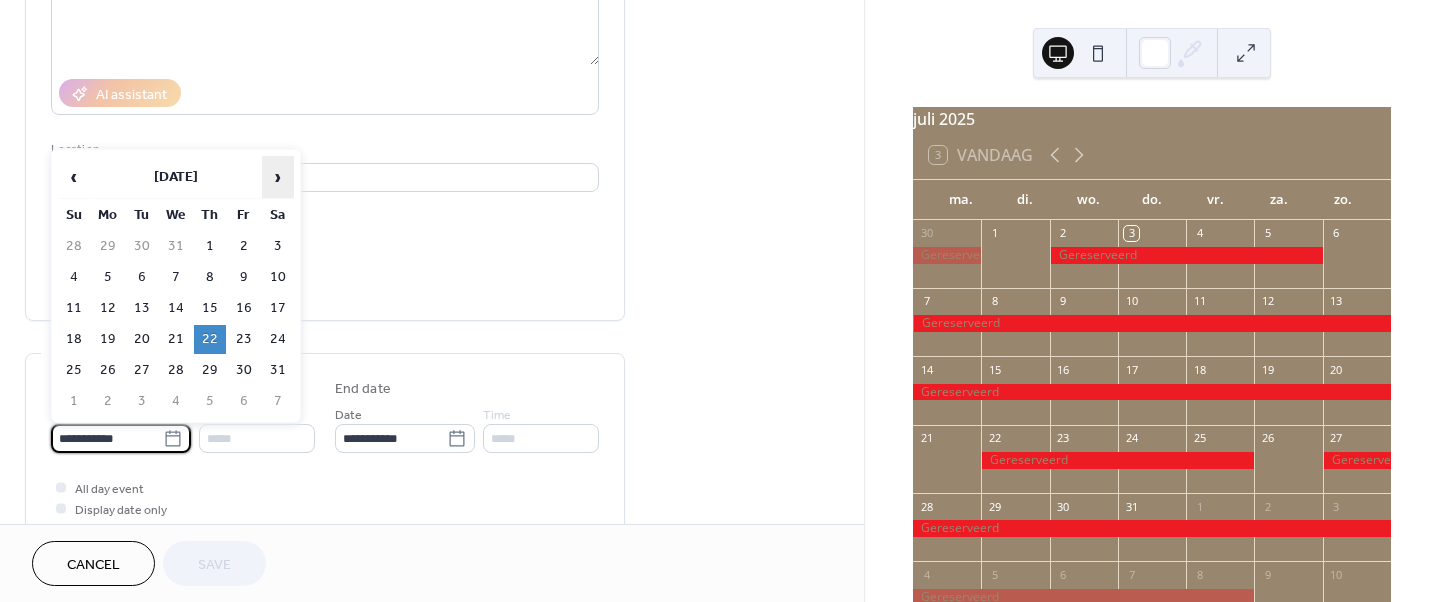 click on "›" at bounding box center [278, 177] 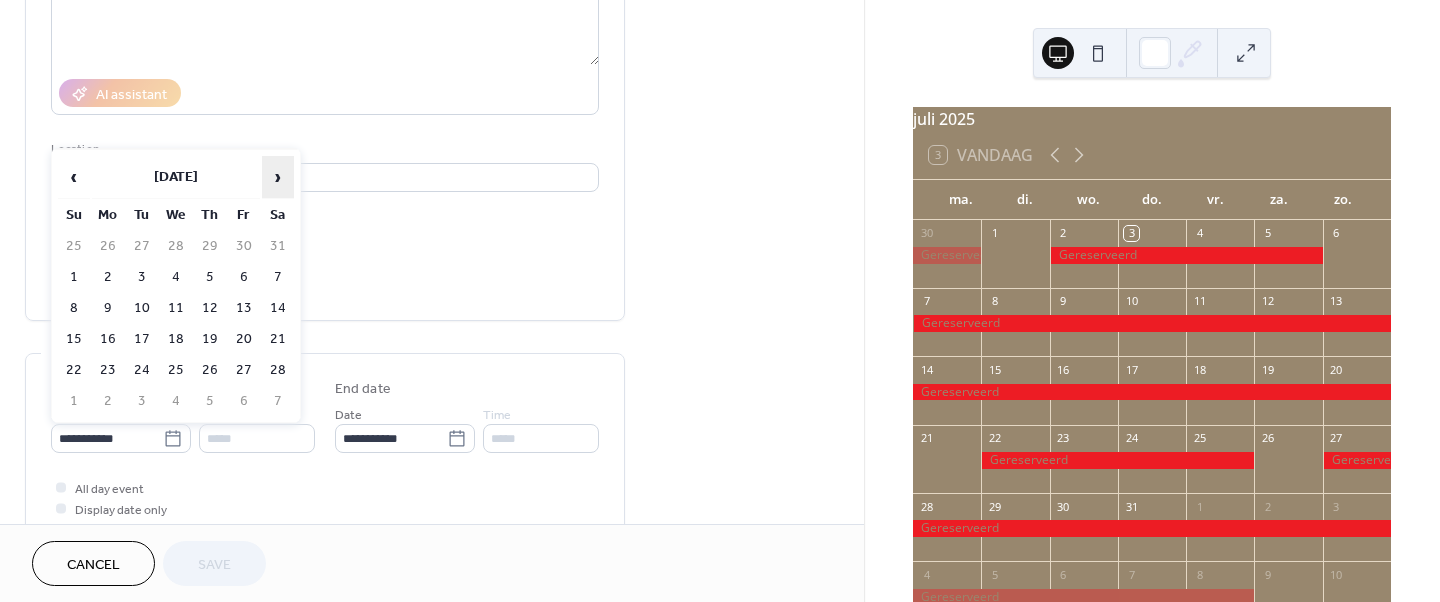 click on "›" at bounding box center [278, 177] 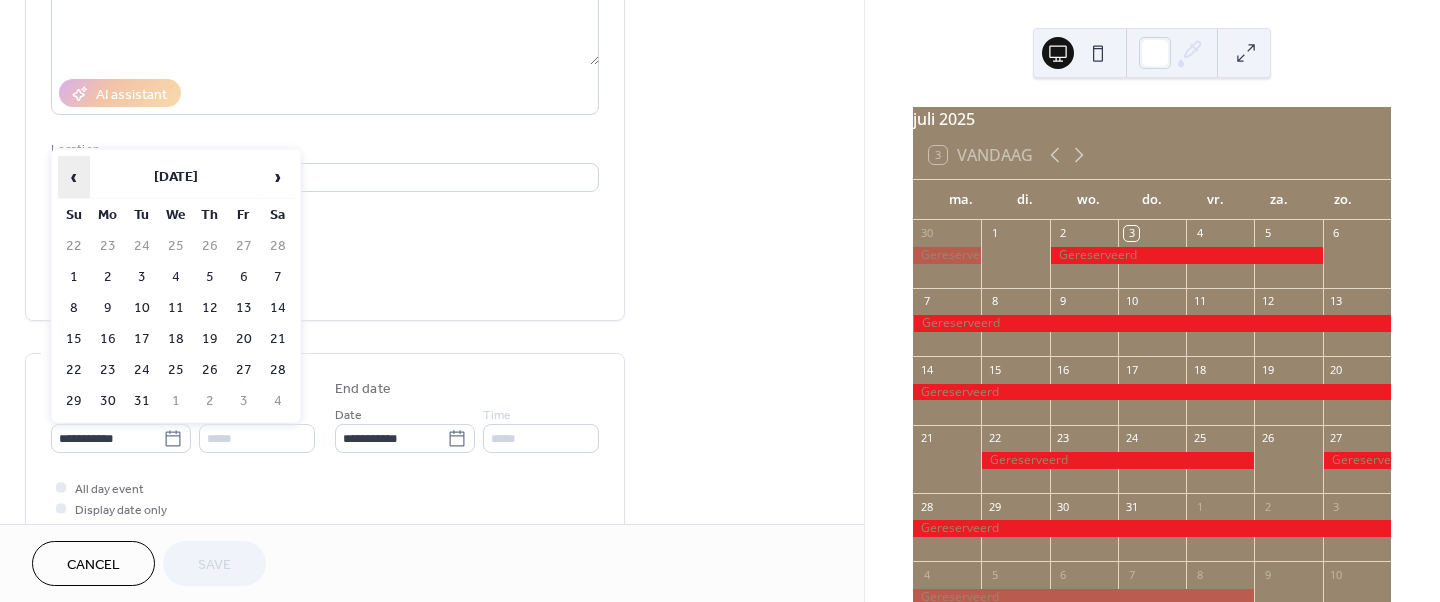 click on "‹" at bounding box center [74, 177] 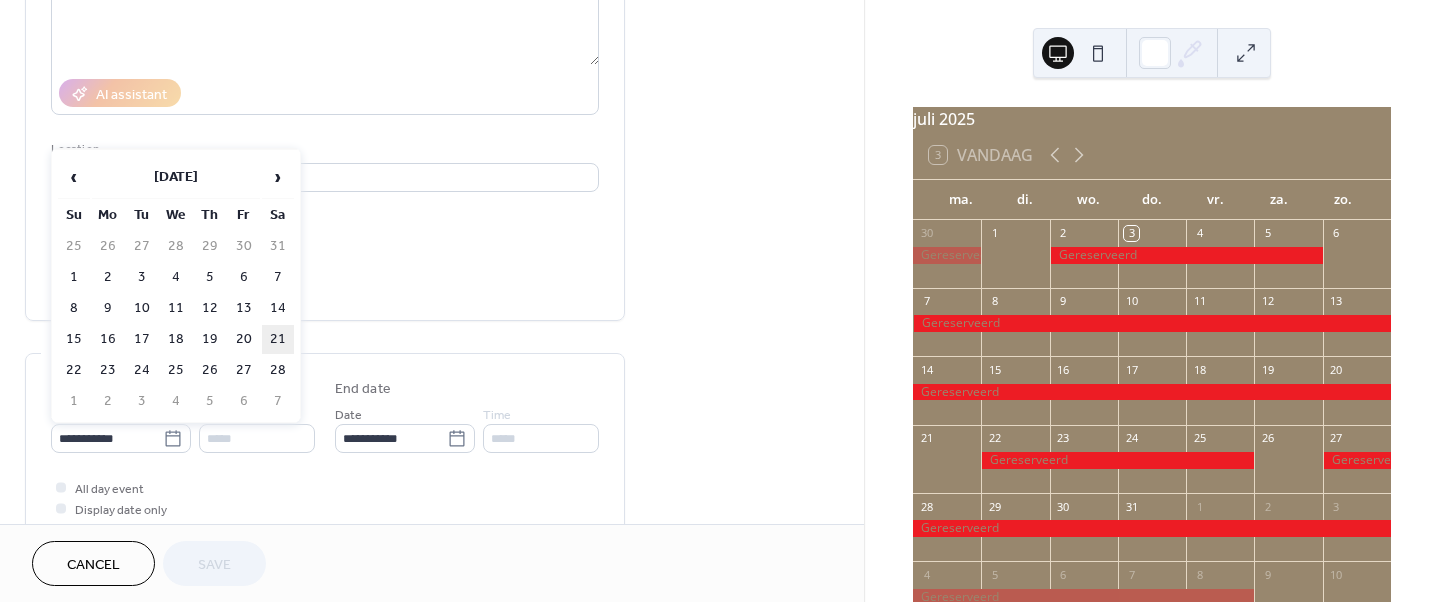 click on "21" at bounding box center (278, 339) 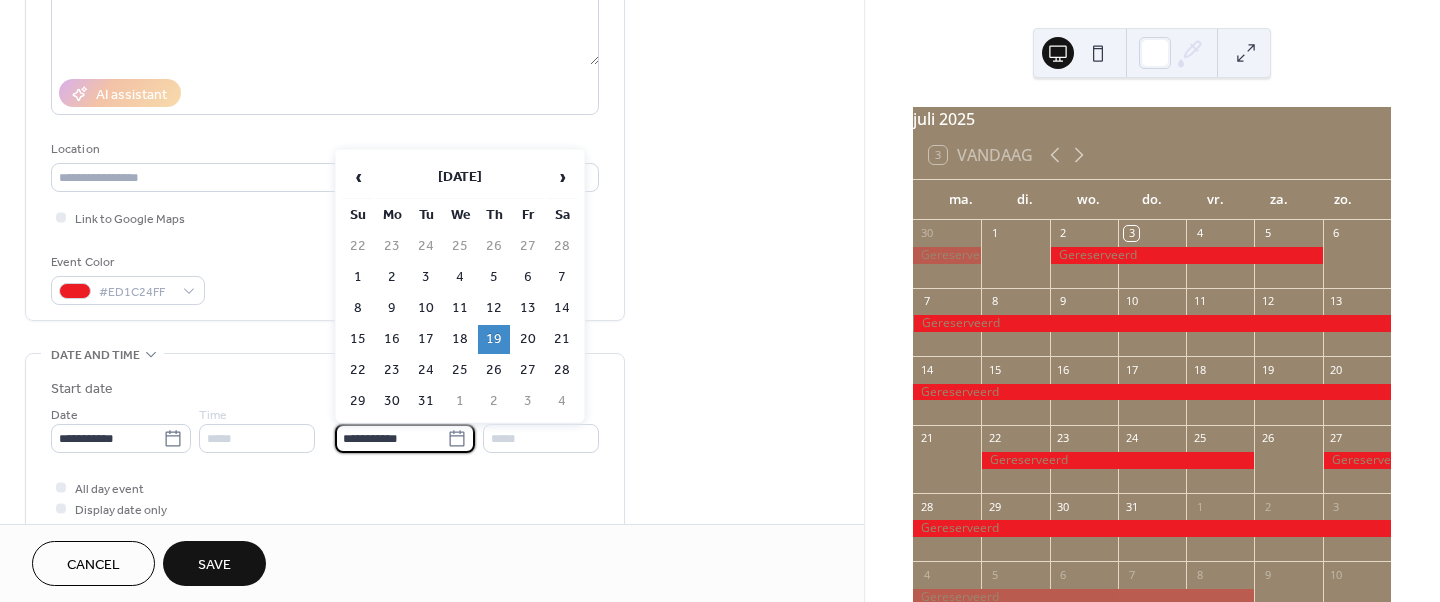 click on "**********" at bounding box center (391, 438) 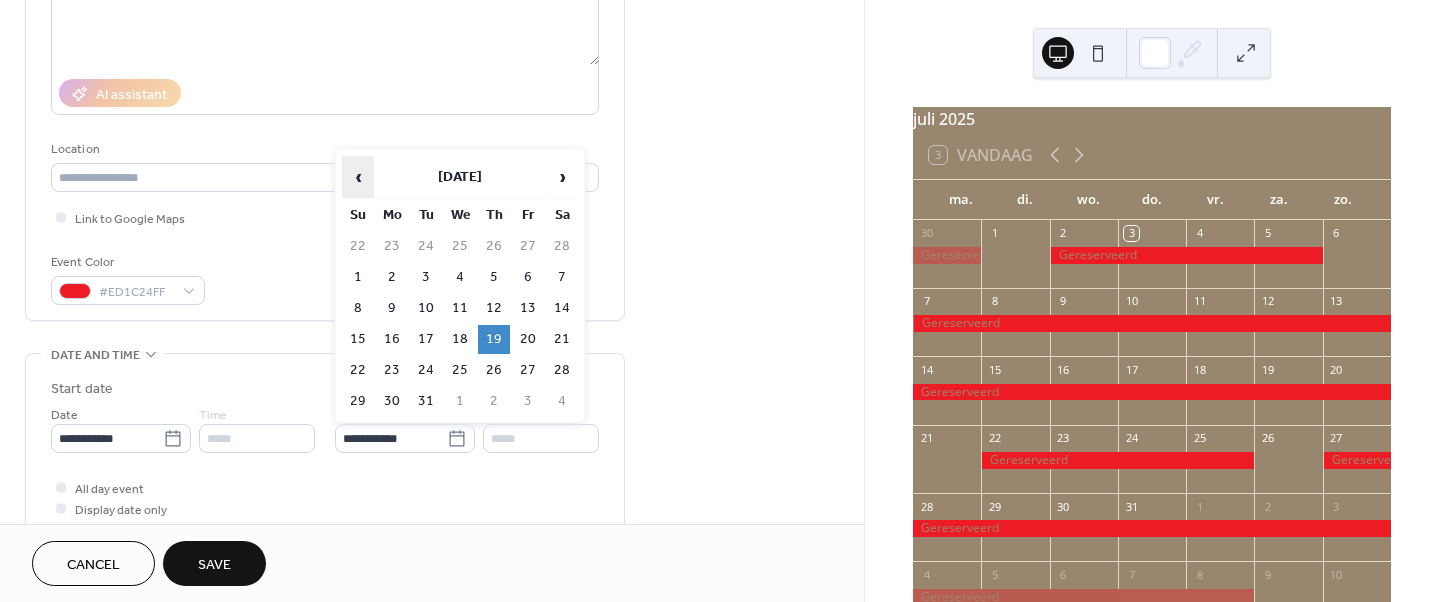 click on "‹" at bounding box center [358, 177] 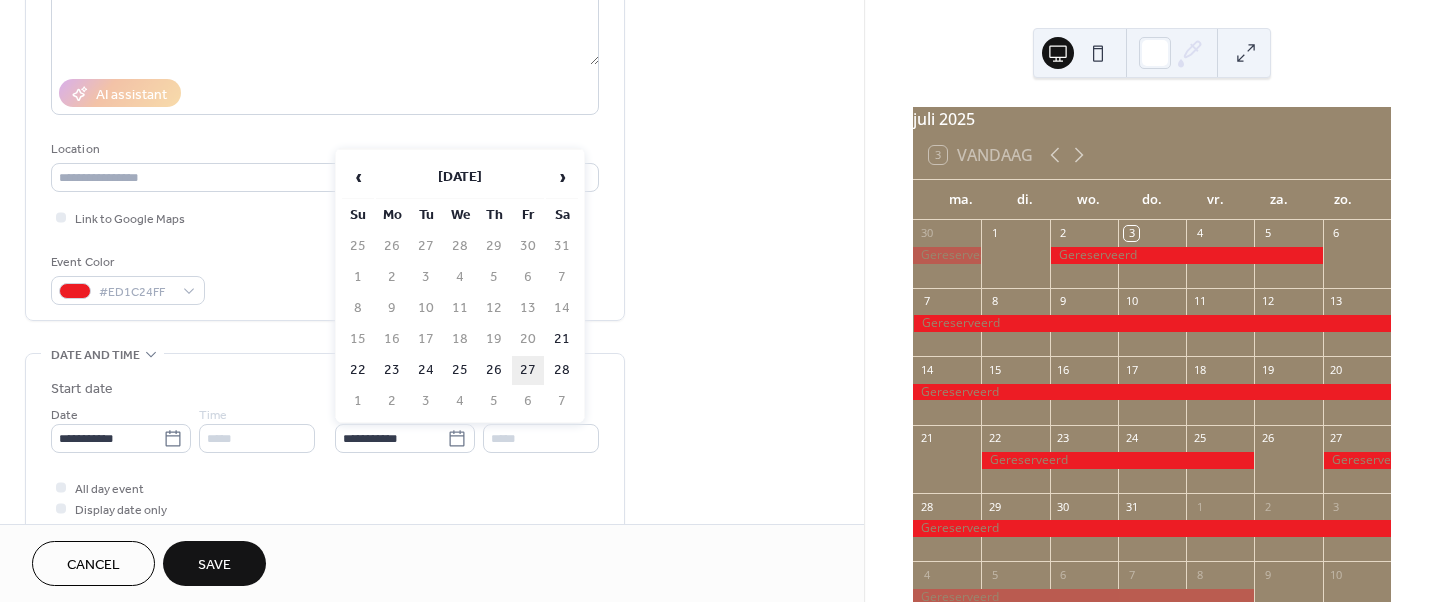 click on "27" at bounding box center [528, 370] 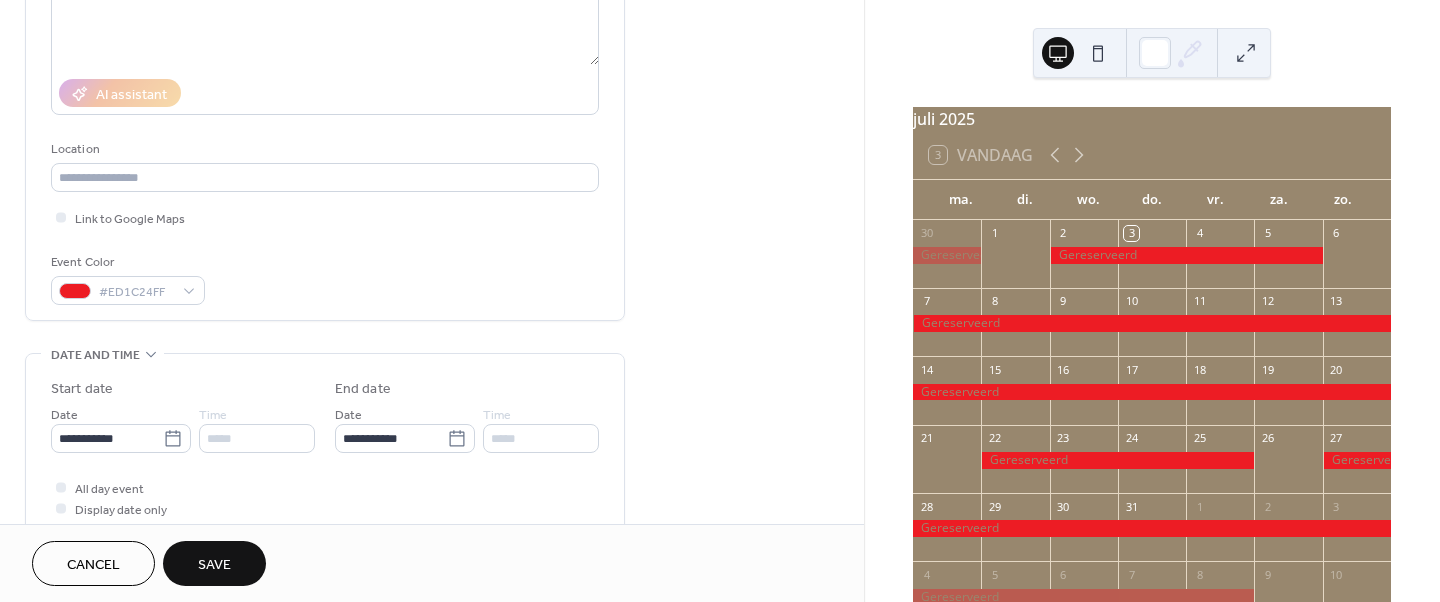 click on "Save" at bounding box center (214, 563) 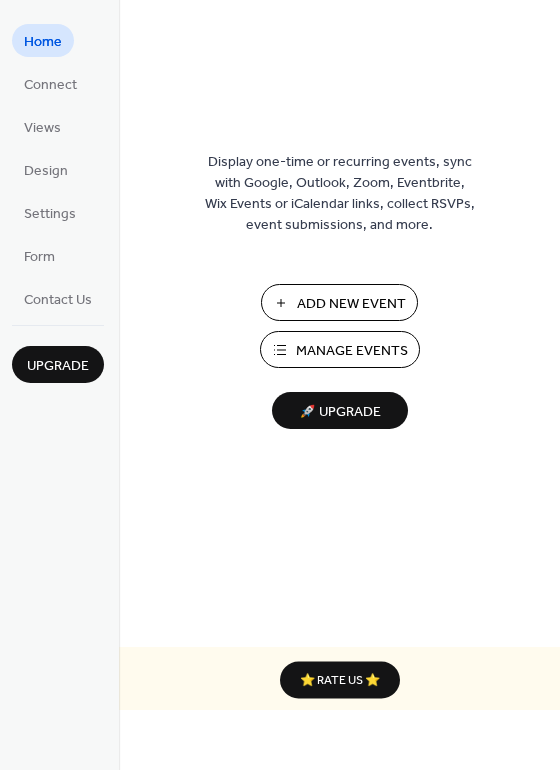 scroll, scrollTop: 0, scrollLeft: 0, axis: both 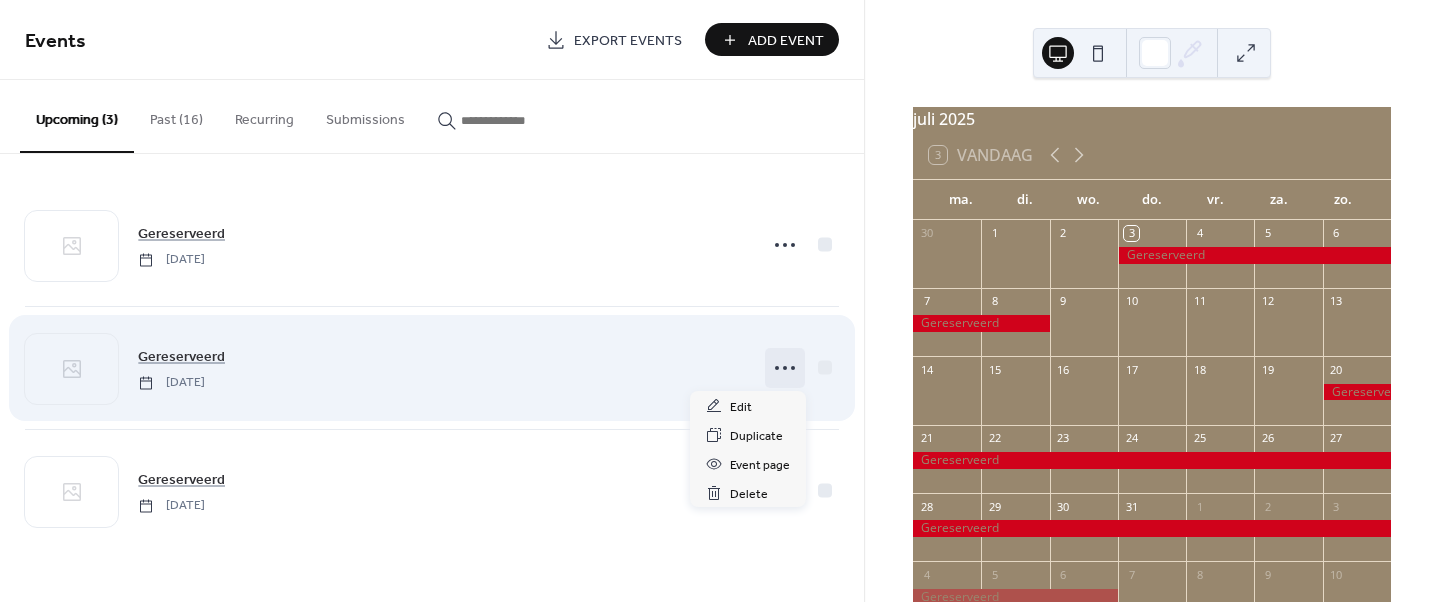 click 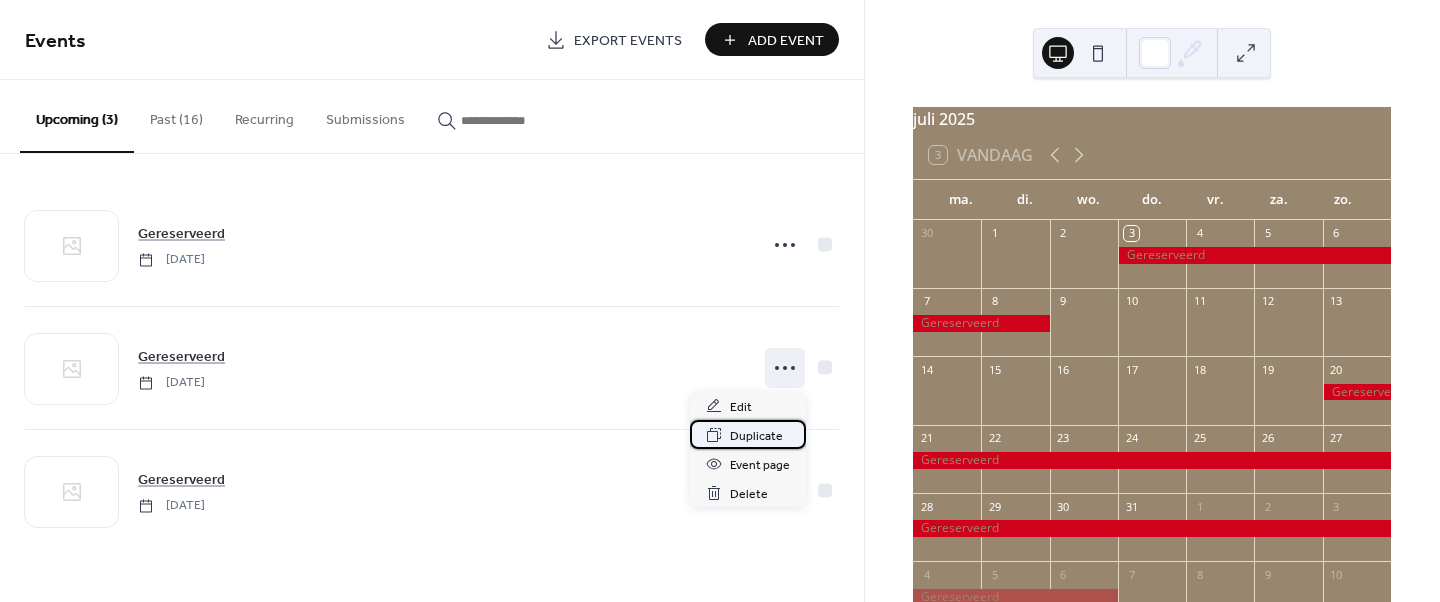 click on "Duplicate" at bounding box center (756, 436) 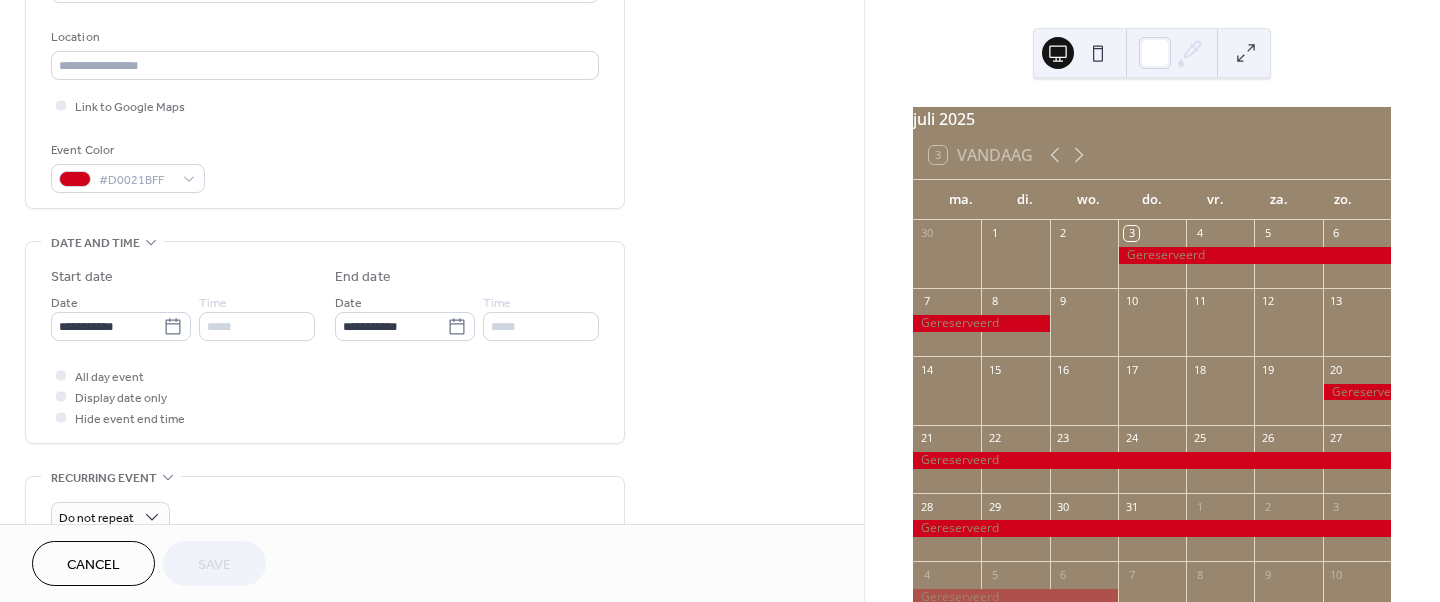 scroll, scrollTop: 417, scrollLeft: 0, axis: vertical 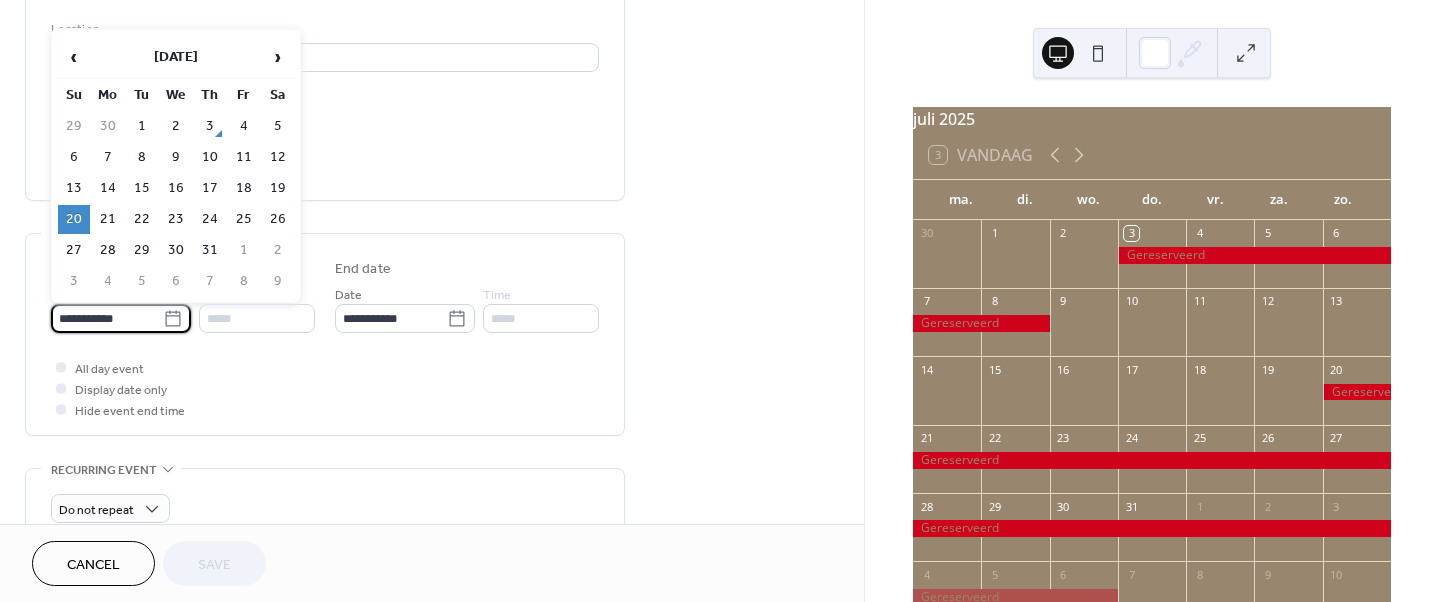 click on "**********" at bounding box center [107, 318] 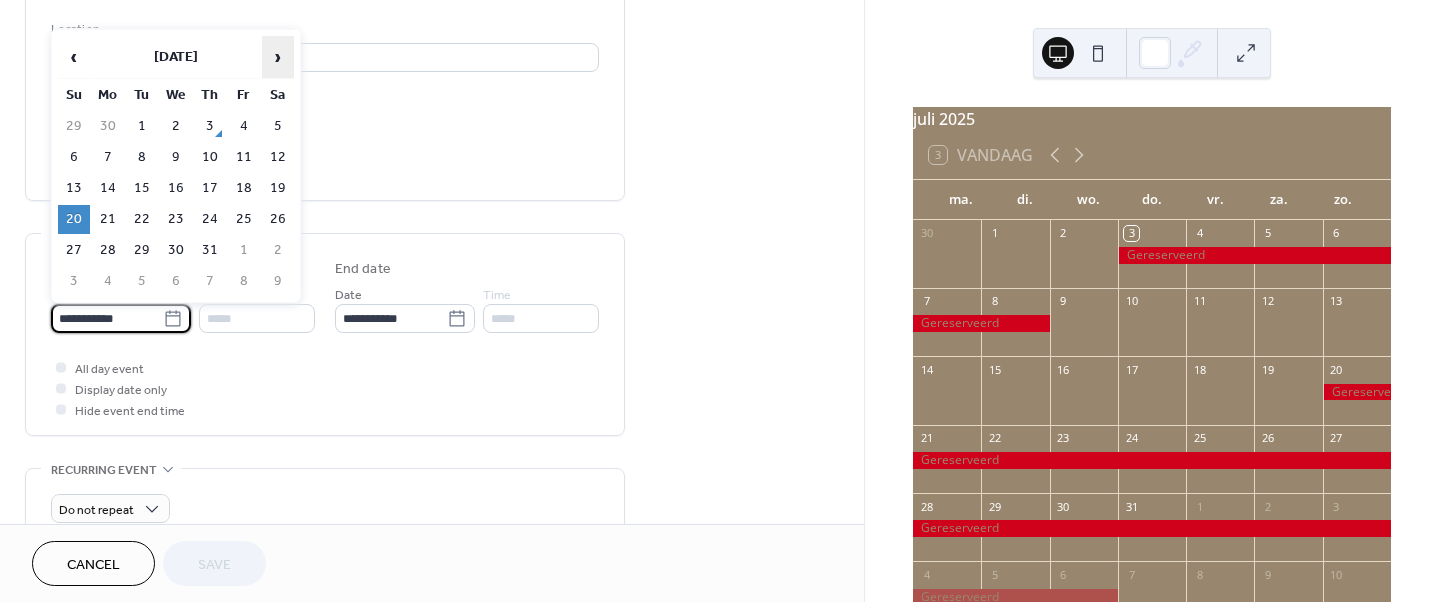 click on "›" at bounding box center [278, 57] 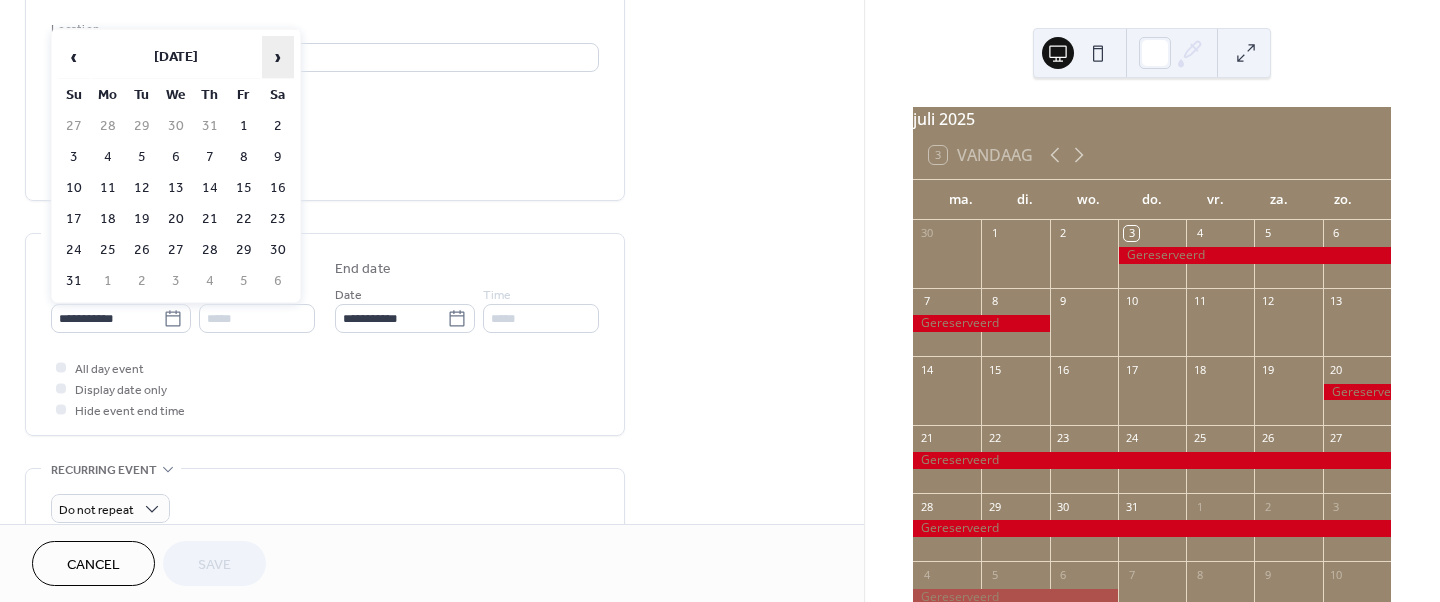click on "›" at bounding box center (278, 57) 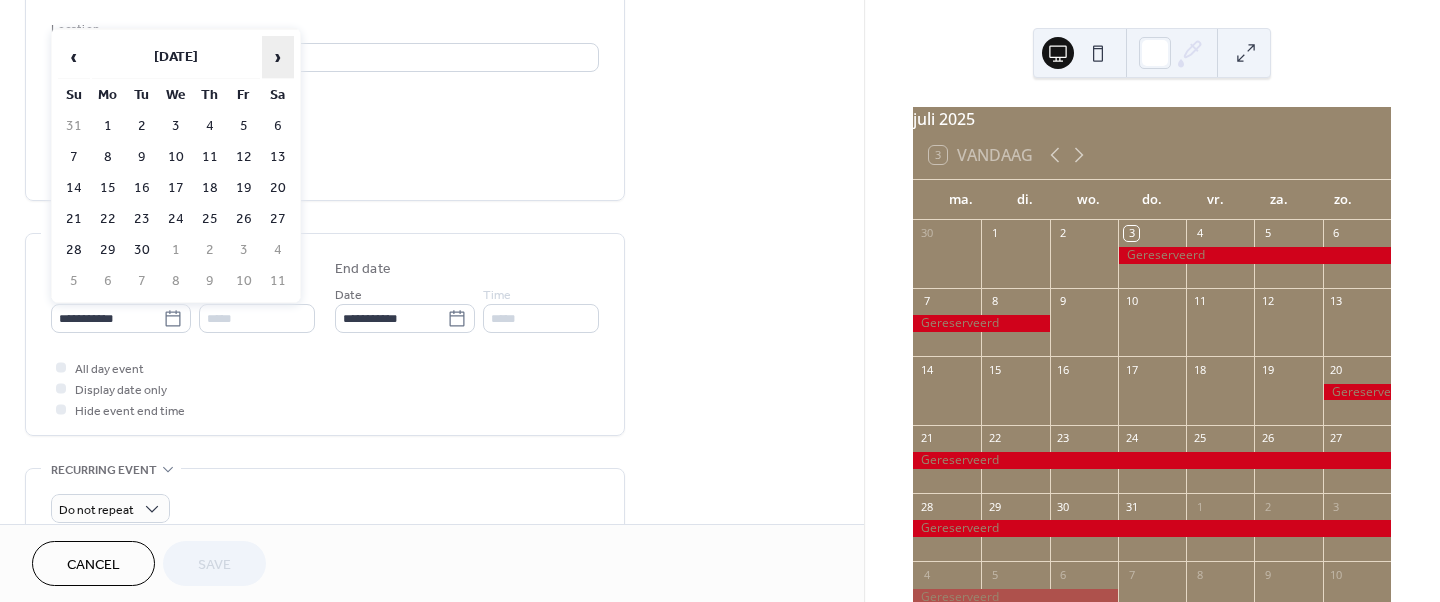 click on "›" at bounding box center (278, 57) 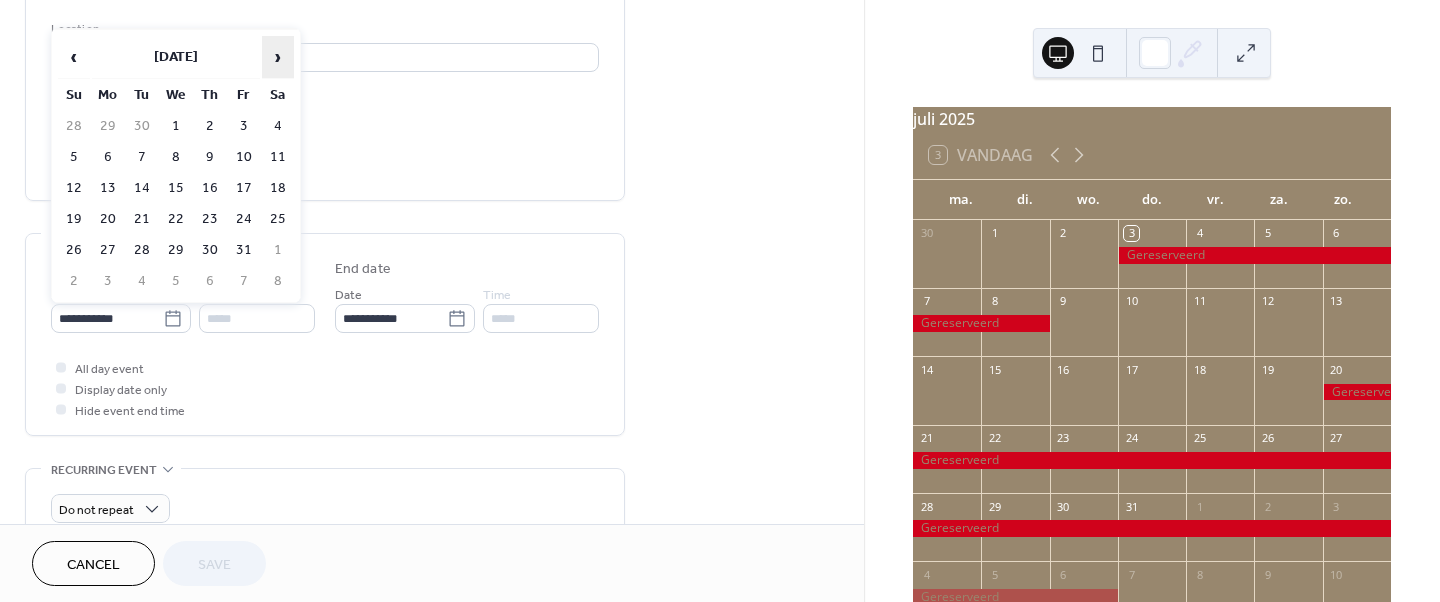 click on "›" at bounding box center [278, 57] 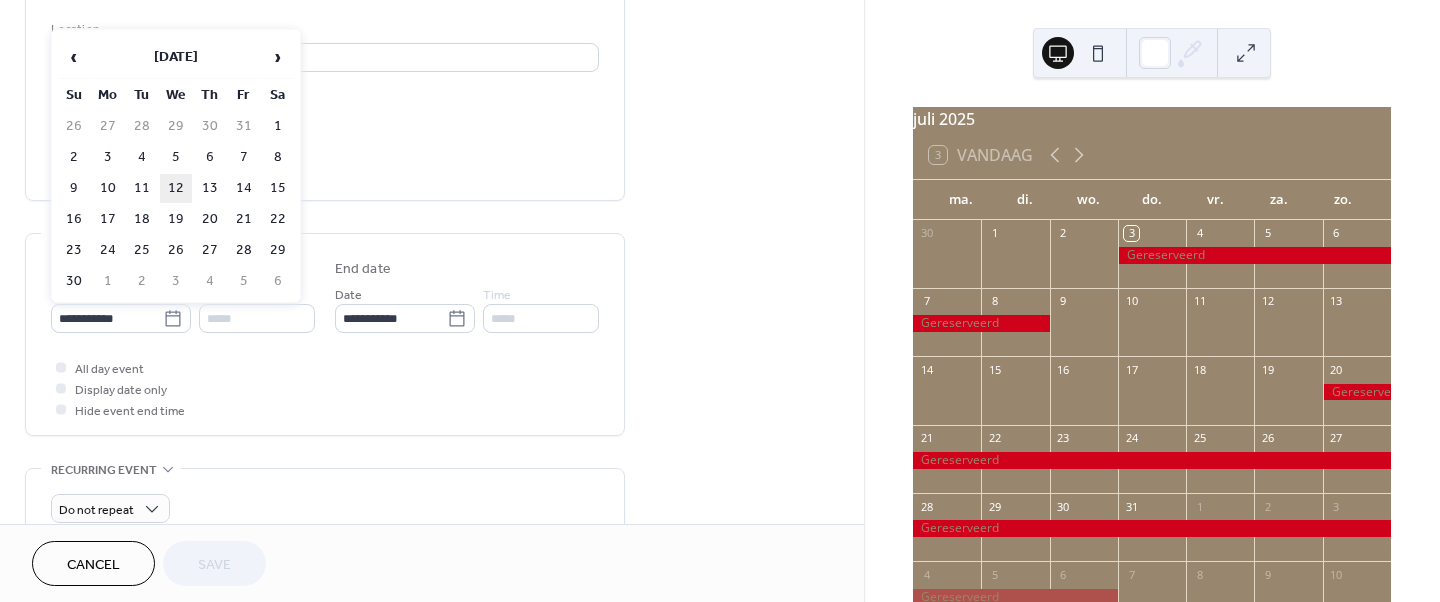 click on "12" at bounding box center (176, 188) 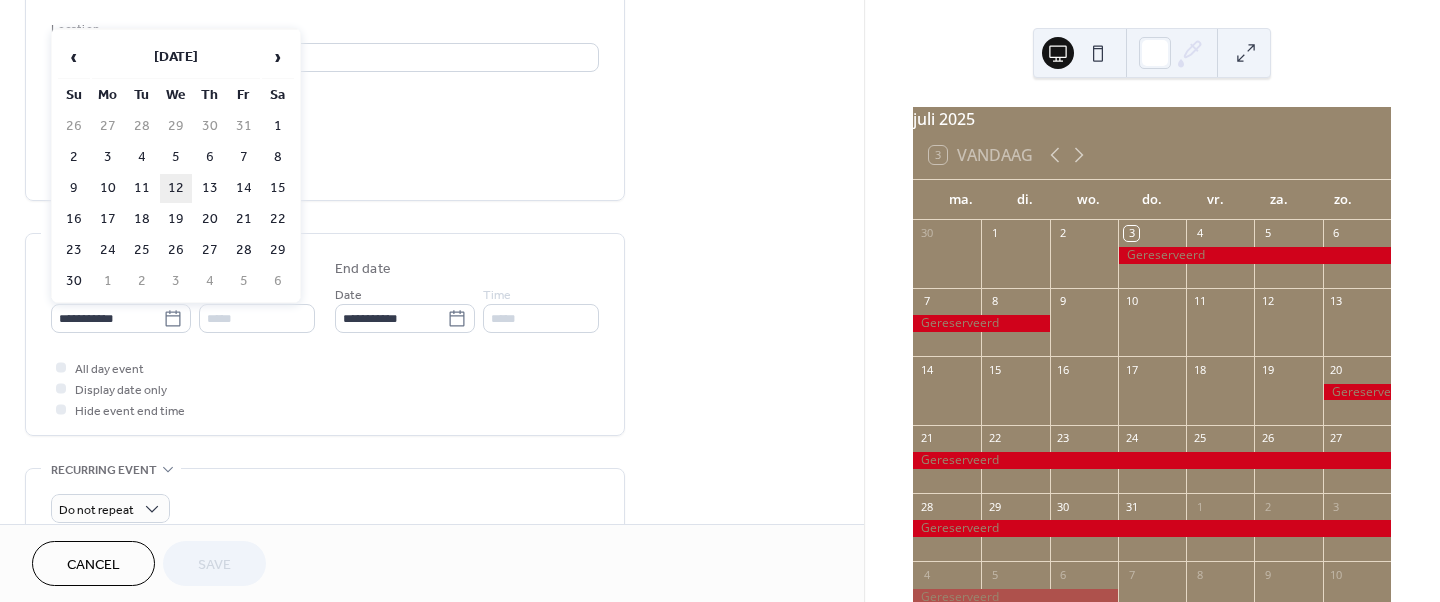 type on "**********" 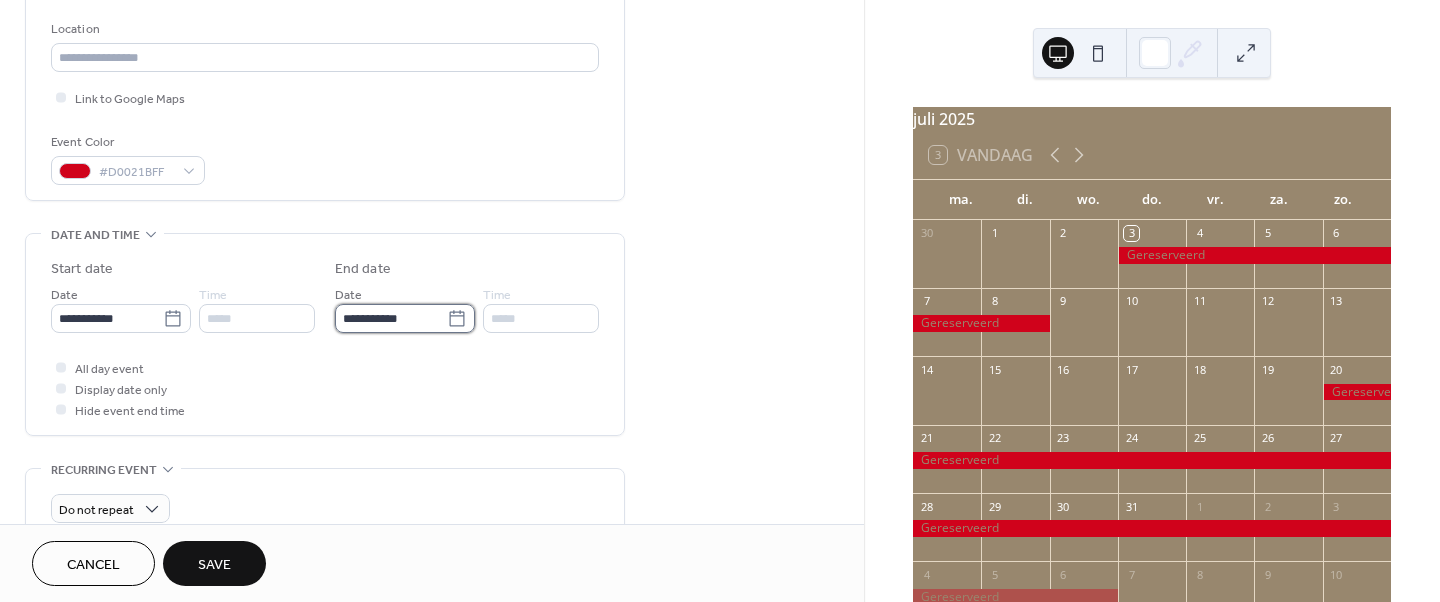 click on "**********" at bounding box center (391, 318) 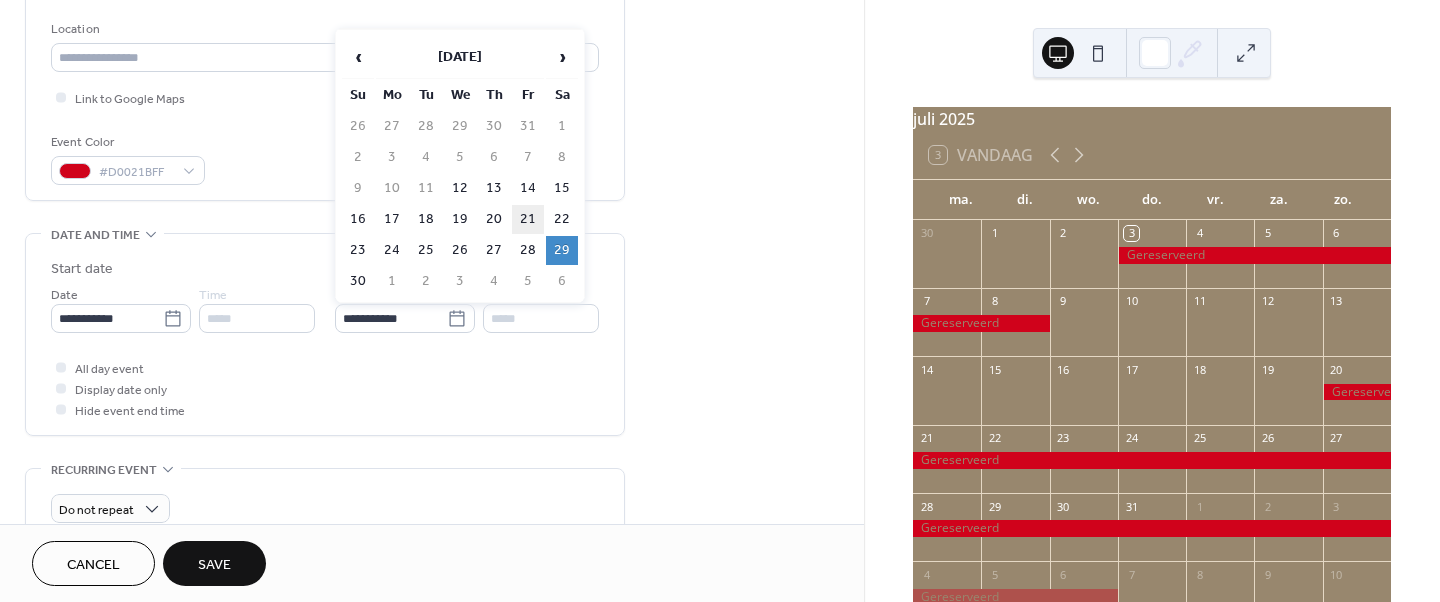 click on "21" at bounding box center (528, 219) 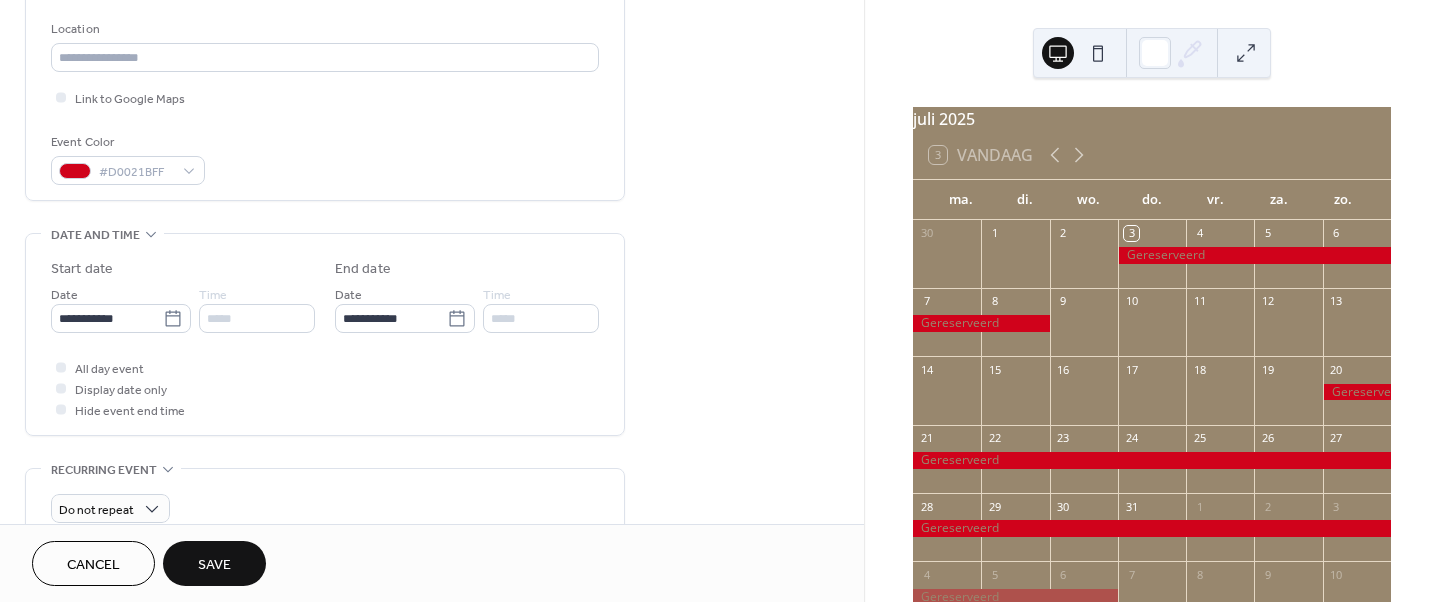 click on "Save" at bounding box center (214, 565) 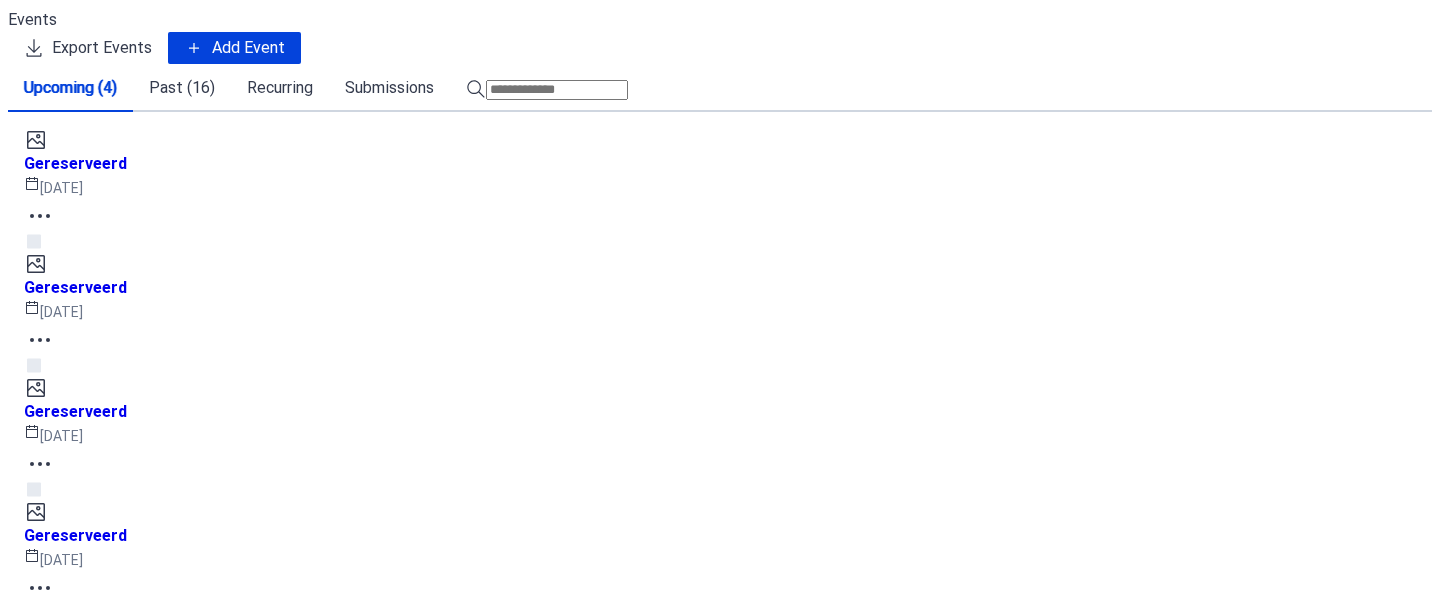 scroll, scrollTop: 0, scrollLeft: 0, axis: both 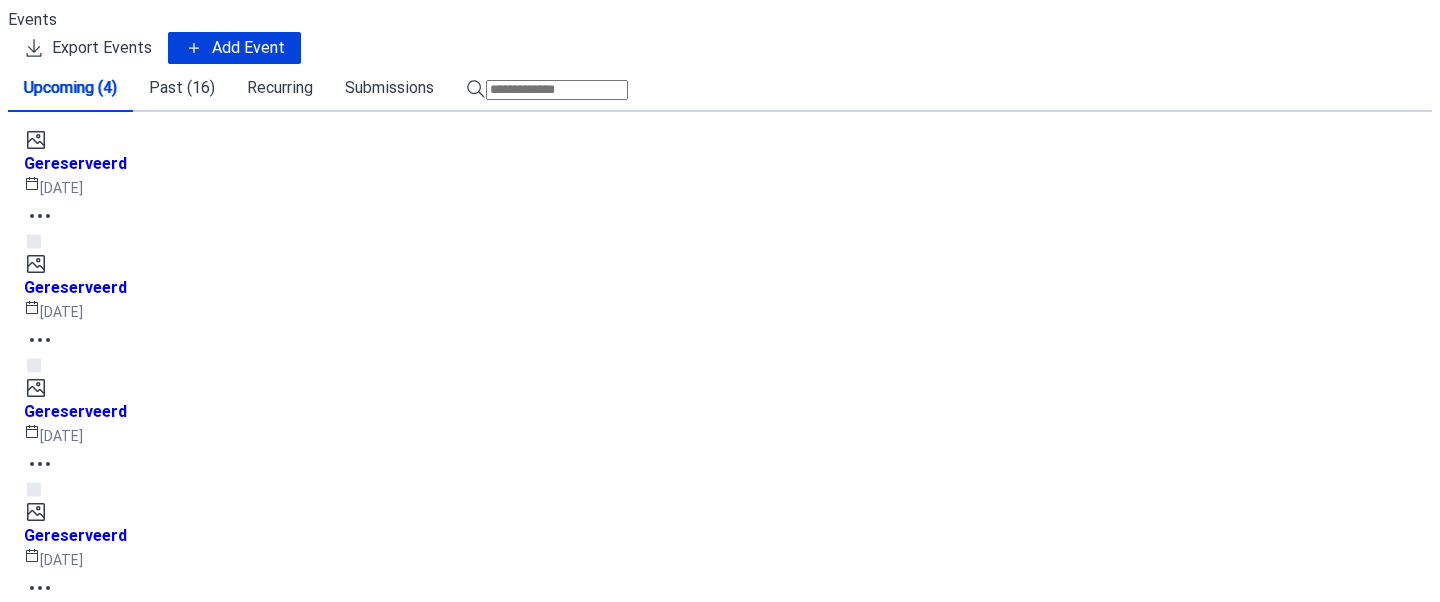 click 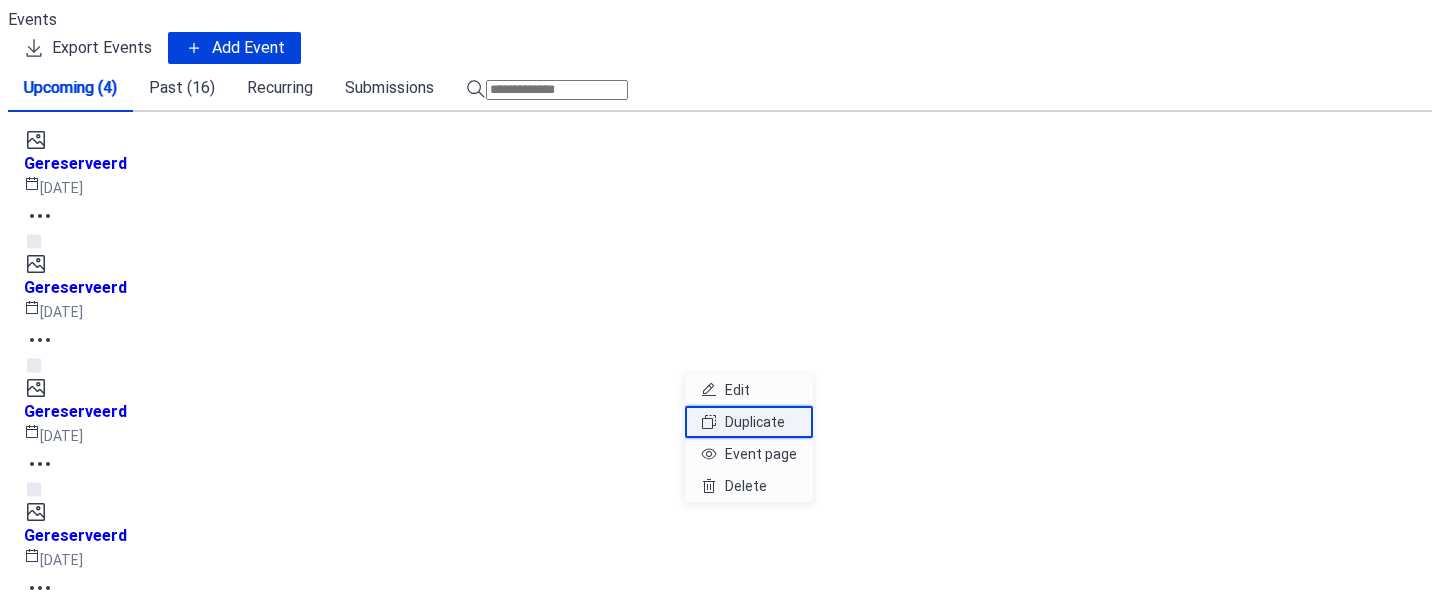 click on "Duplicate" at bounding box center (755, 422) 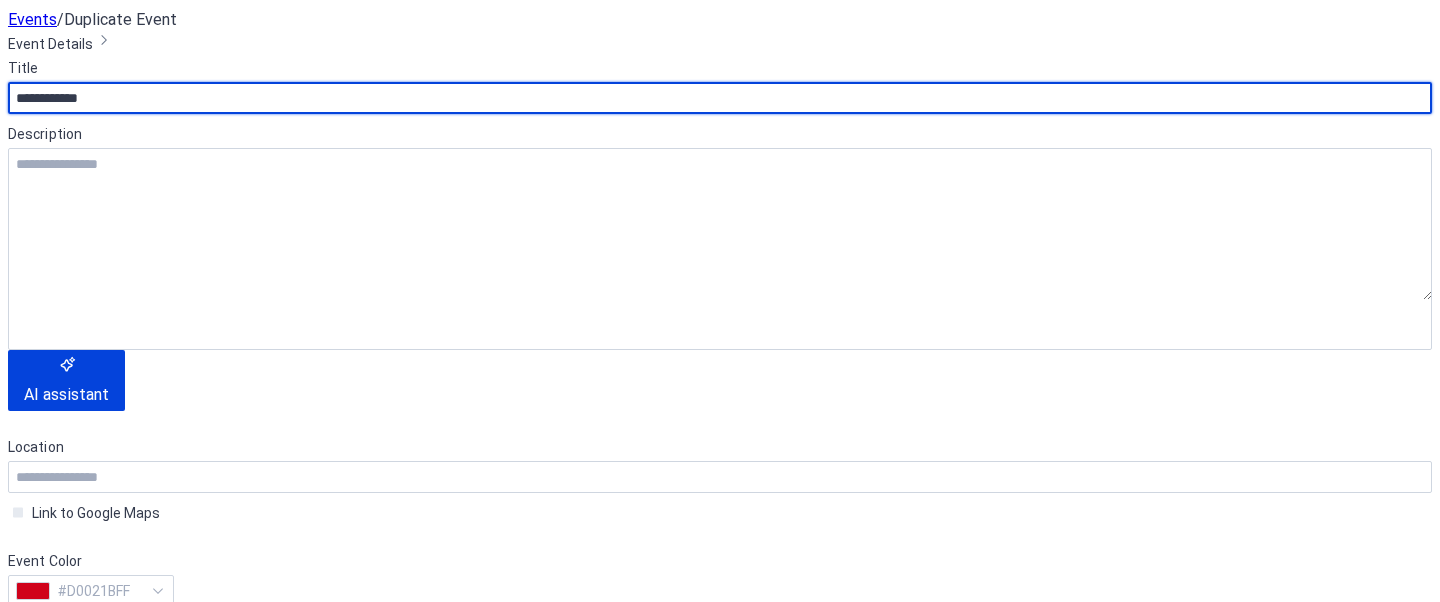 scroll, scrollTop: 365, scrollLeft: 0, axis: vertical 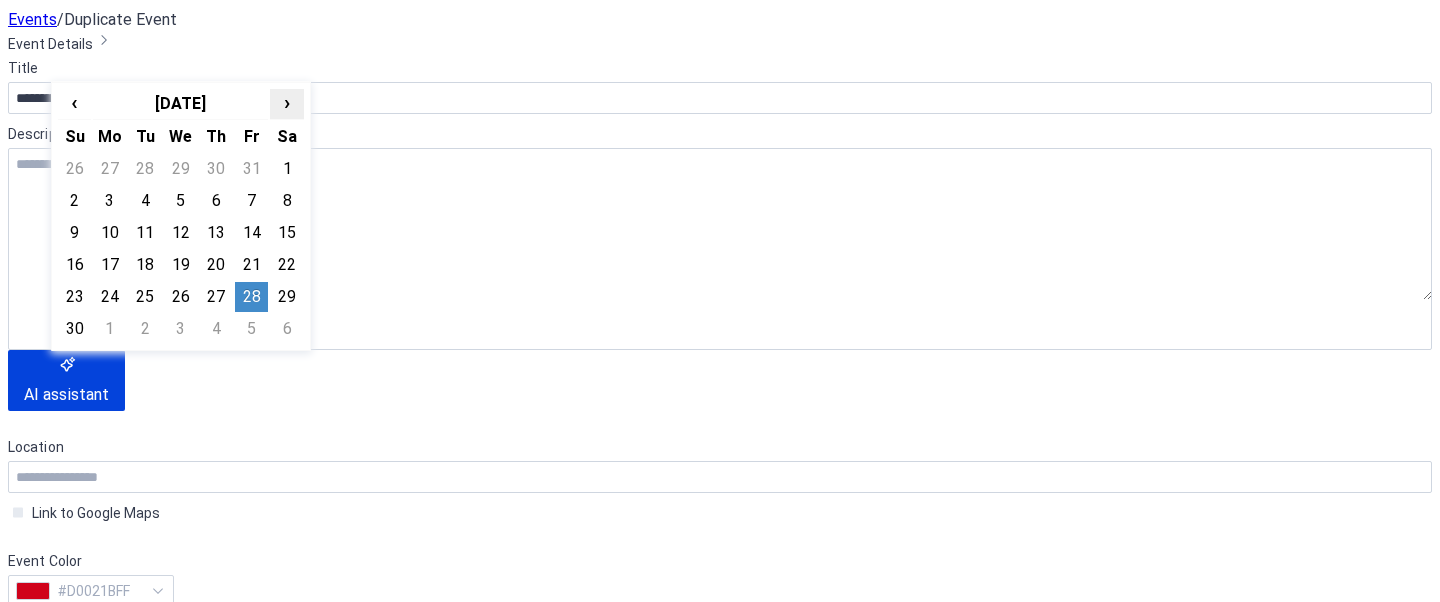 click on "›" at bounding box center (286, 102) 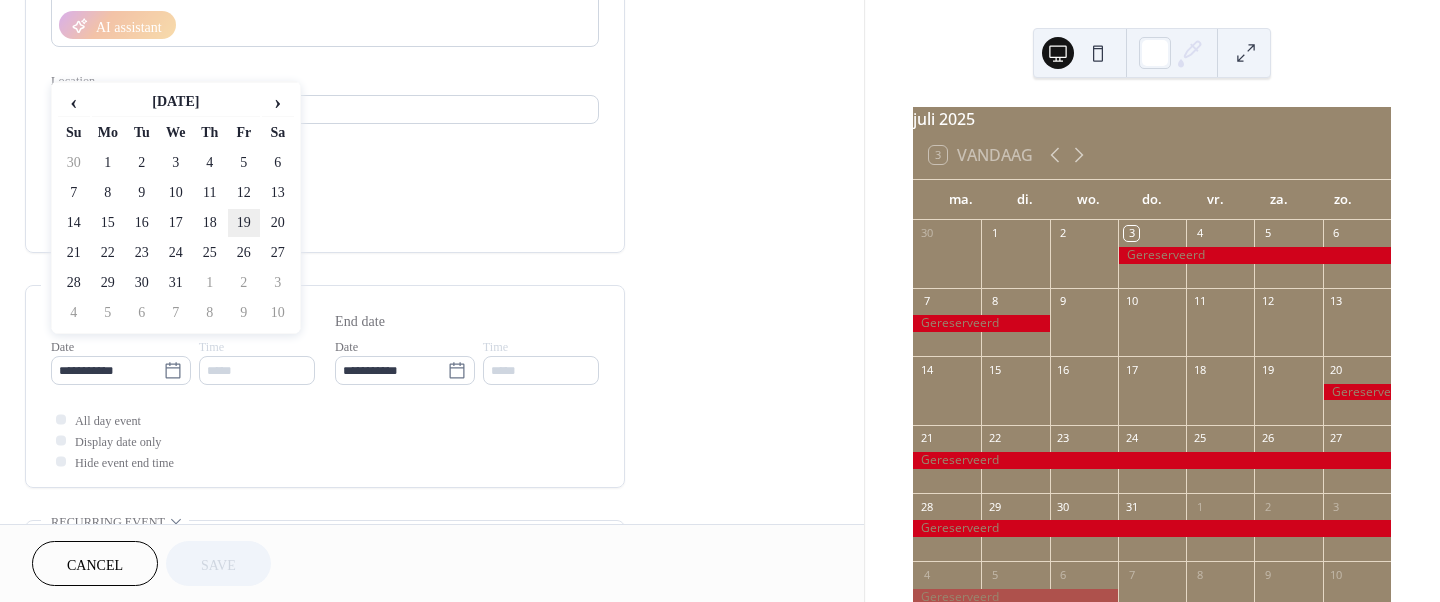 click on "19" at bounding box center (244, 223) 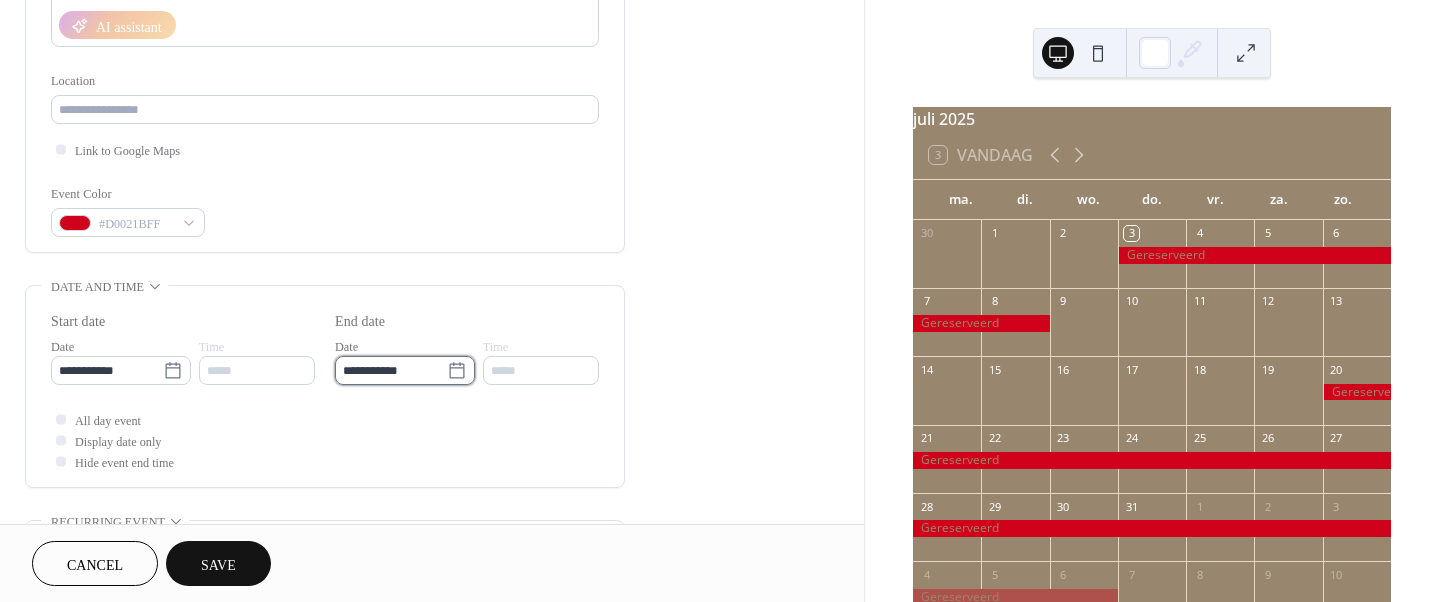 click on "**********" at bounding box center (391, 370) 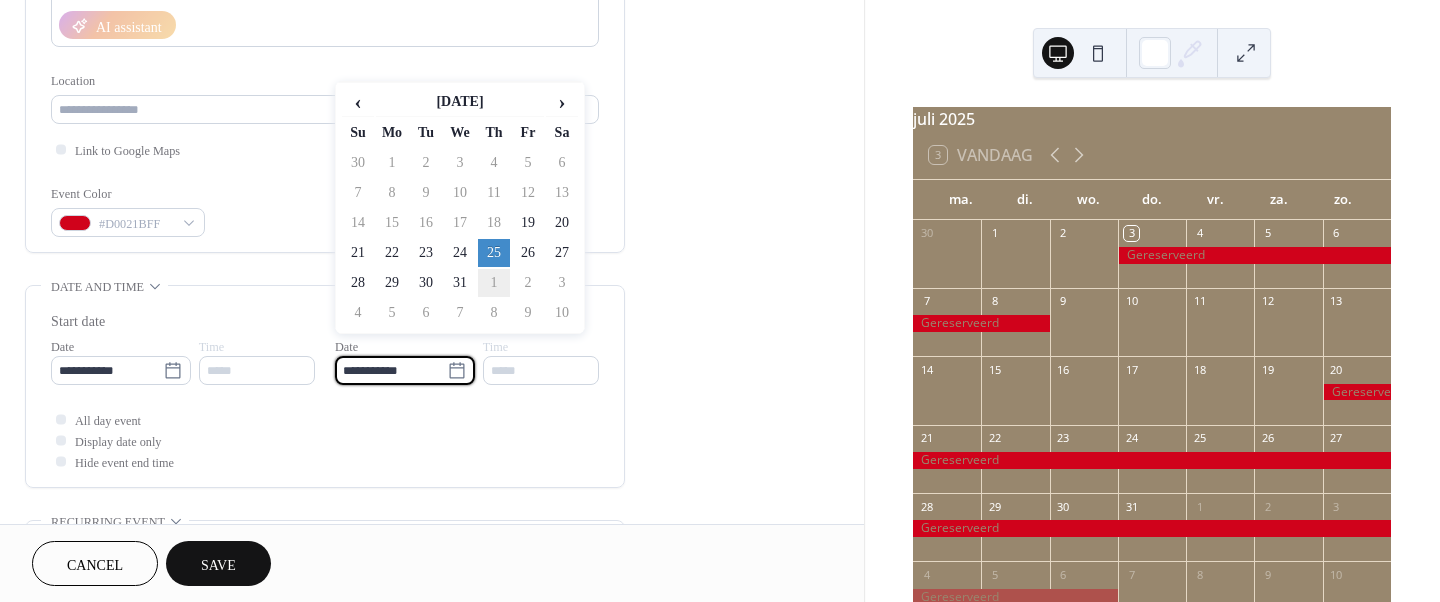 click on "1" at bounding box center [494, 283] 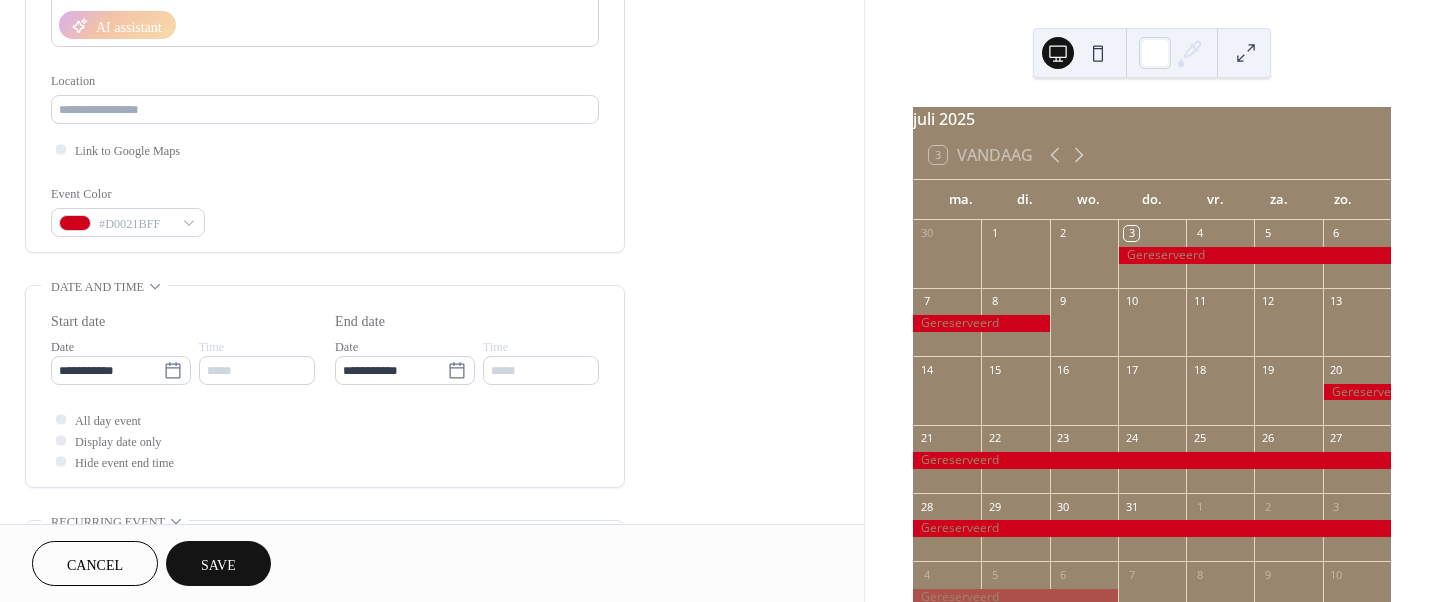 click on "Save" at bounding box center [218, 563] 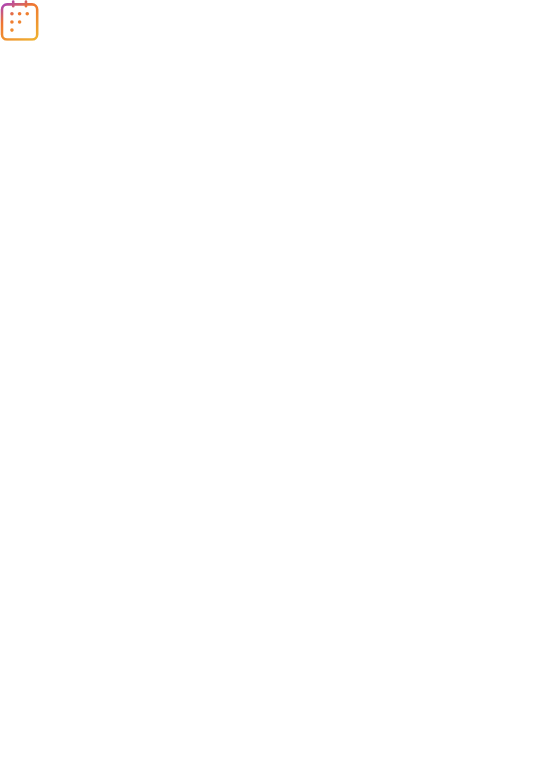 scroll, scrollTop: 0, scrollLeft: 0, axis: both 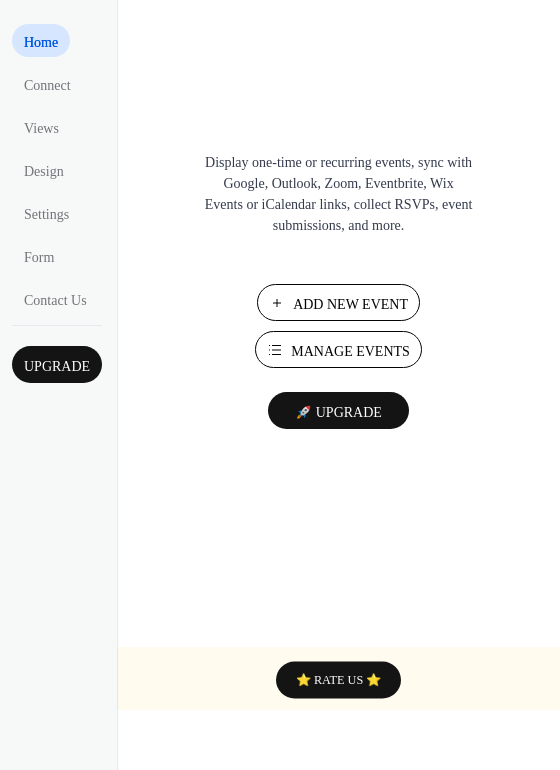click on "Manage Events" at bounding box center (350, 351) 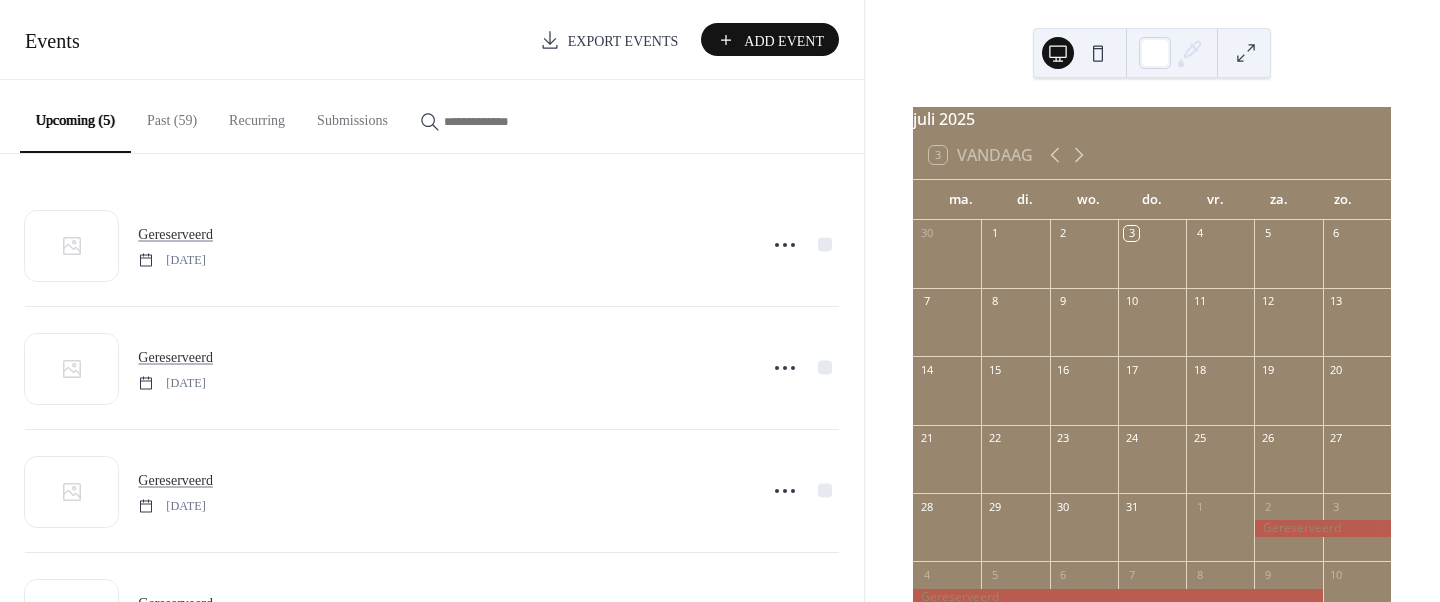 scroll, scrollTop: 0, scrollLeft: 0, axis: both 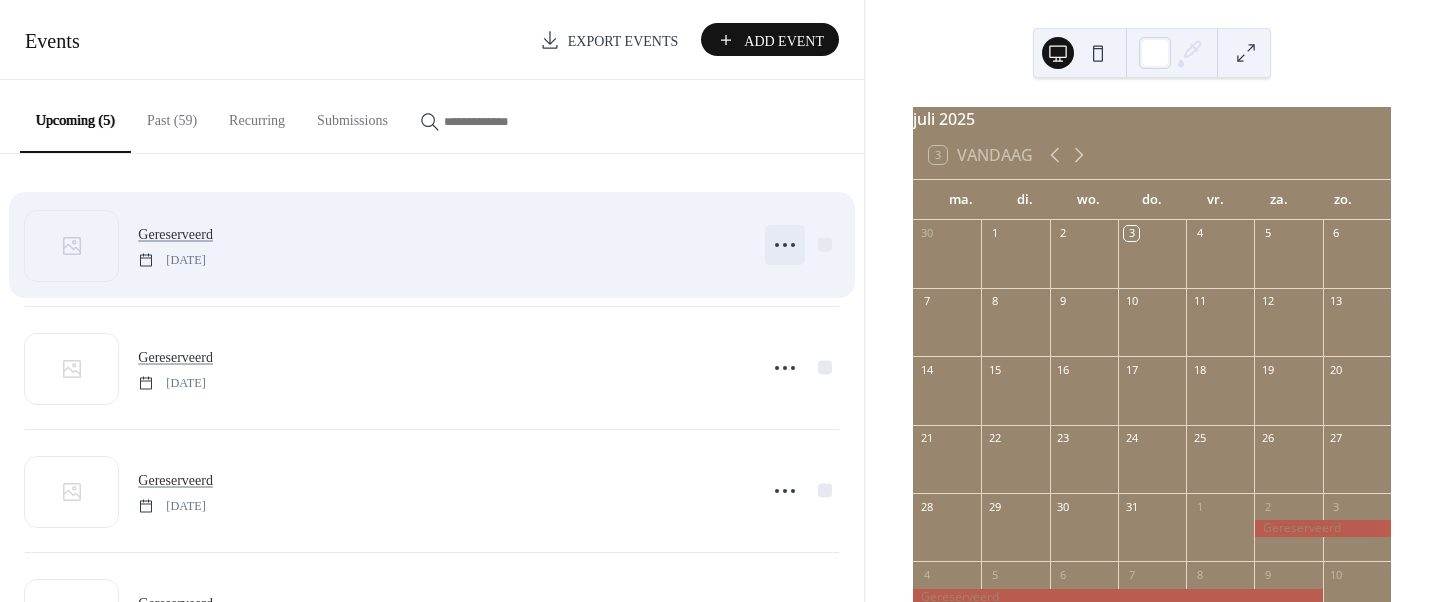 click 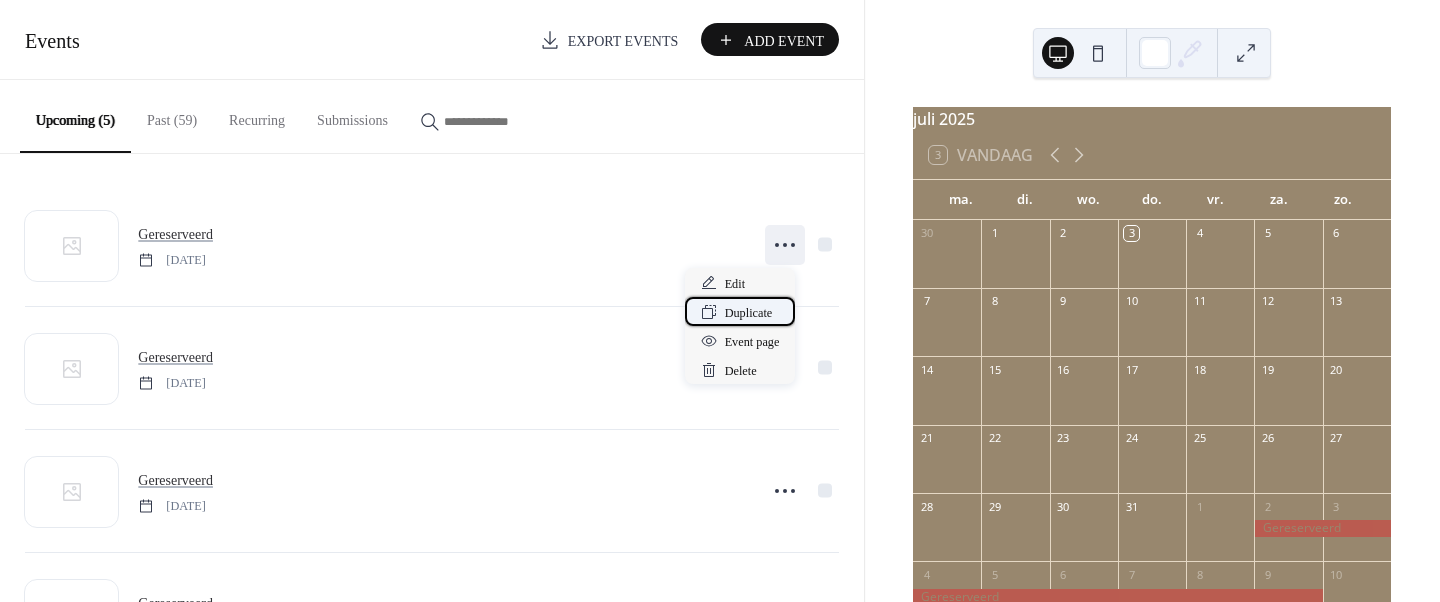 click on "Duplicate" at bounding box center [749, 313] 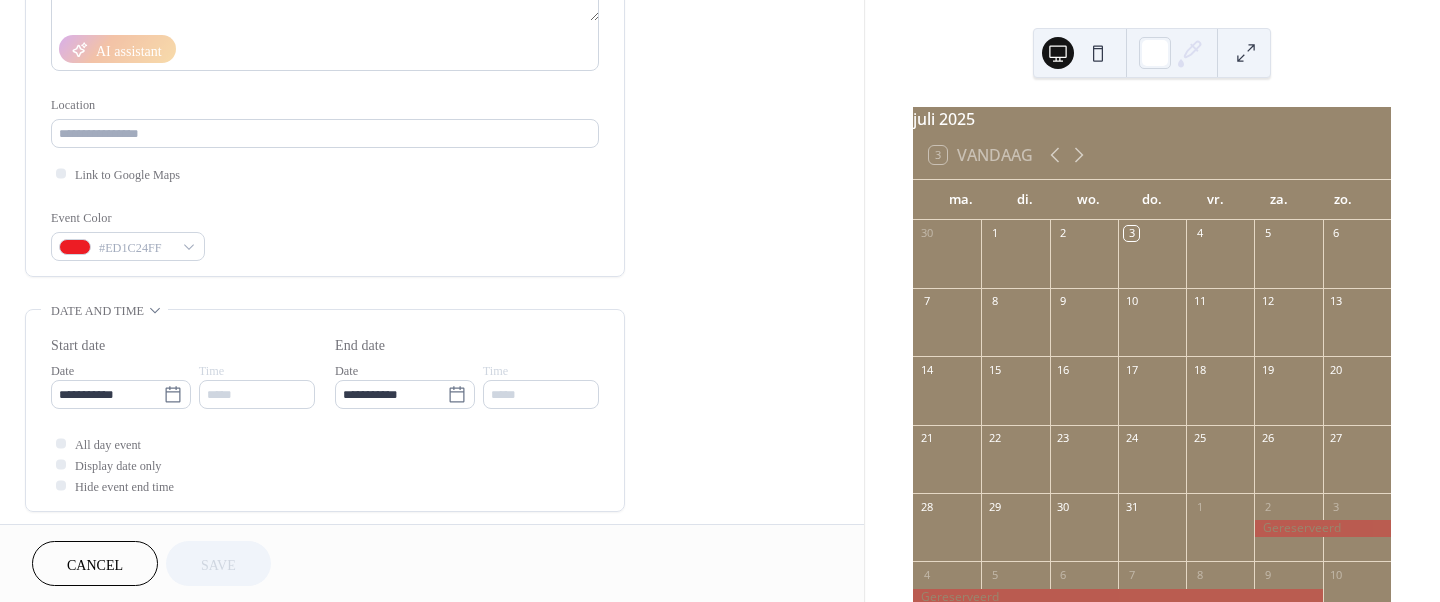 scroll, scrollTop: 346, scrollLeft: 0, axis: vertical 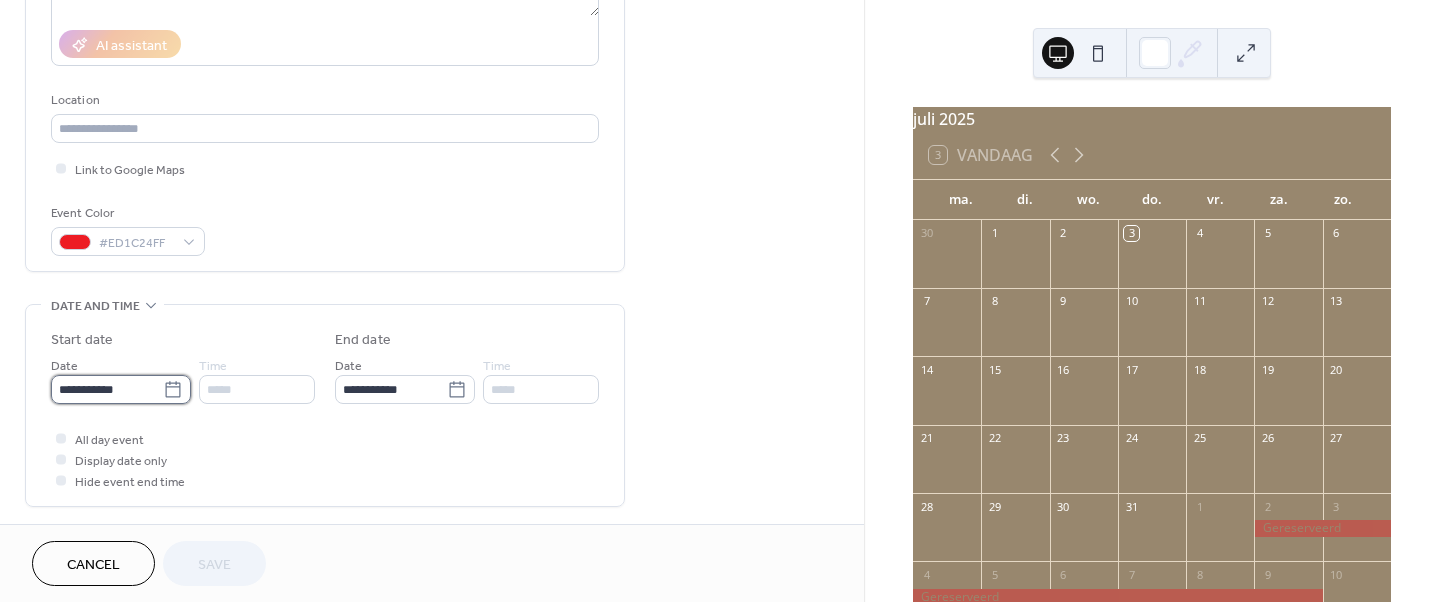 click on "**********" at bounding box center (107, 389) 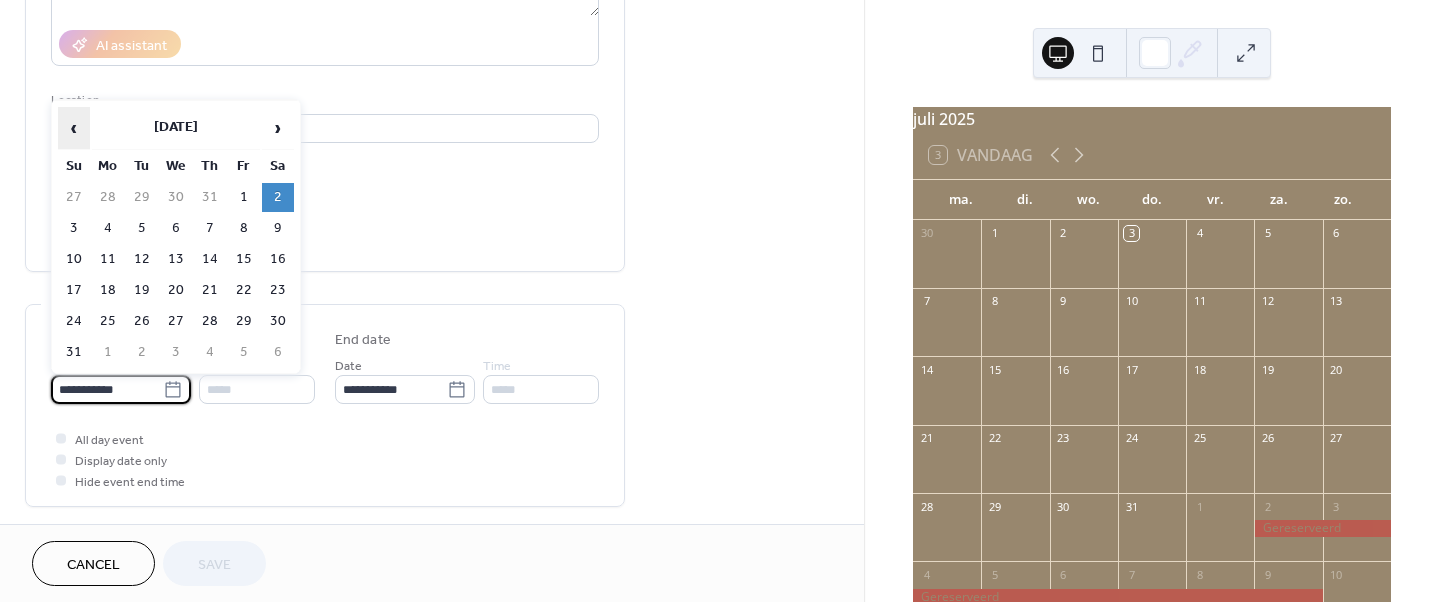click on "‹" at bounding box center (74, 128) 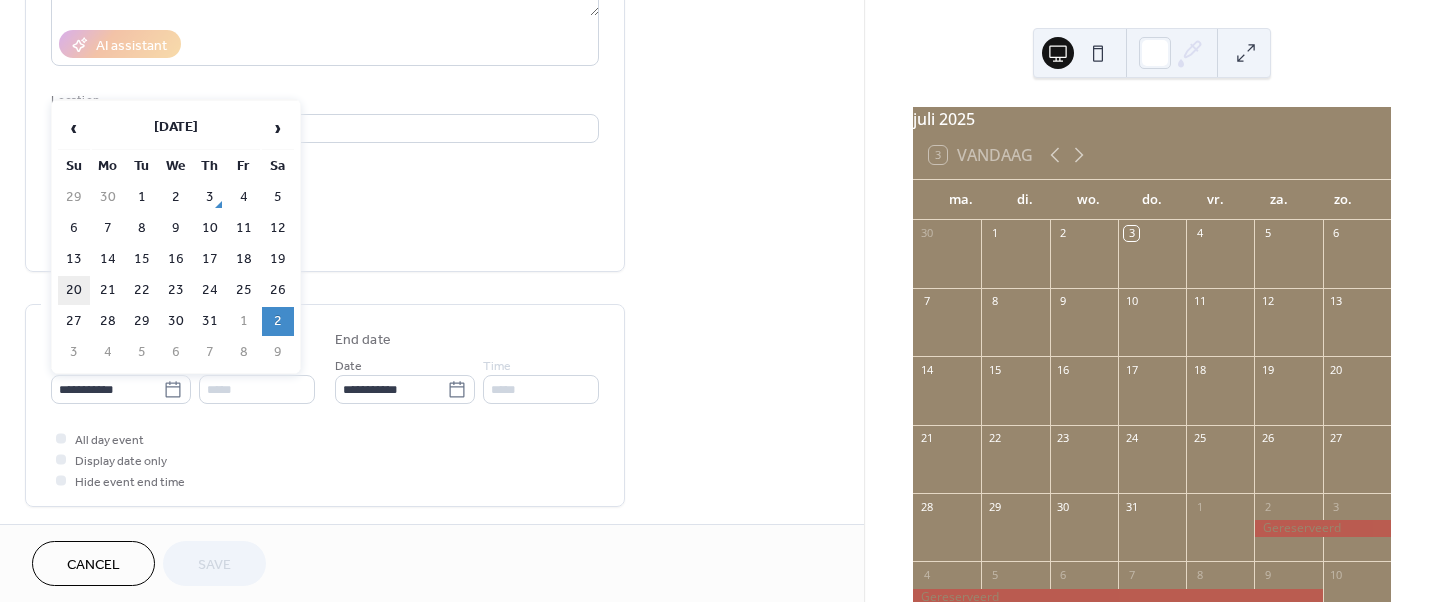 click on "20" at bounding box center [74, 290] 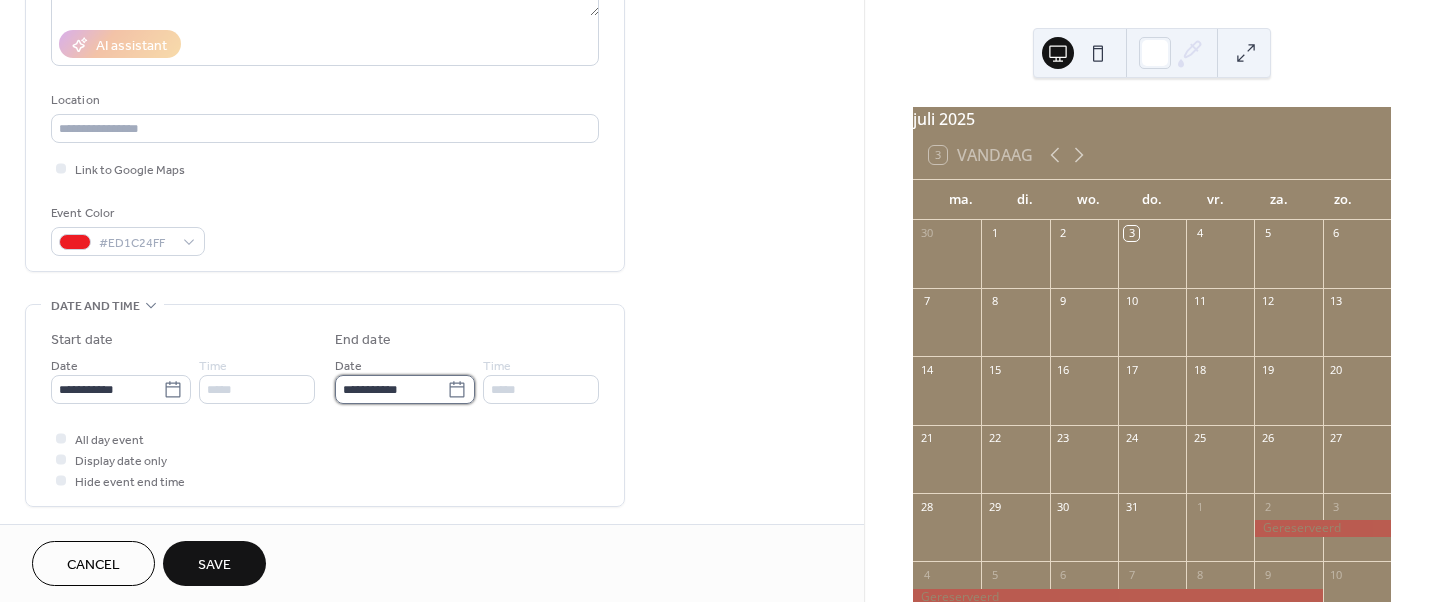 click on "**********" at bounding box center [391, 389] 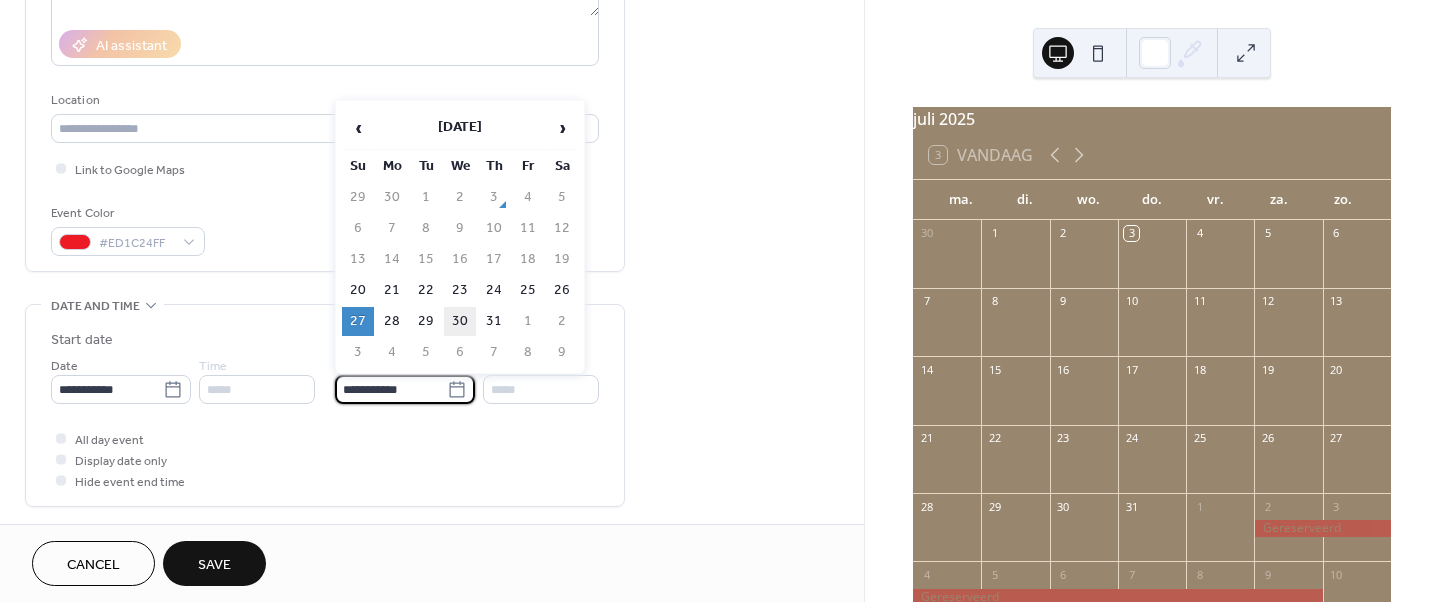 click on "30" at bounding box center (460, 321) 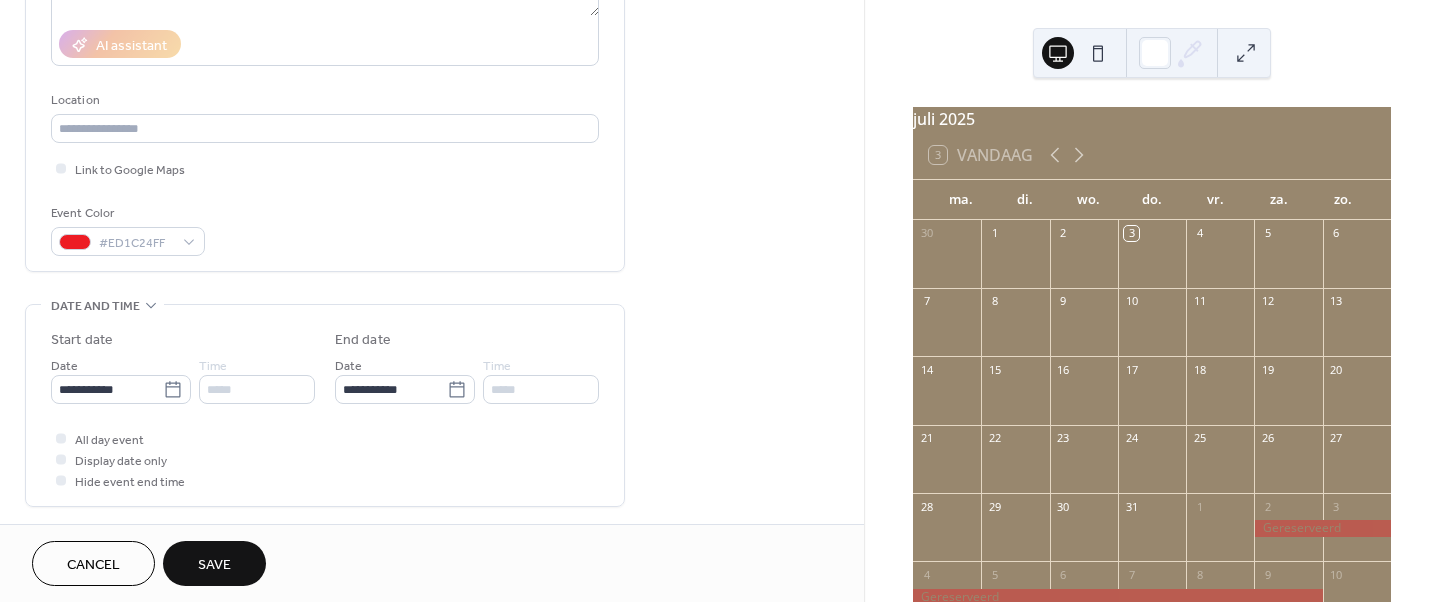 click on "Save" at bounding box center (214, 565) 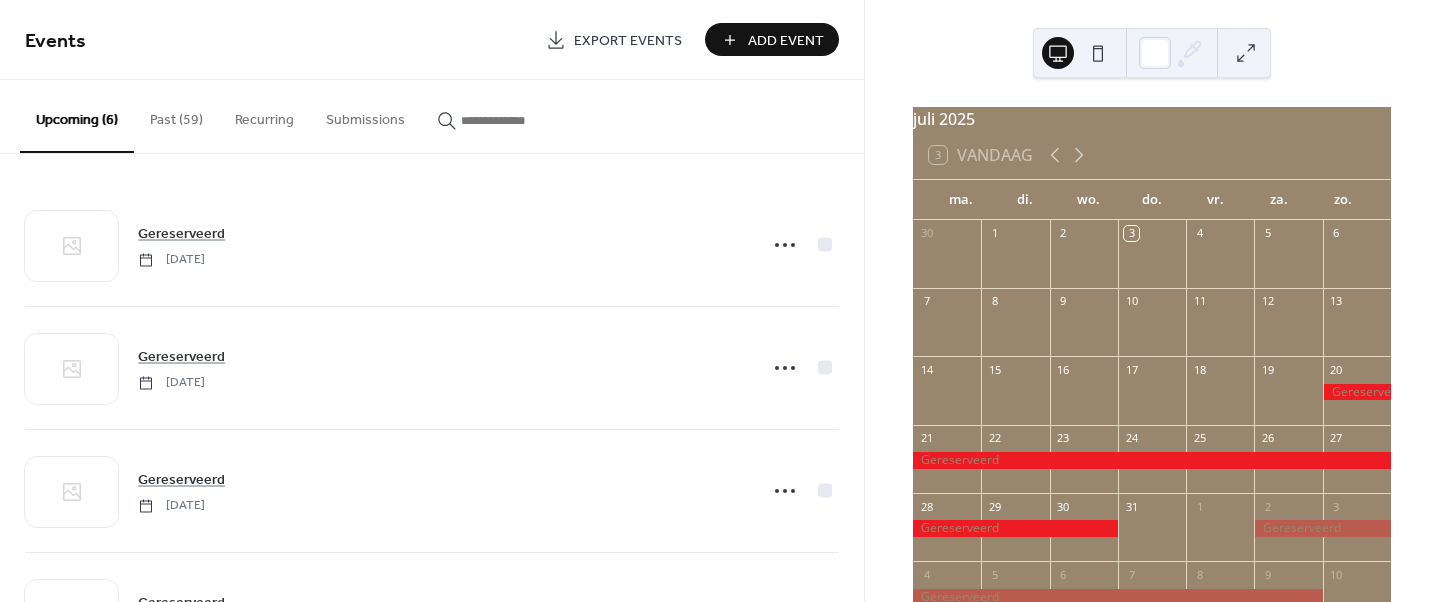 scroll, scrollTop: 0, scrollLeft: 0, axis: both 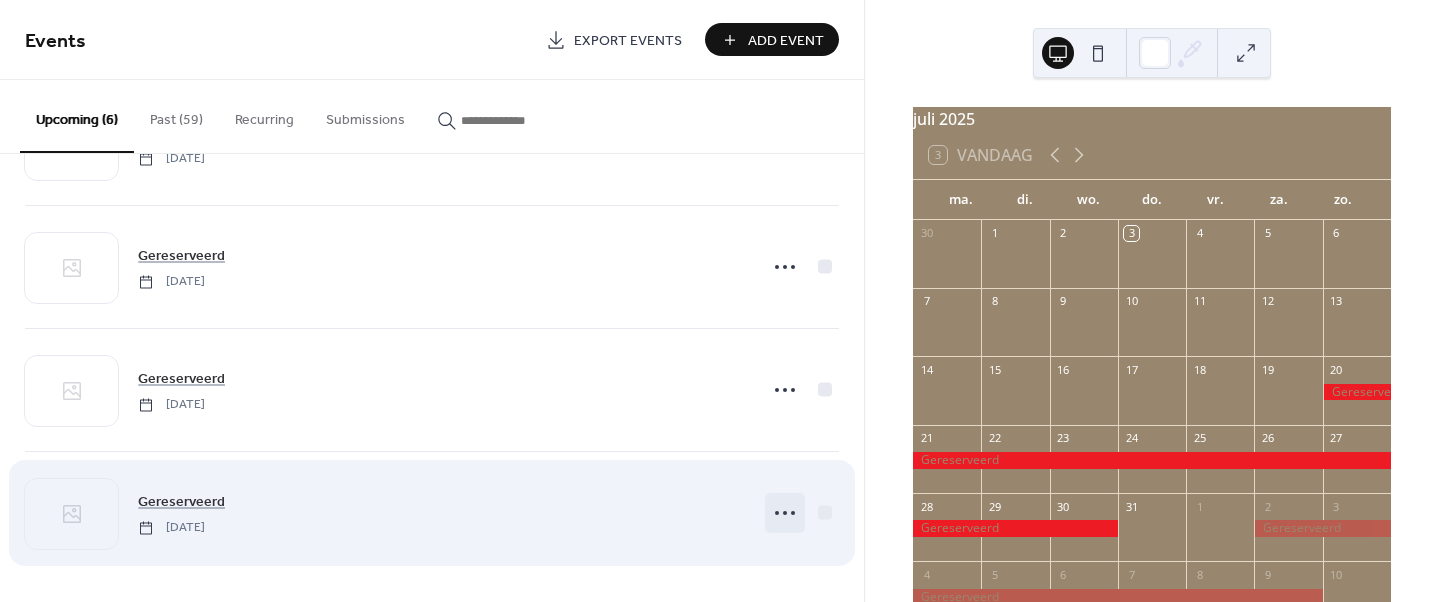 click 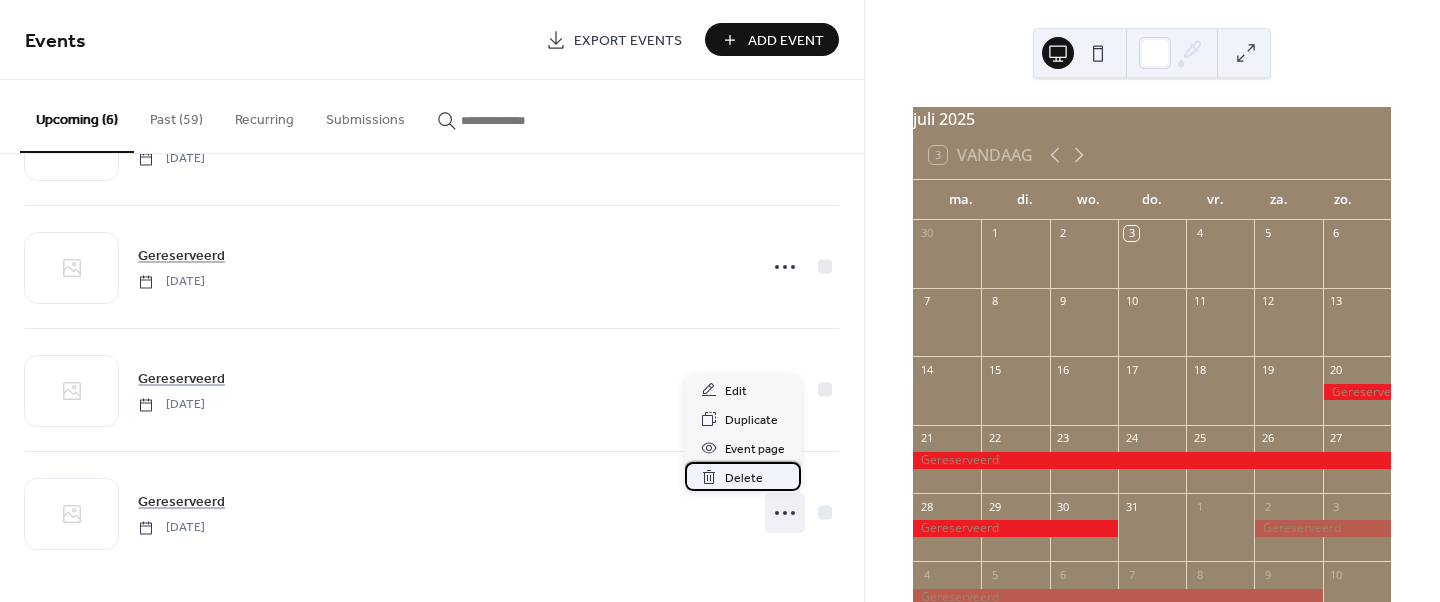 click on "Delete" at bounding box center [744, 478] 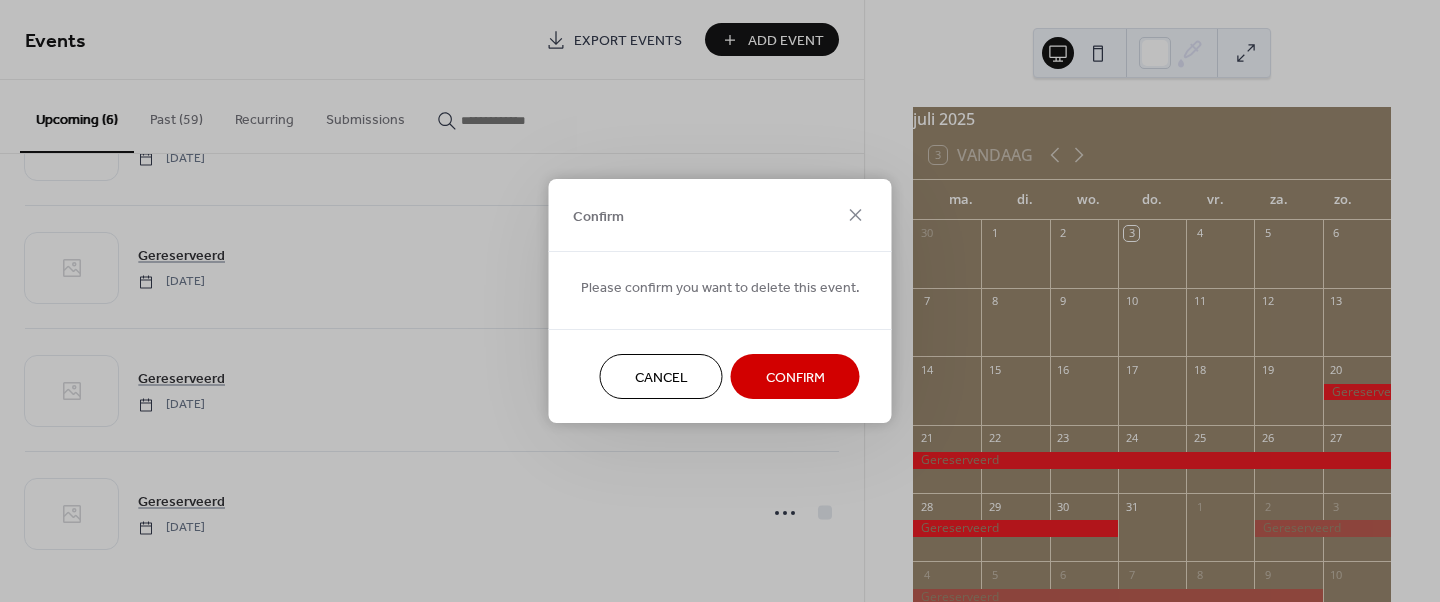 click on "Confirm" at bounding box center [795, 376] 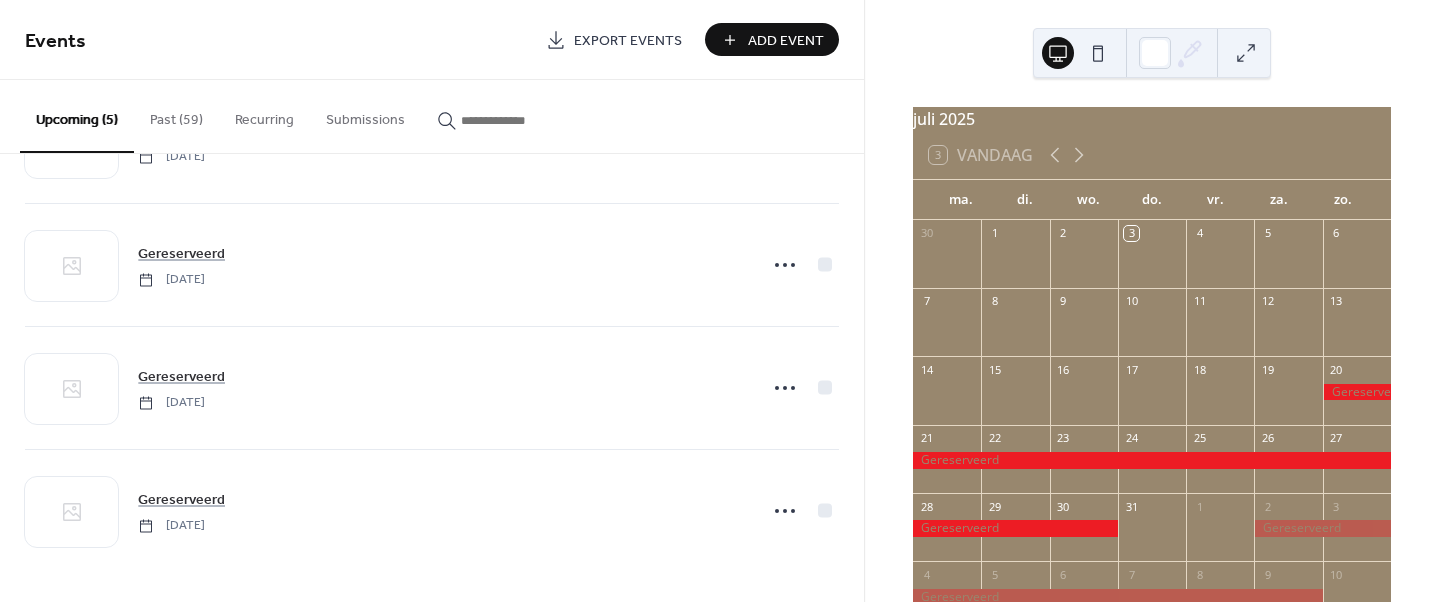 scroll, scrollTop: 224, scrollLeft: 0, axis: vertical 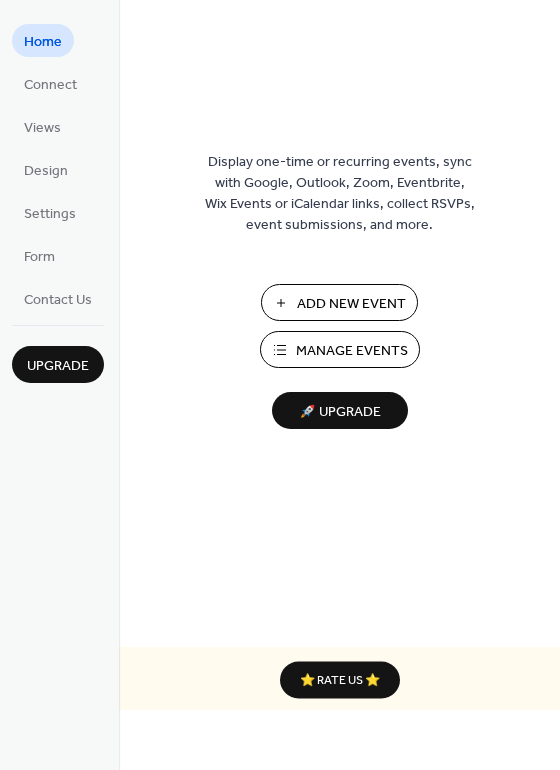 click on "Manage Events" at bounding box center (352, 351) 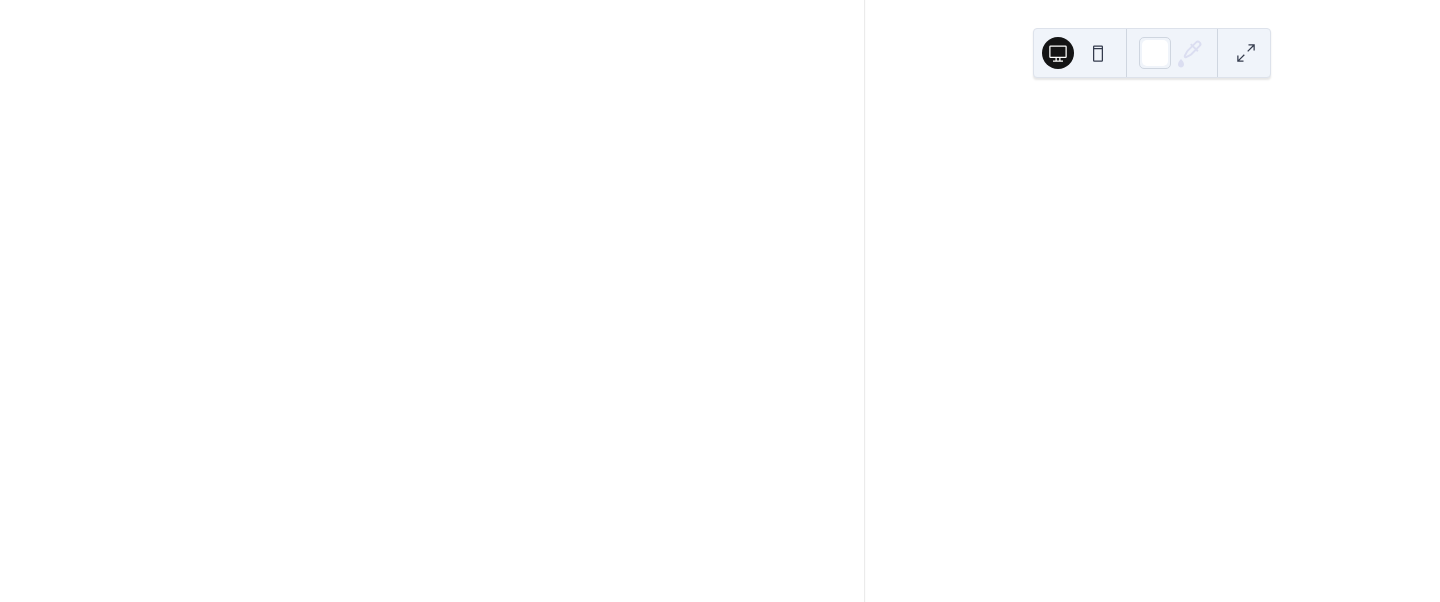 scroll, scrollTop: 0, scrollLeft: 0, axis: both 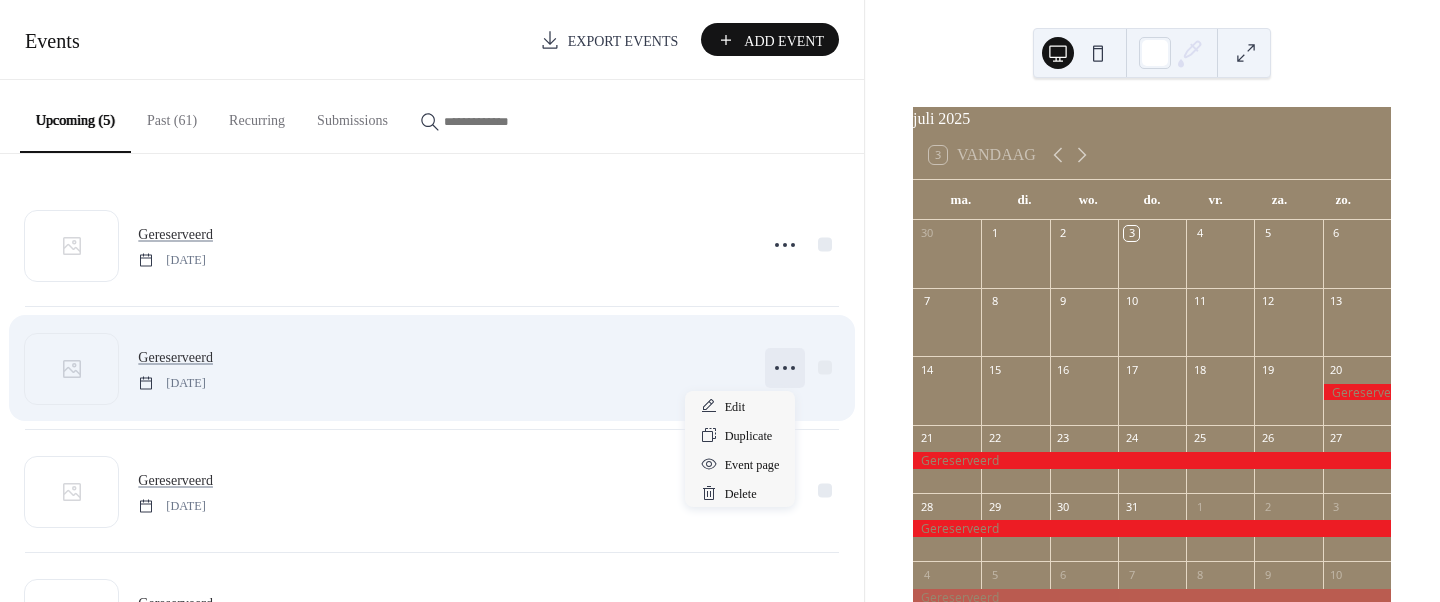 click 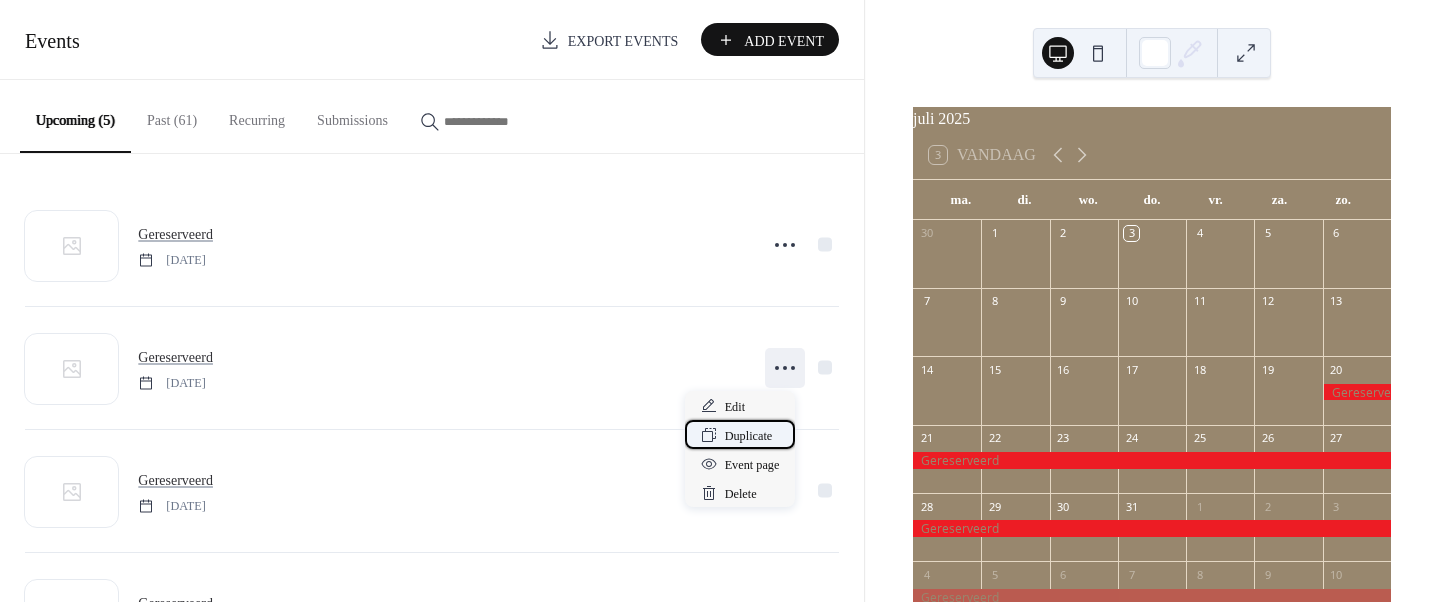 click on "Duplicate" at bounding box center (749, 436) 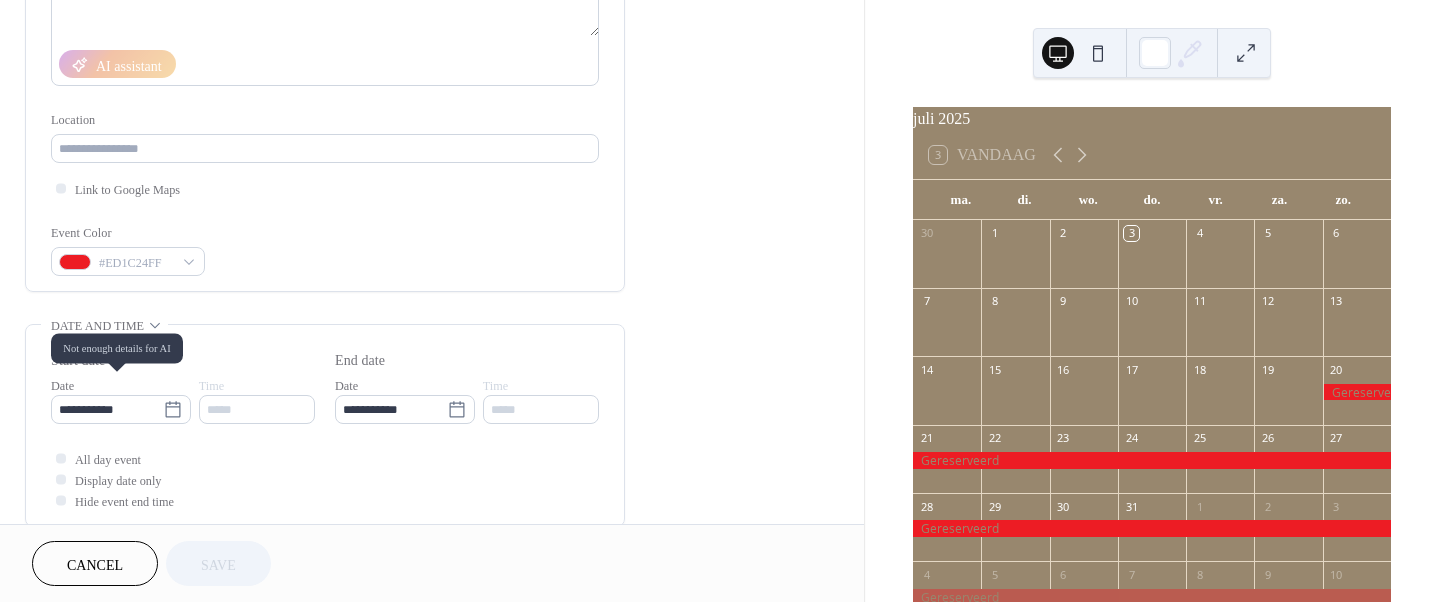 scroll, scrollTop: 332, scrollLeft: 0, axis: vertical 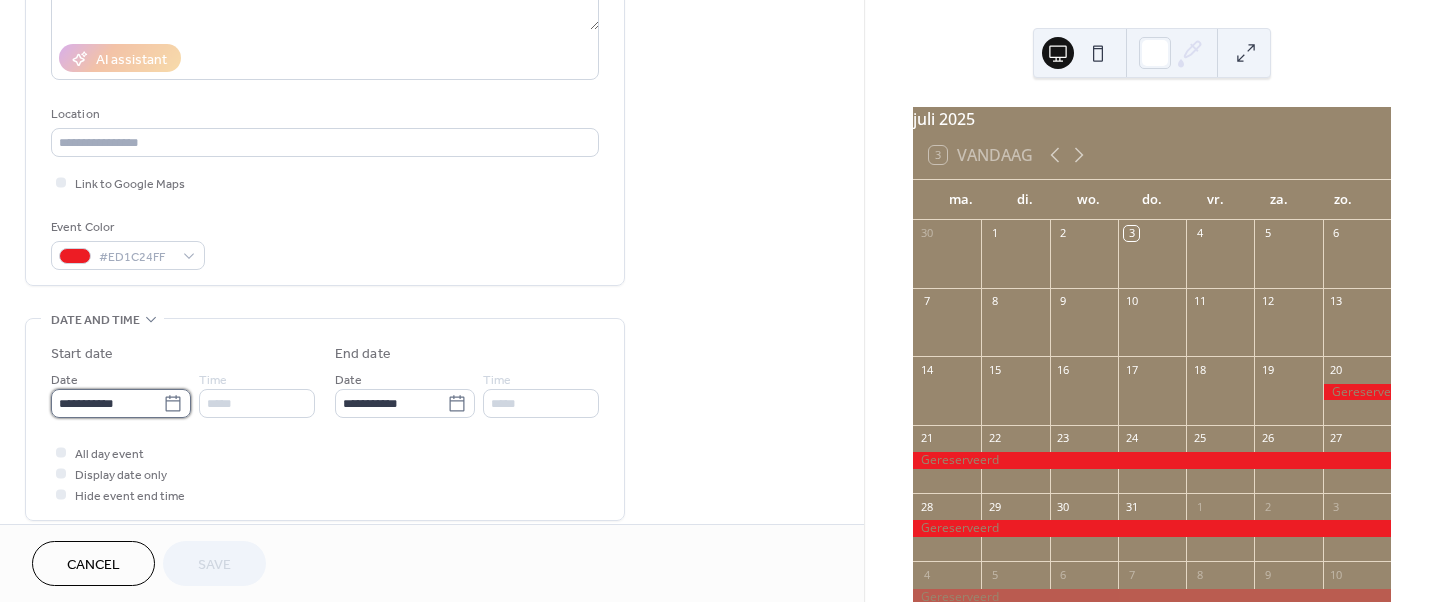click on "**********" at bounding box center (720, 301) 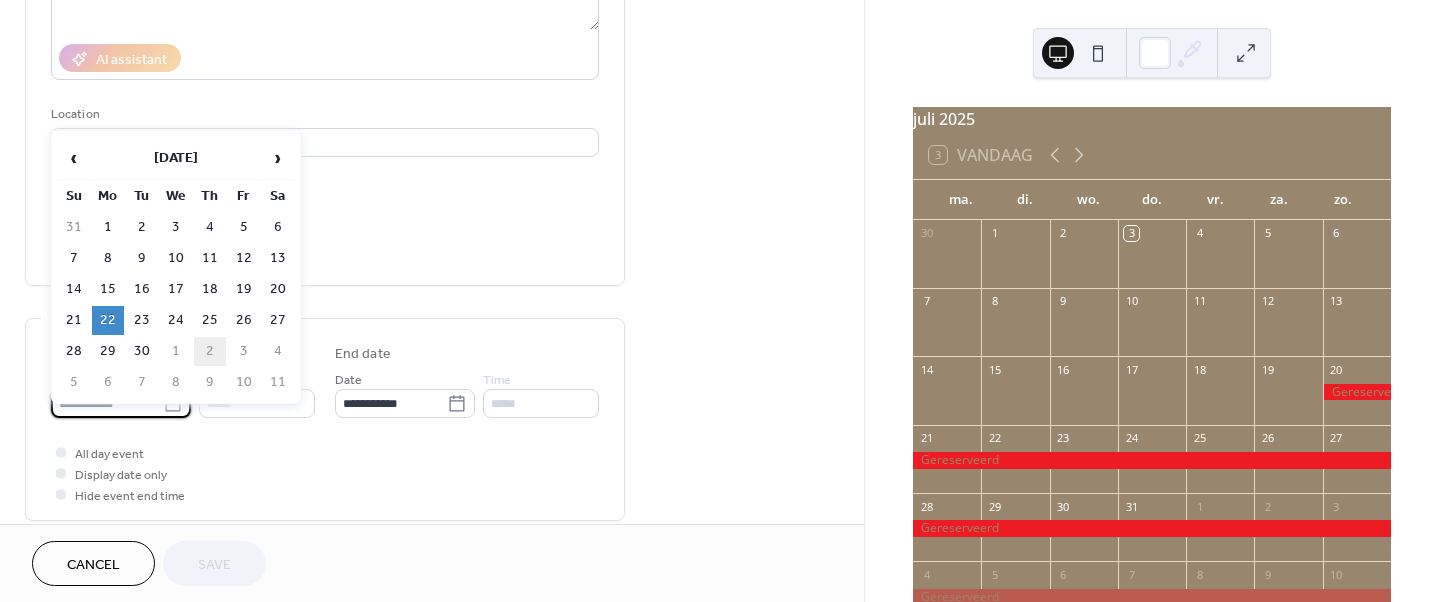 click on "2" at bounding box center (210, 351) 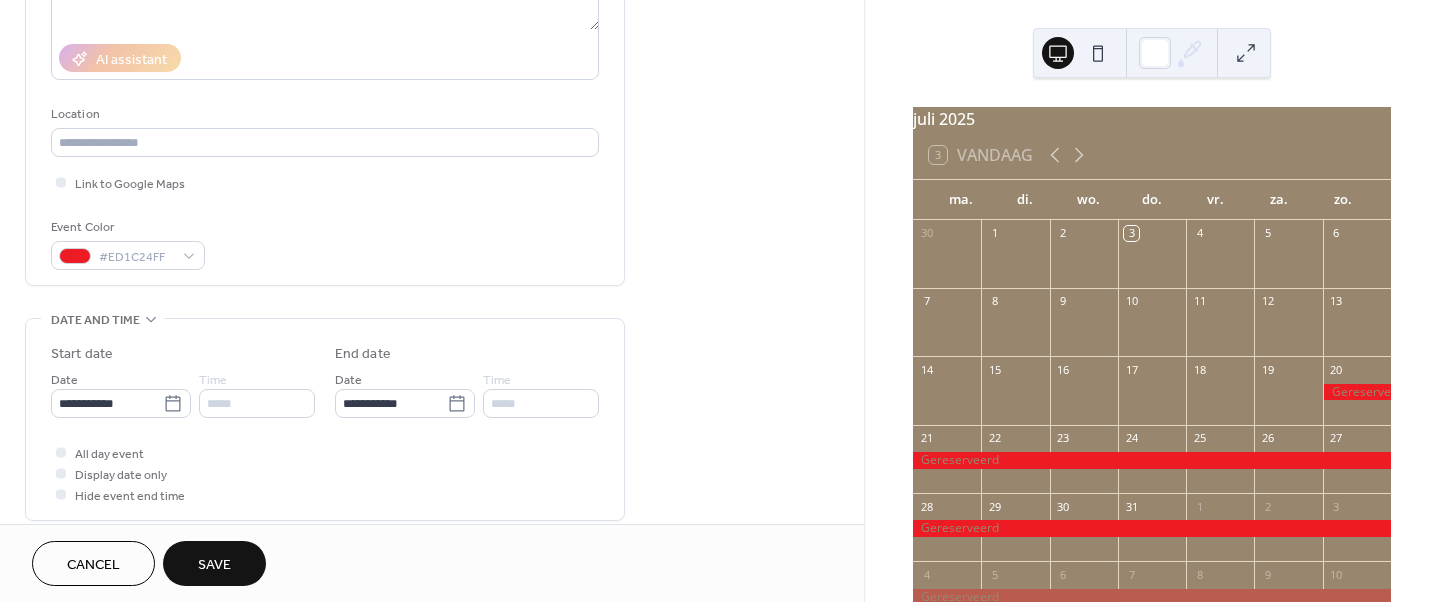 click on "Save" at bounding box center (214, 565) 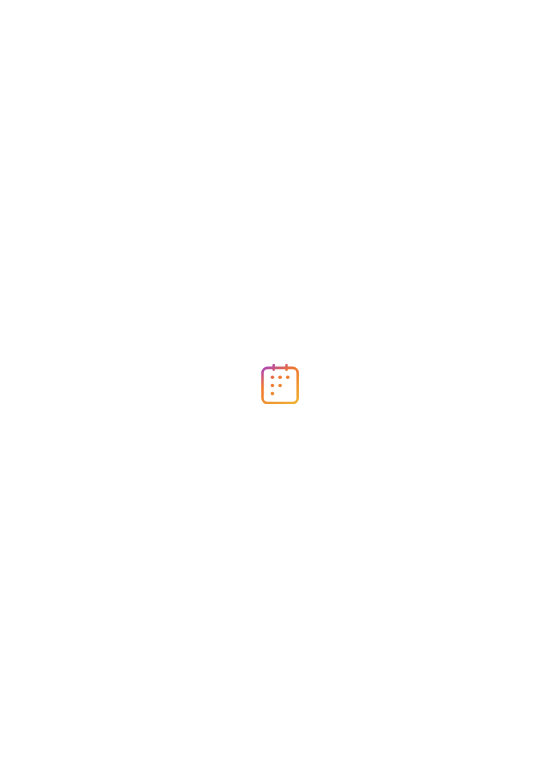 scroll, scrollTop: 0, scrollLeft: 0, axis: both 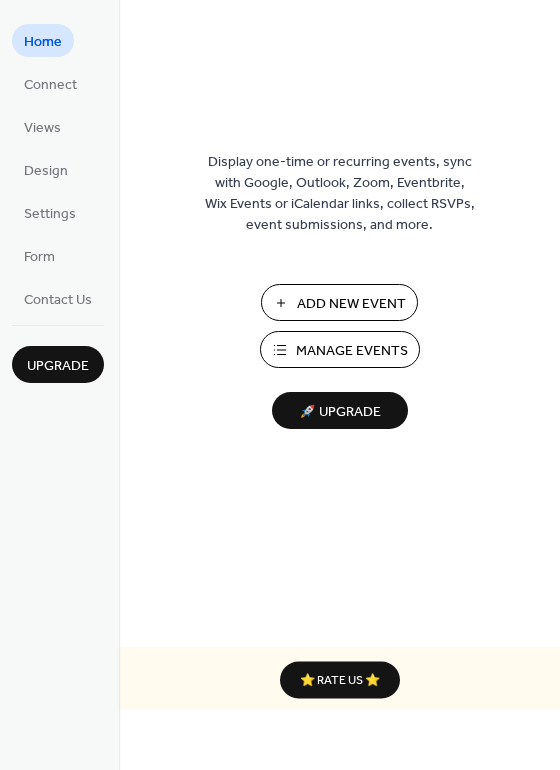 click on "Manage Events" at bounding box center [352, 351] 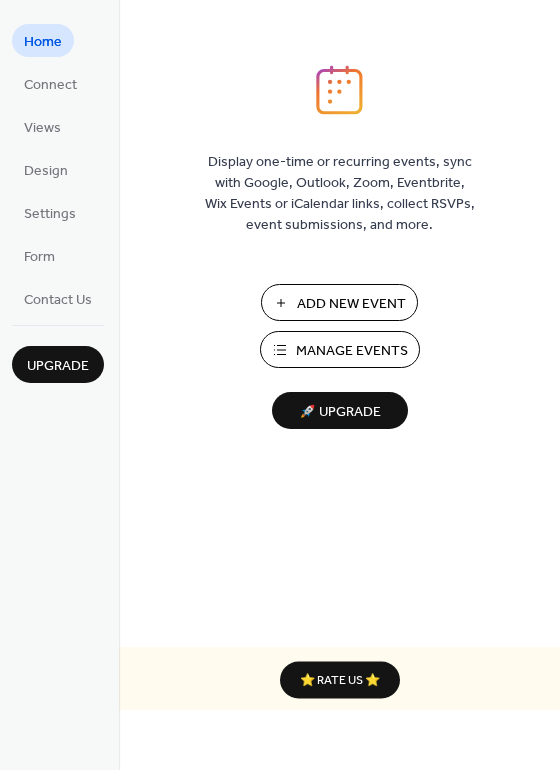 type 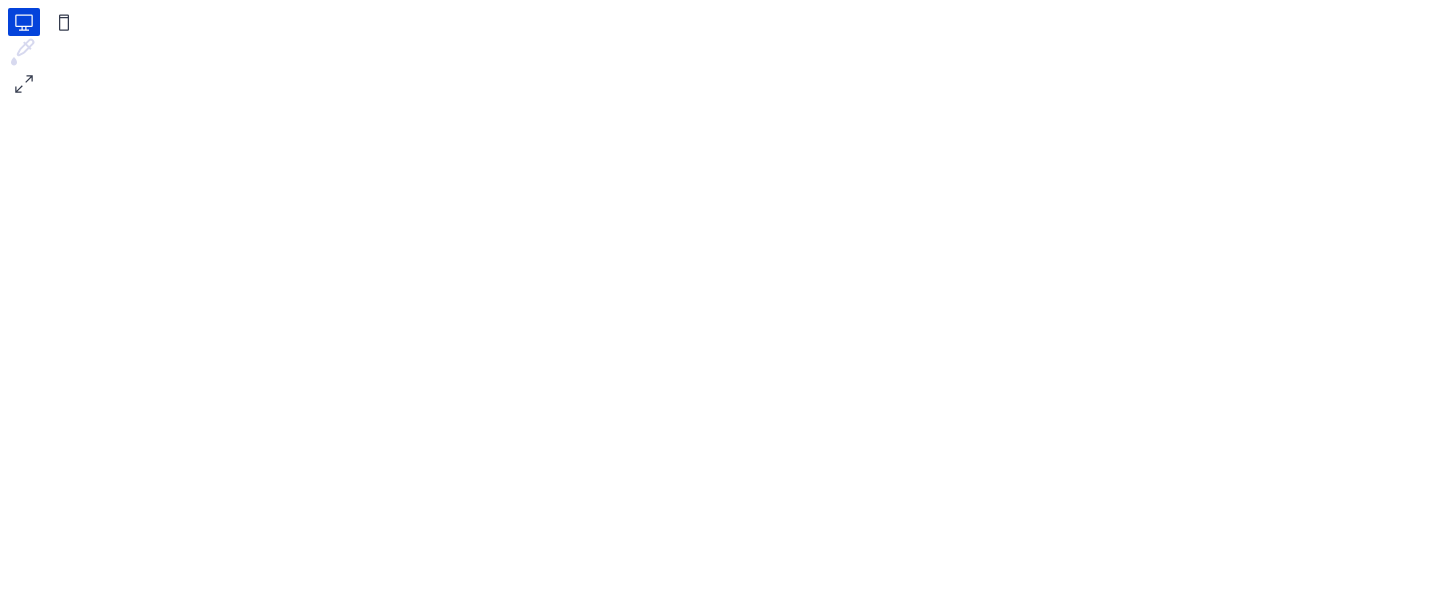 scroll, scrollTop: 0, scrollLeft: 0, axis: both 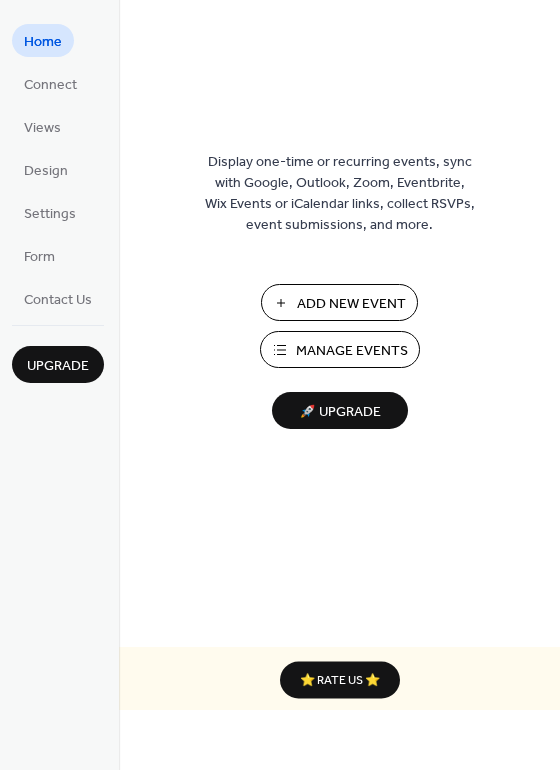 click on "Manage Events" at bounding box center (352, 351) 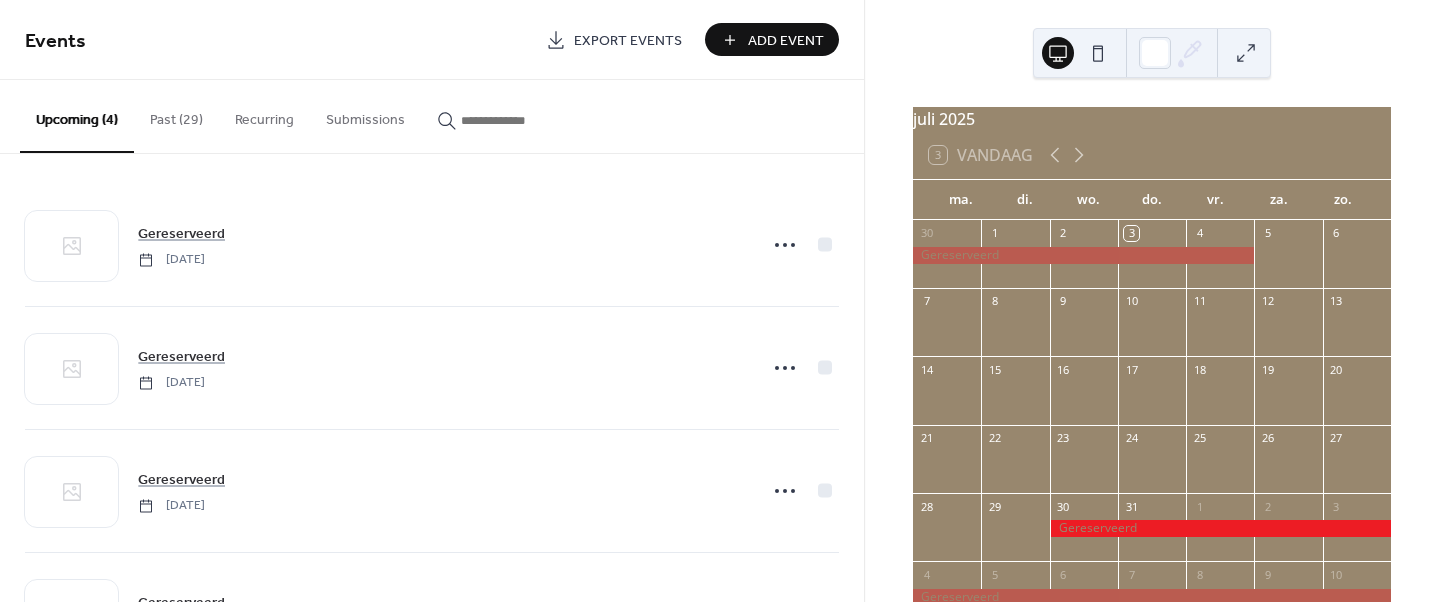 scroll, scrollTop: 0, scrollLeft: 0, axis: both 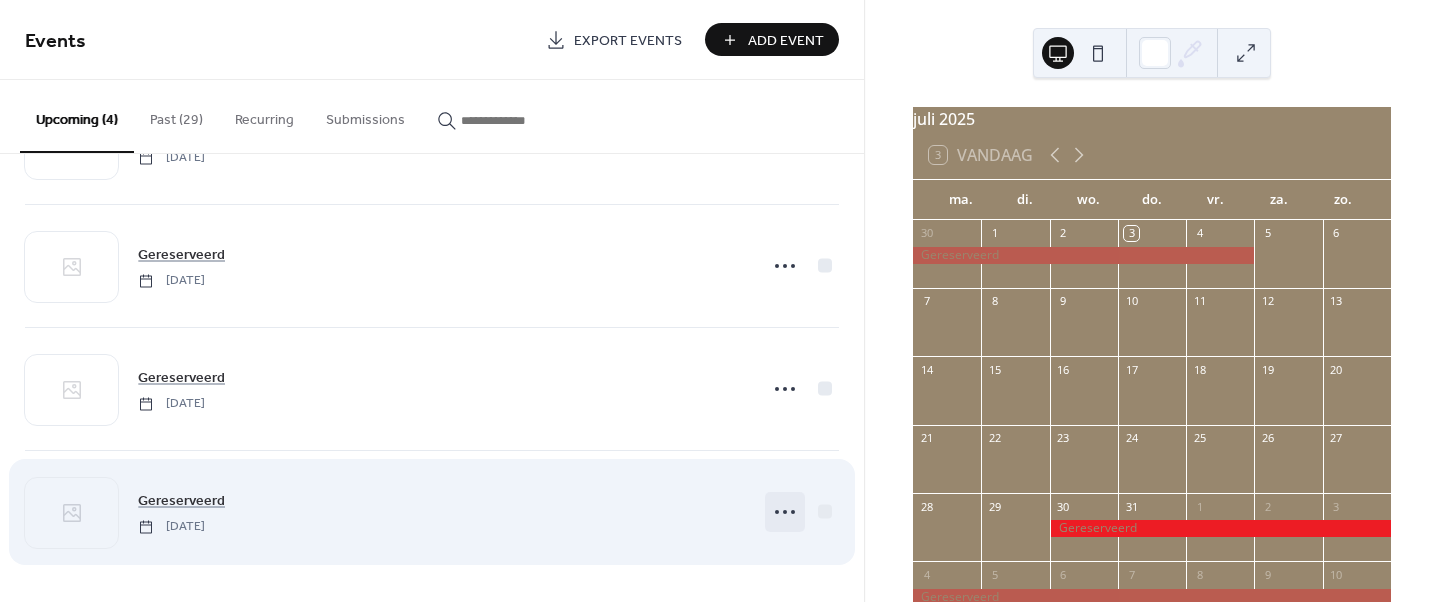 click 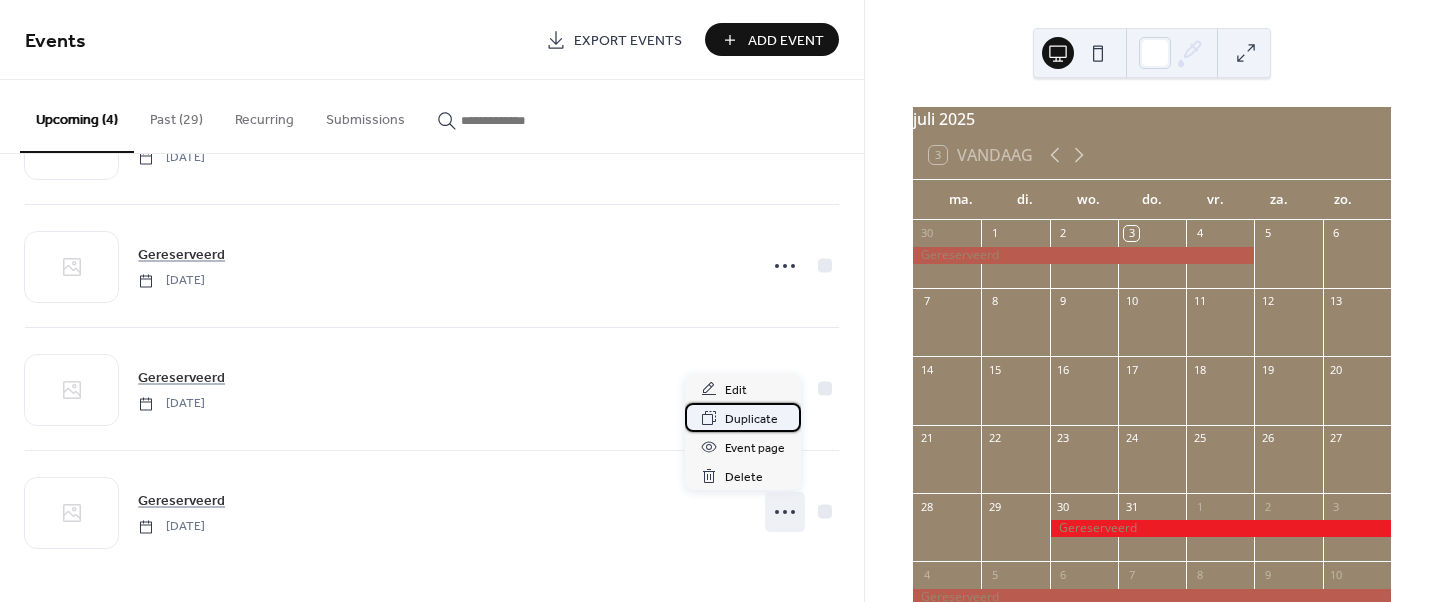 click on "Duplicate" at bounding box center (751, 419) 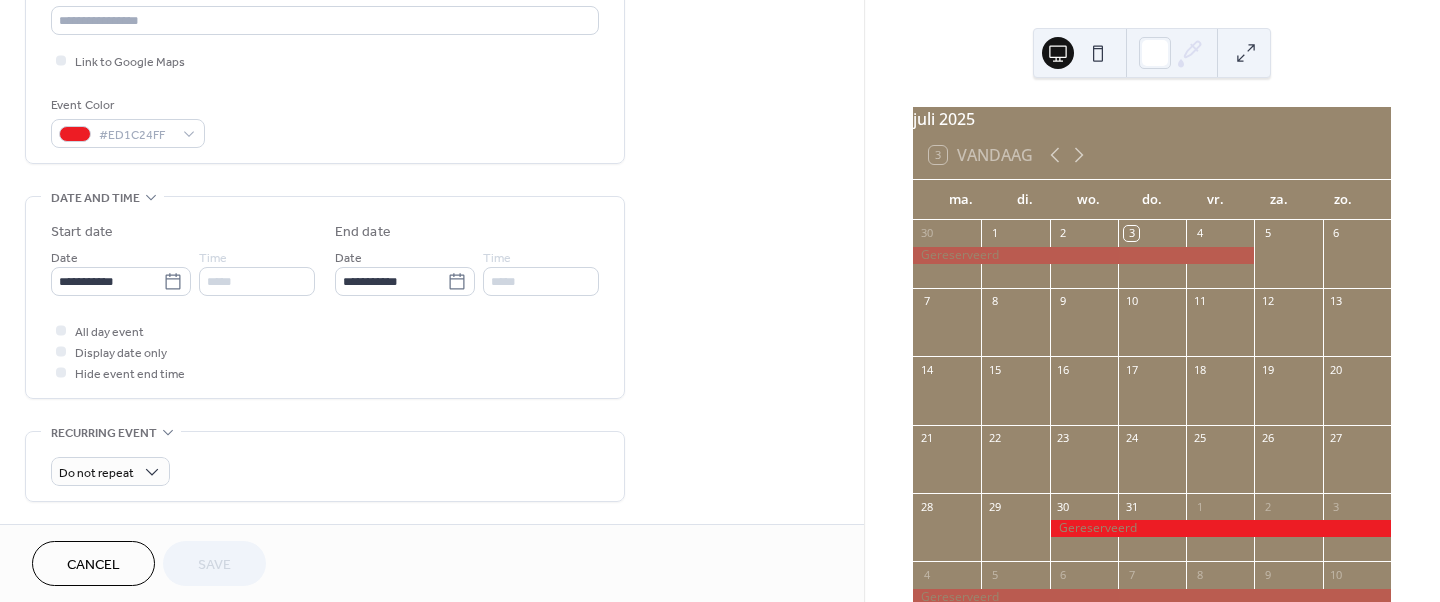 scroll, scrollTop: 454, scrollLeft: 0, axis: vertical 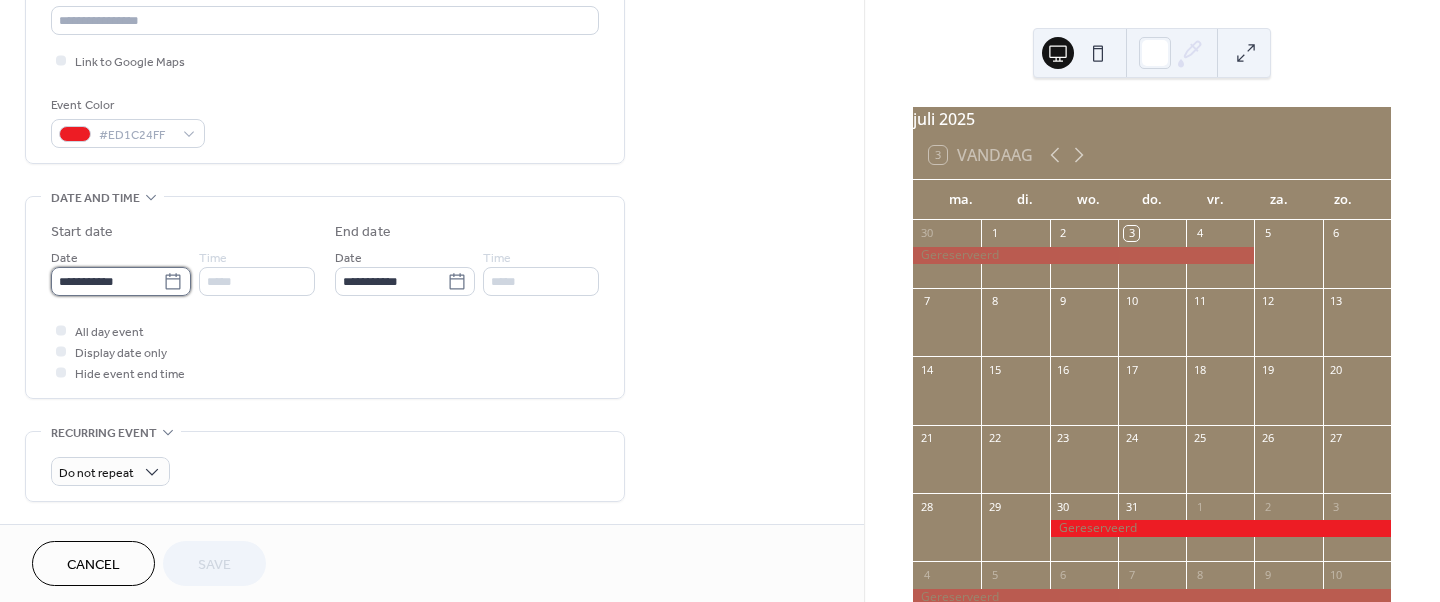 click on "**********" at bounding box center [107, 281] 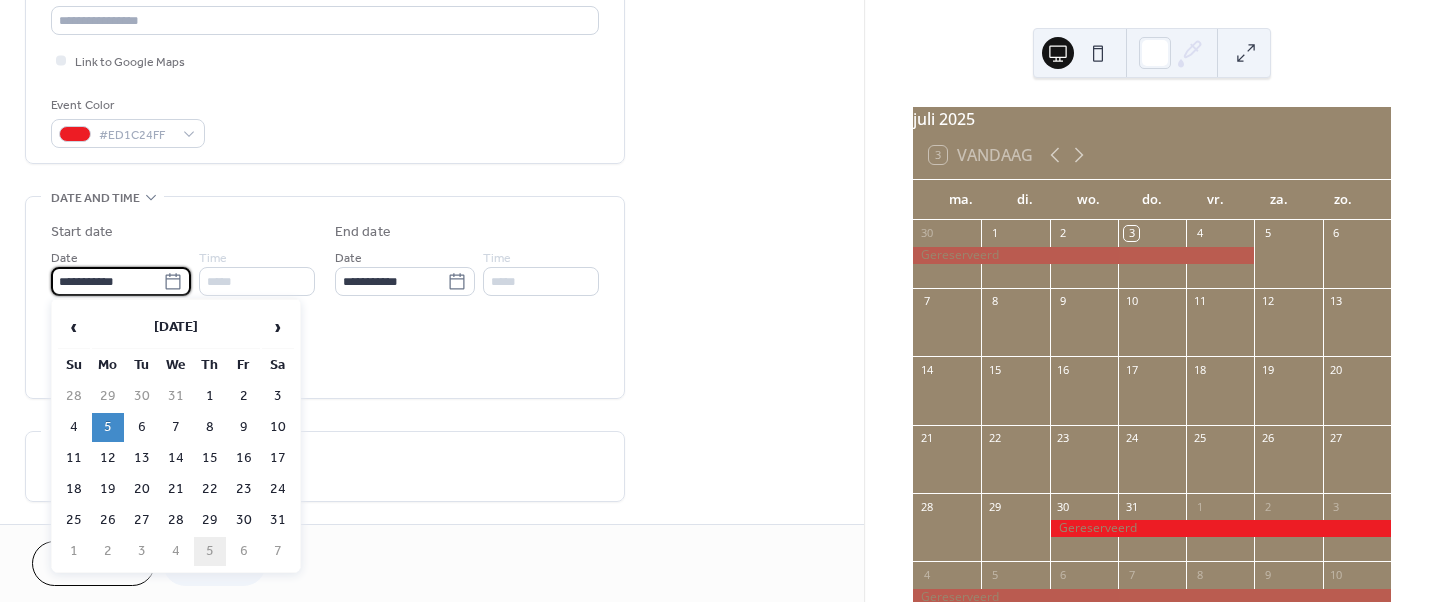 click on "5" at bounding box center (210, 551) 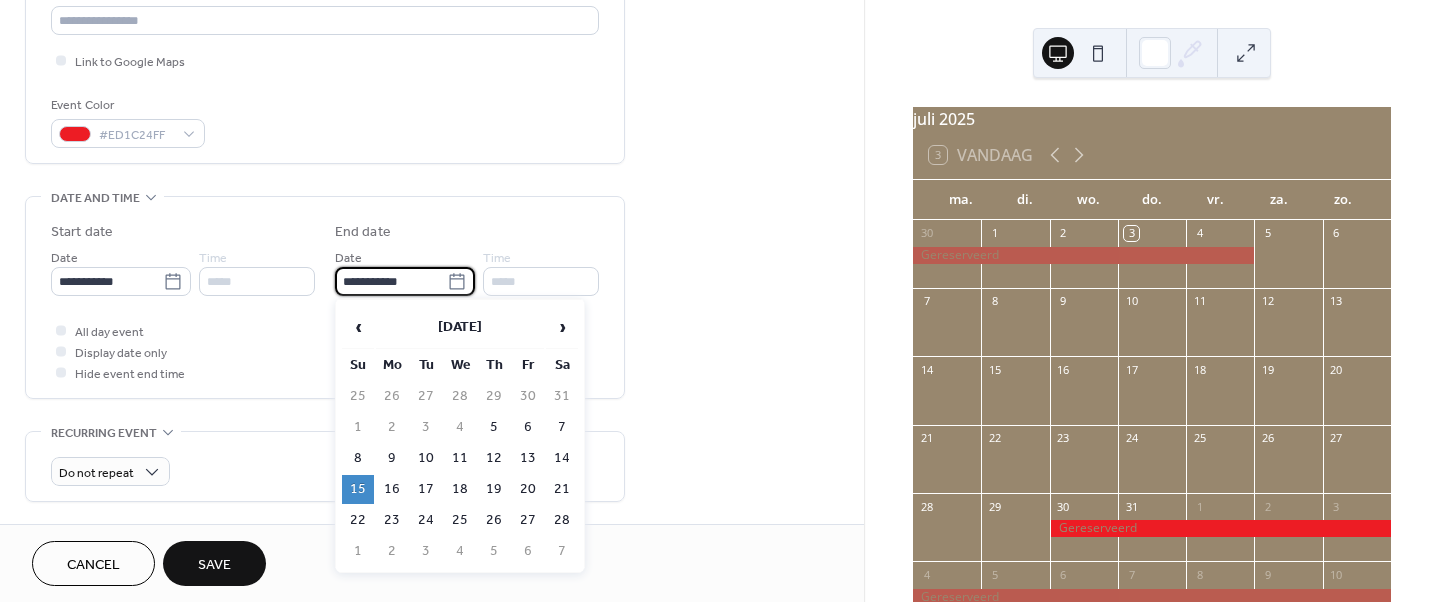 click on "**********" at bounding box center (391, 281) 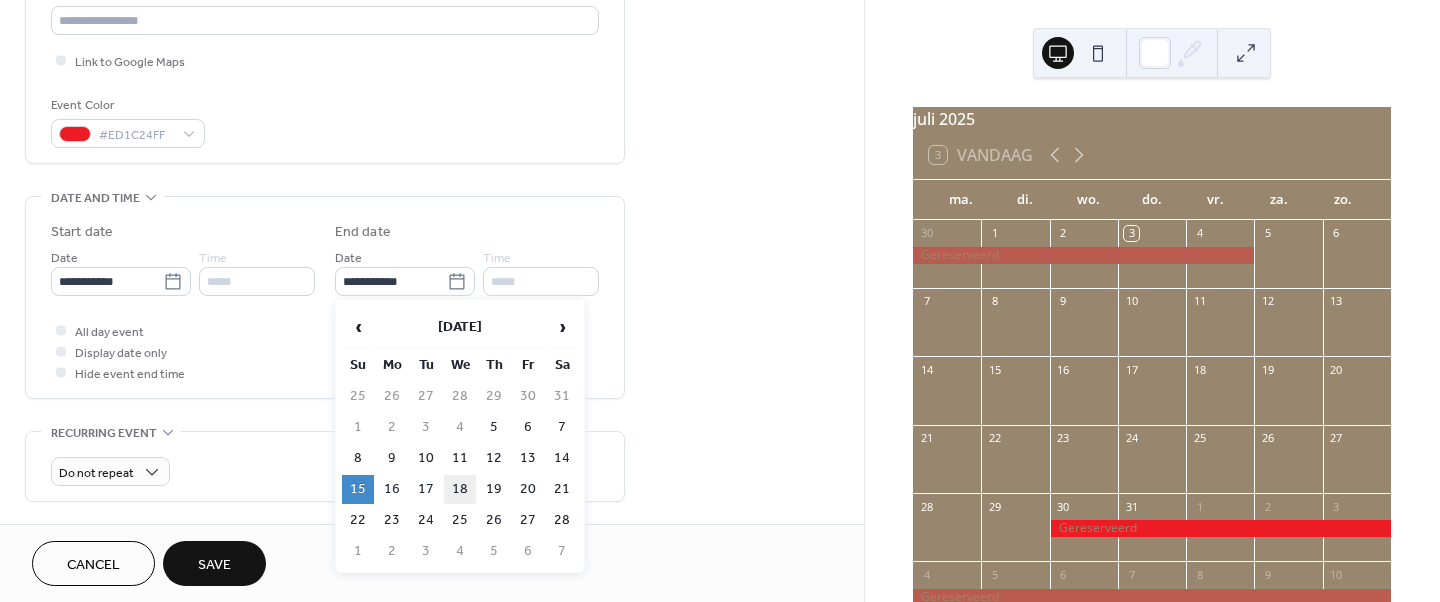 click on "18" at bounding box center [460, 489] 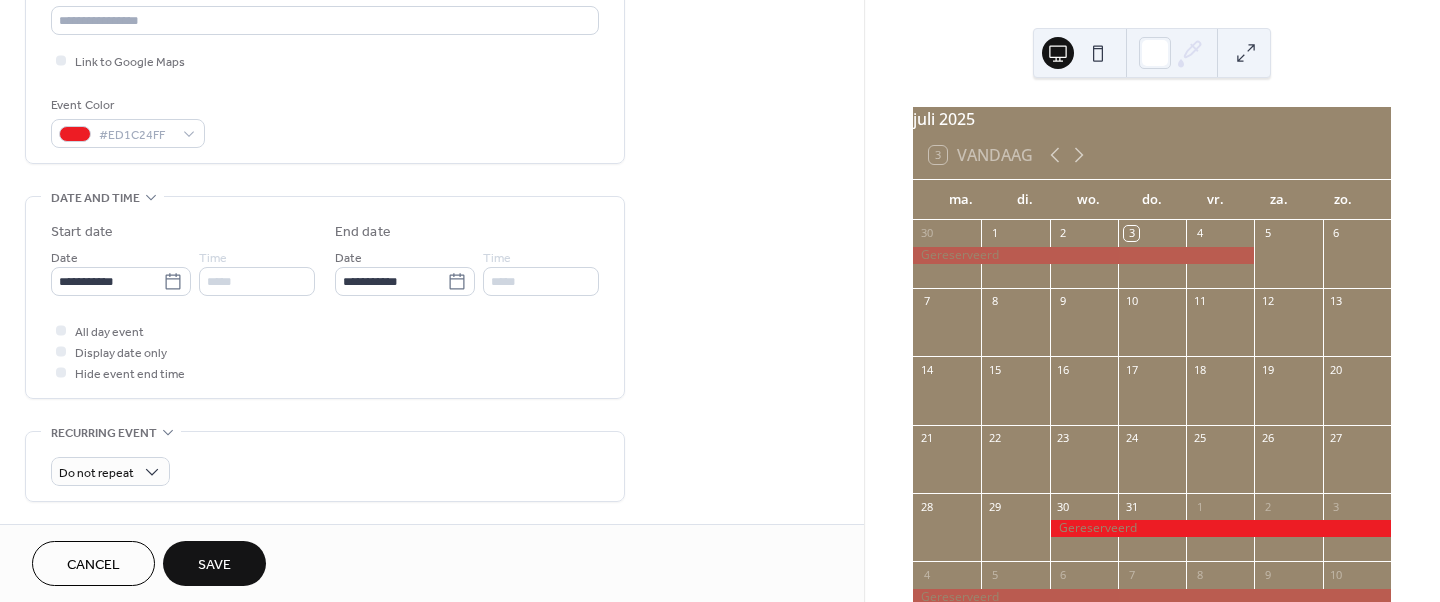 click on "Save" at bounding box center (214, 565) 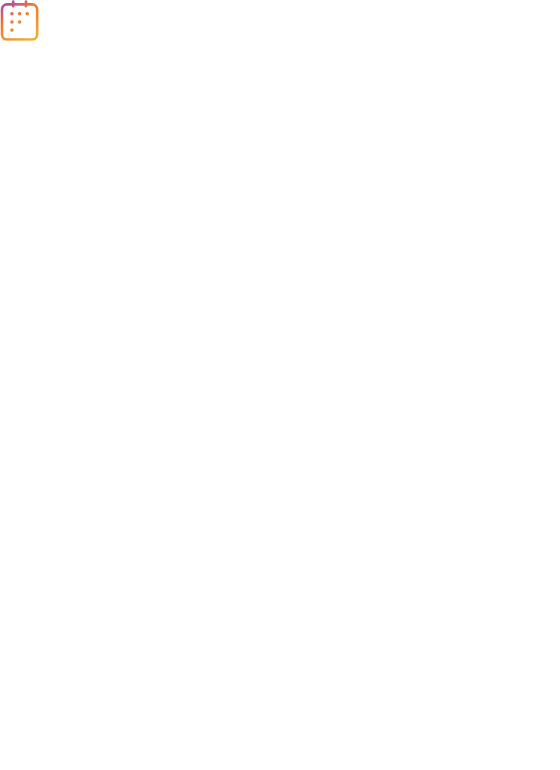 scroll, scrollTop: 0, scrollLeft: 0, axis: both 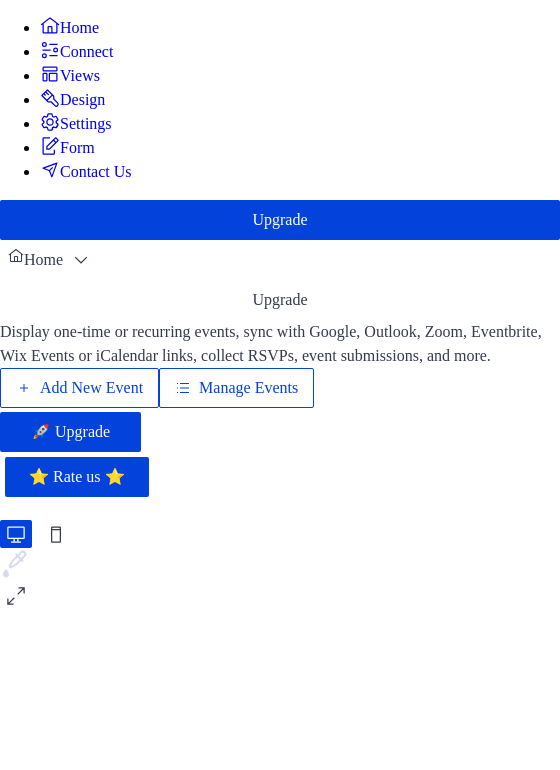 click on "Manage Events" at bounding box center [236, 388] 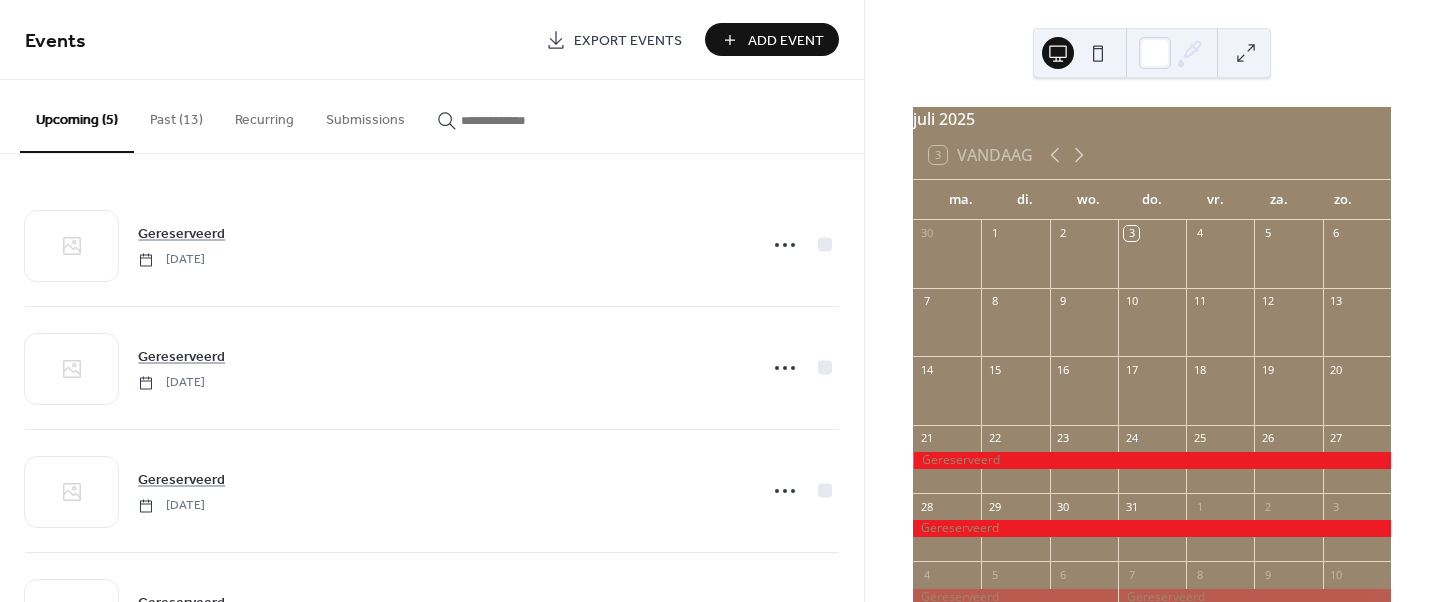 scroll, scrollTop: 0, scrollLeft: 0, axis: both 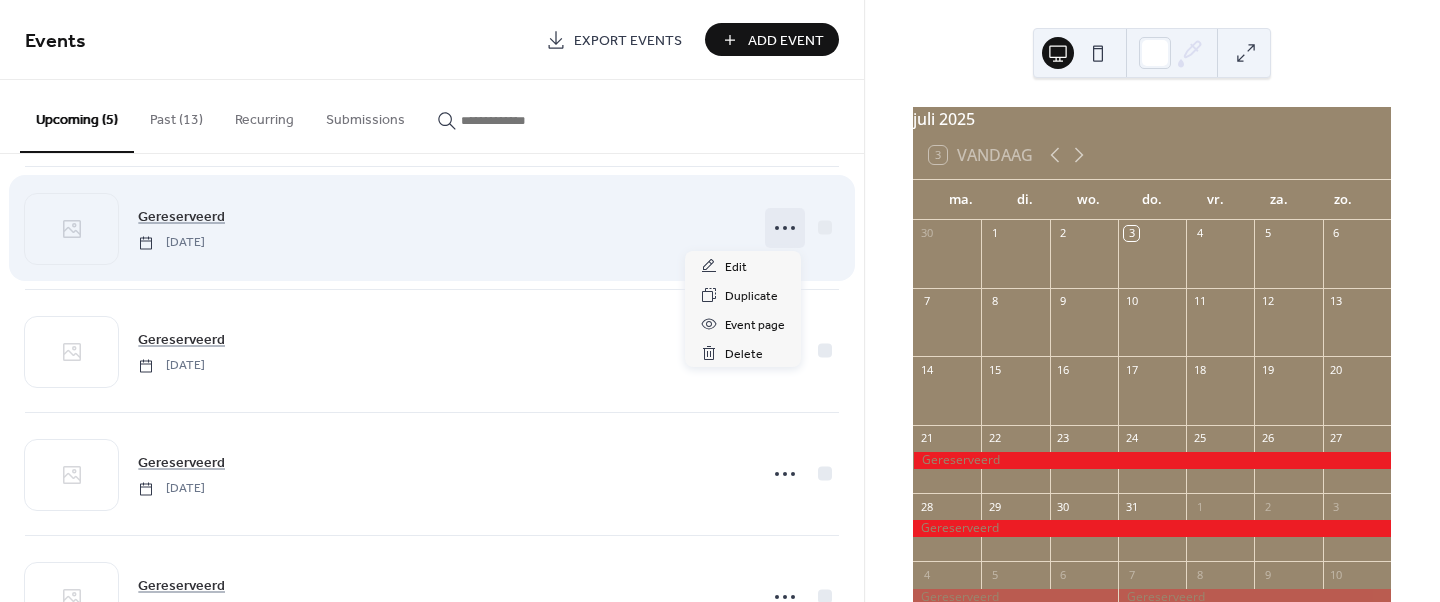 click 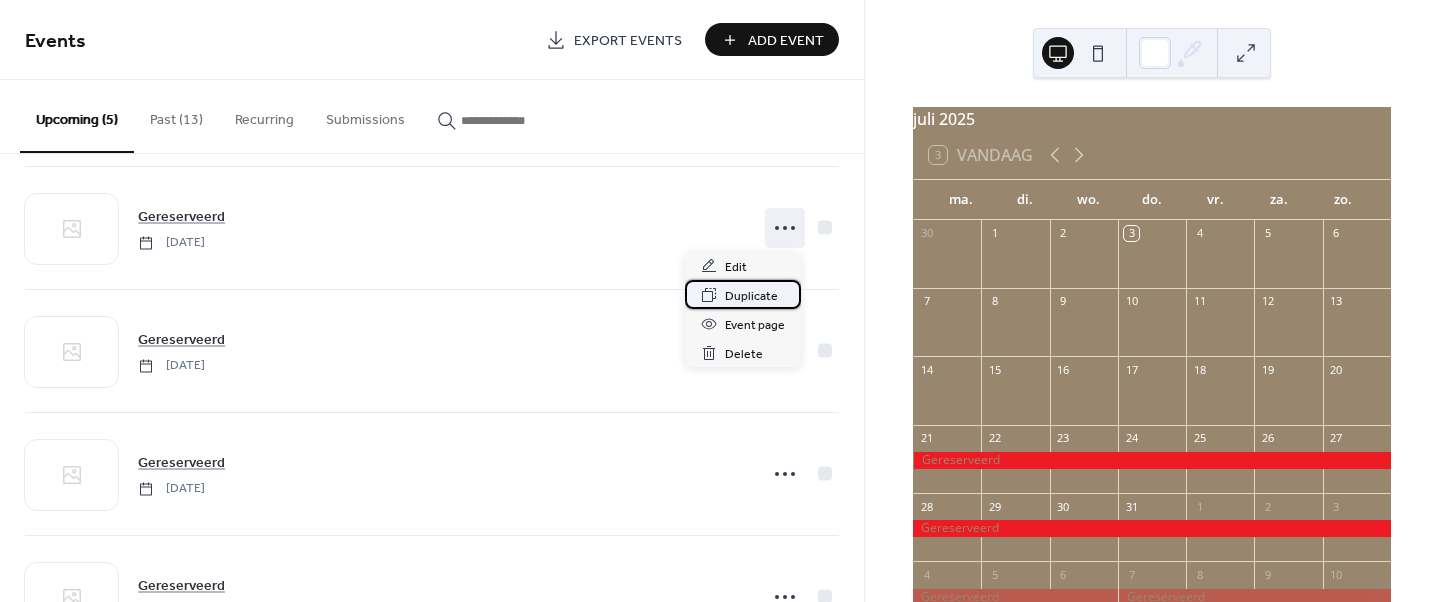 click on "Duplicate" at bounding box center [751, 296] 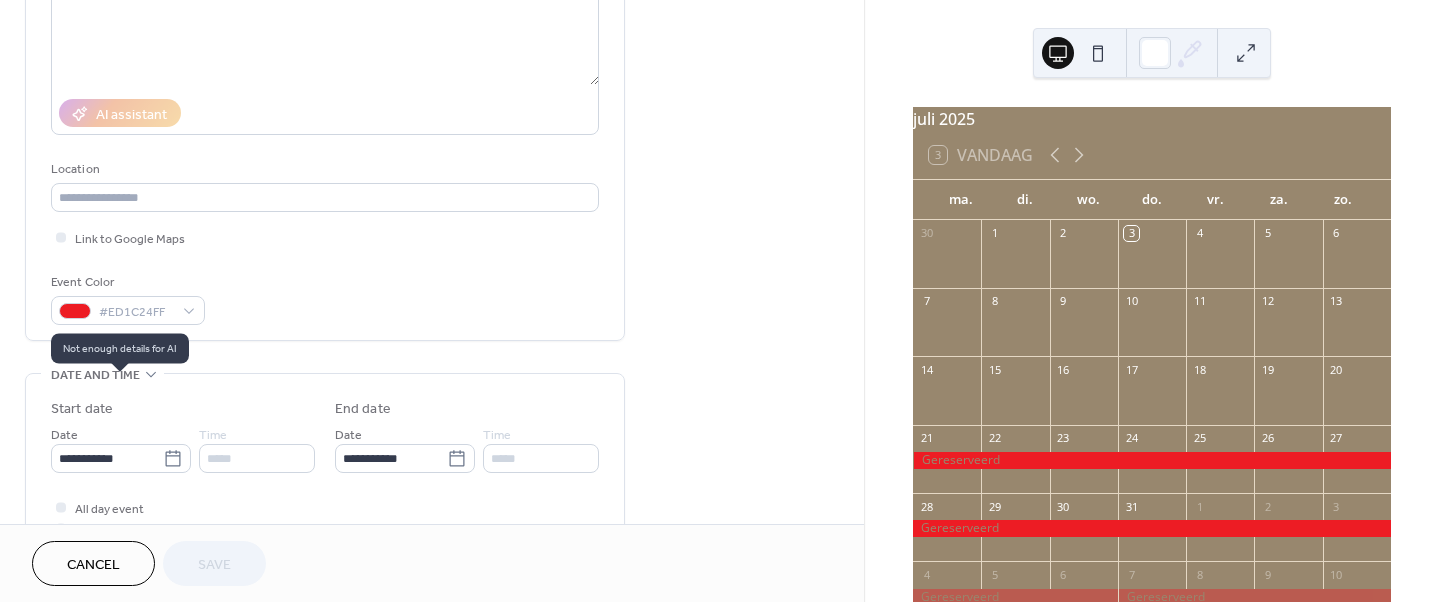 scroll, scrollTop: 285, scrollLeft: 0, axis: vertical 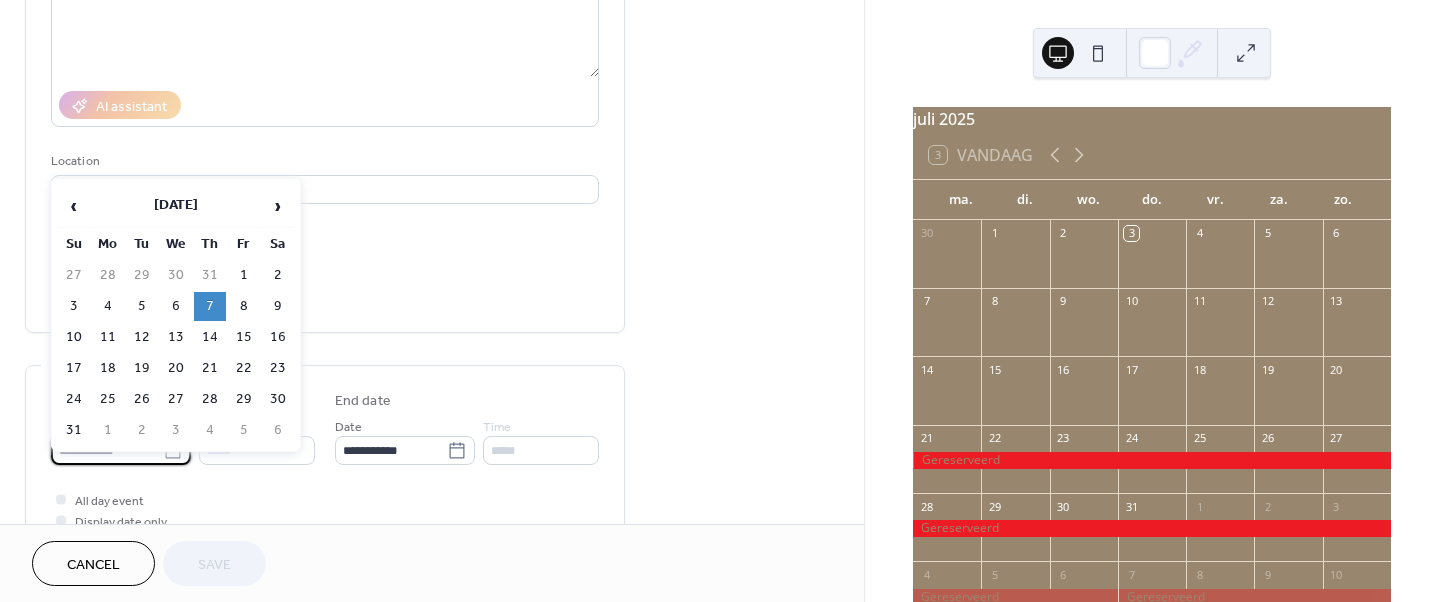 click on "**********" at bounding box center [107, 450] 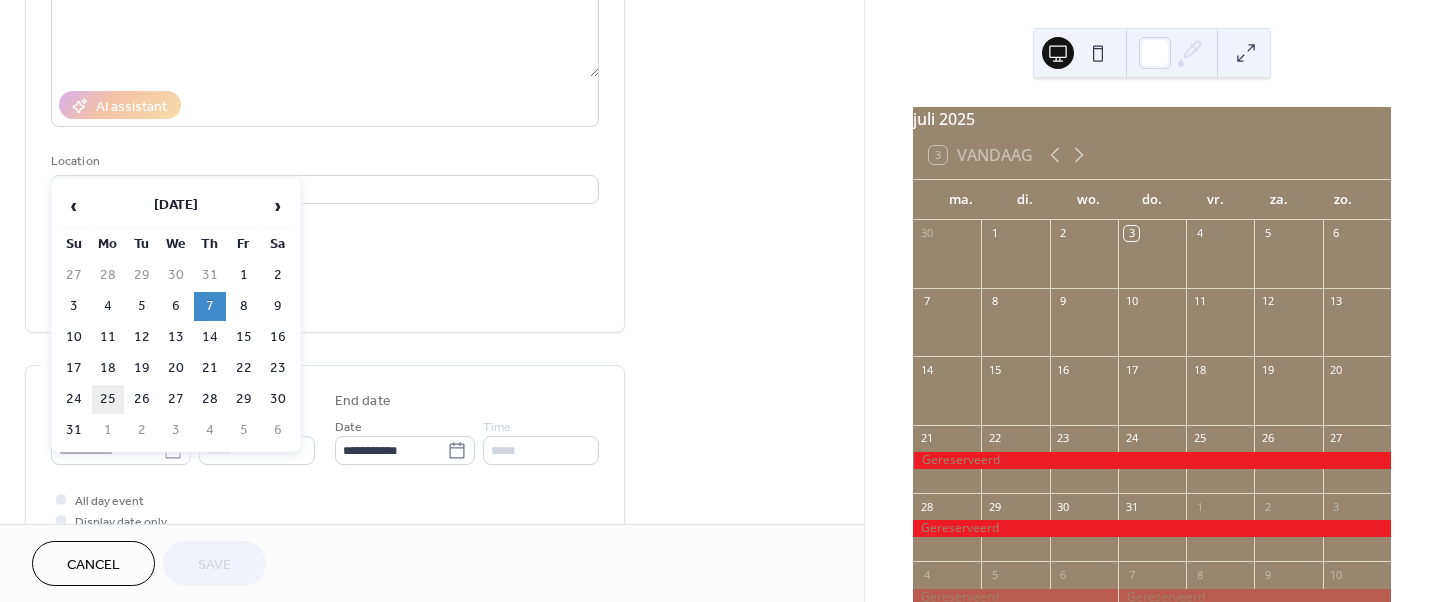 click on "25" at bounding box center [108, 399] 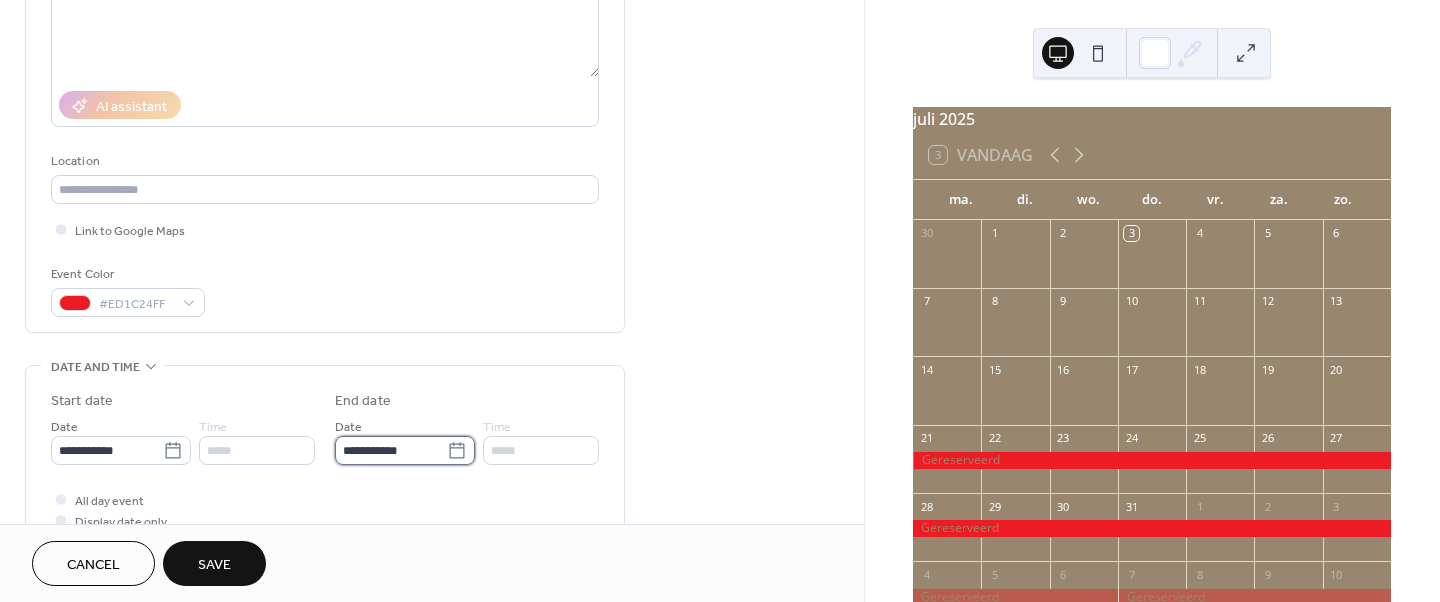 click on "**********" at bounding box center (391, 450) 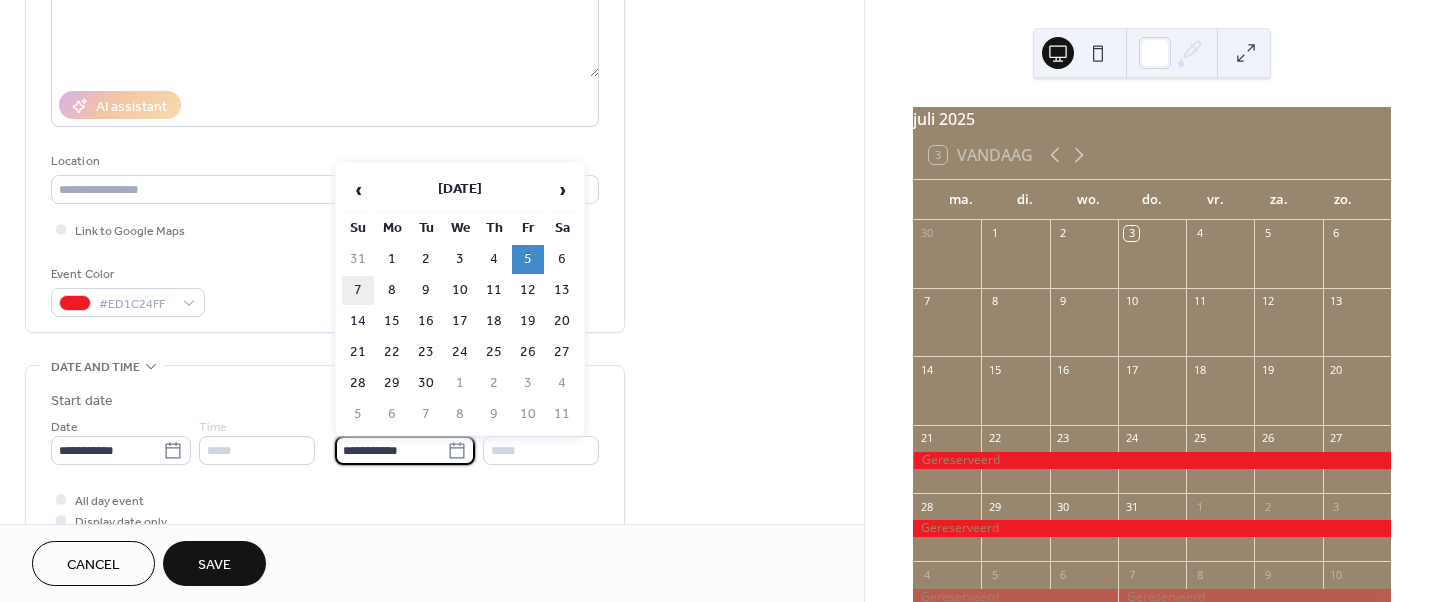 click on "7" at bounding box center (358, 290) 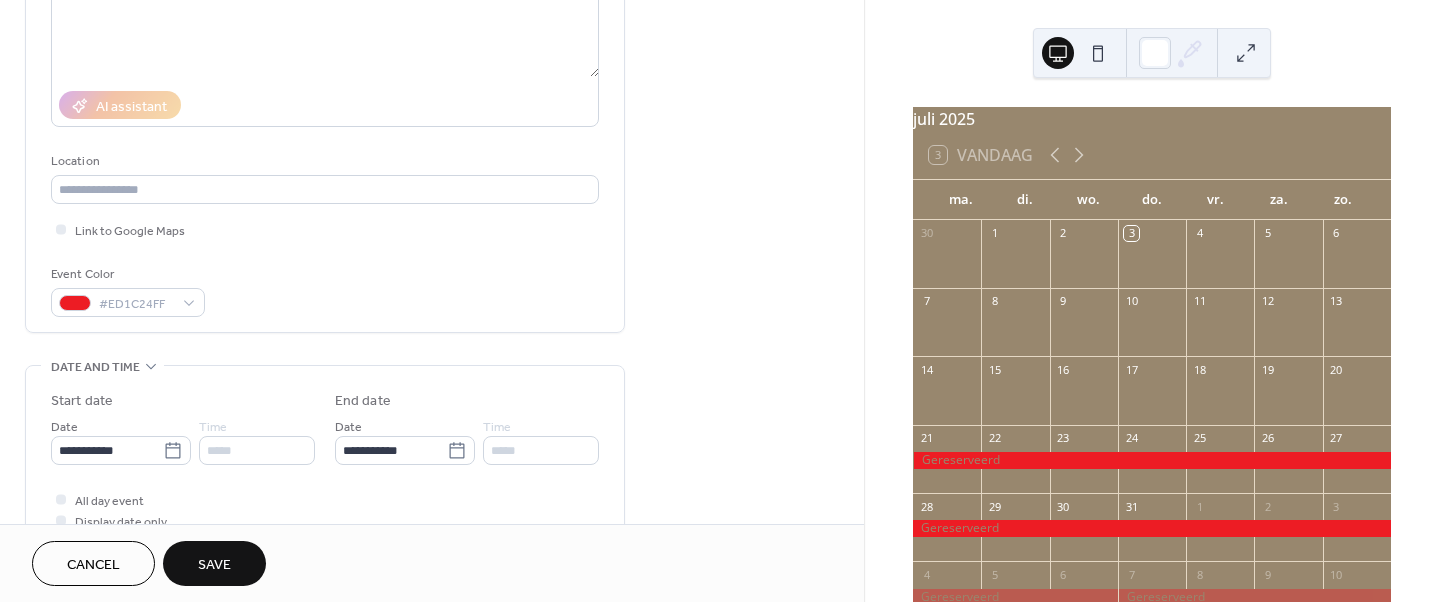 click on "Save" at bounding box center [214, 563] 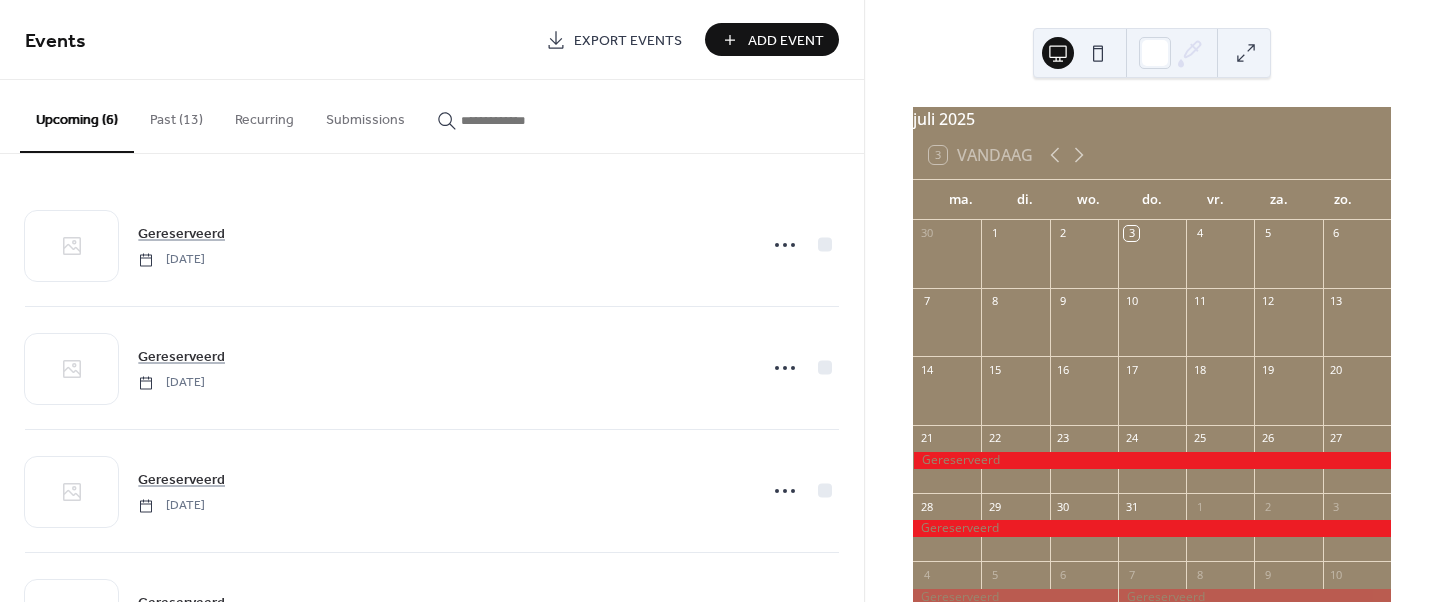 scroll, scrollTop: 0, scrollLeft: 0, axis: both 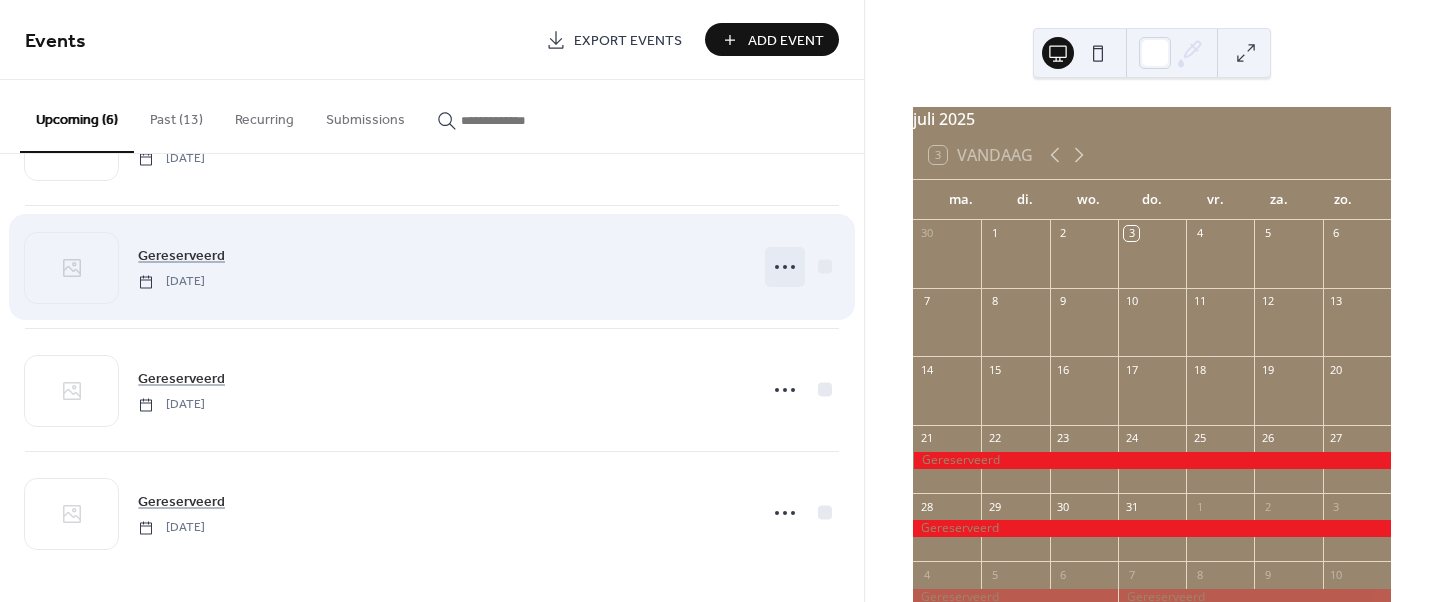 click 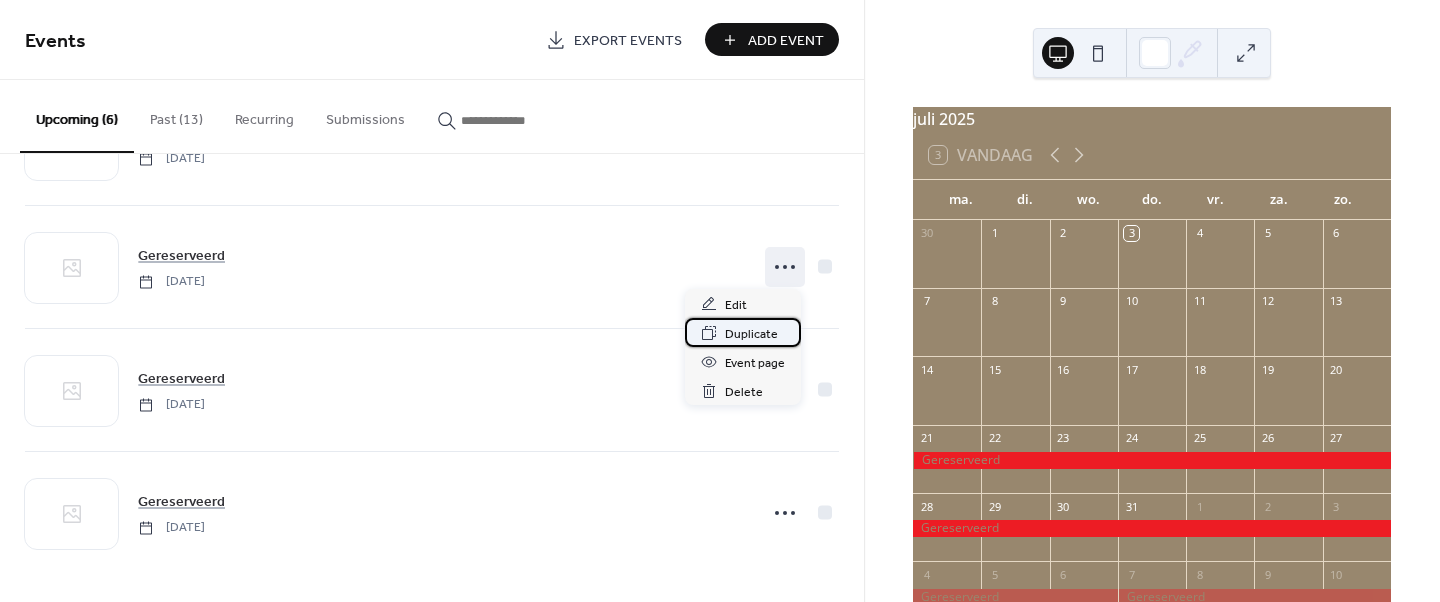 click on "Duplicate" at bounding box center (751, 334) 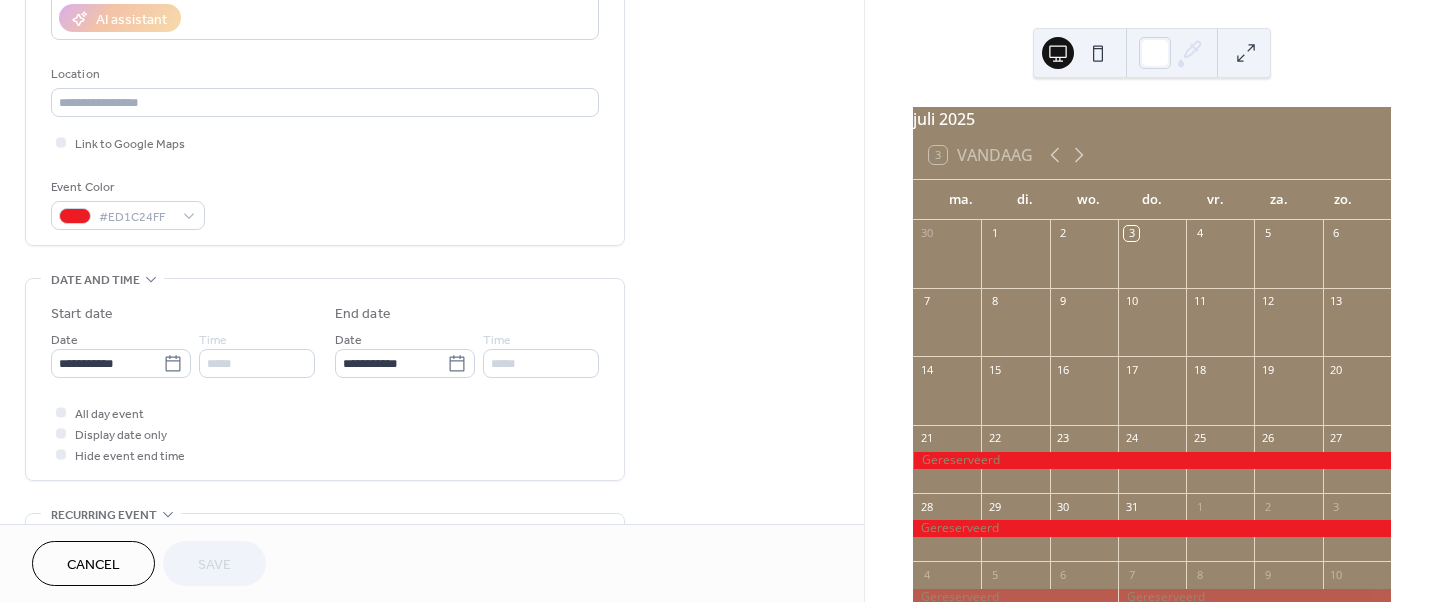 scroll, scrollTop: 380, scrollLeft: 0, axis: vertical 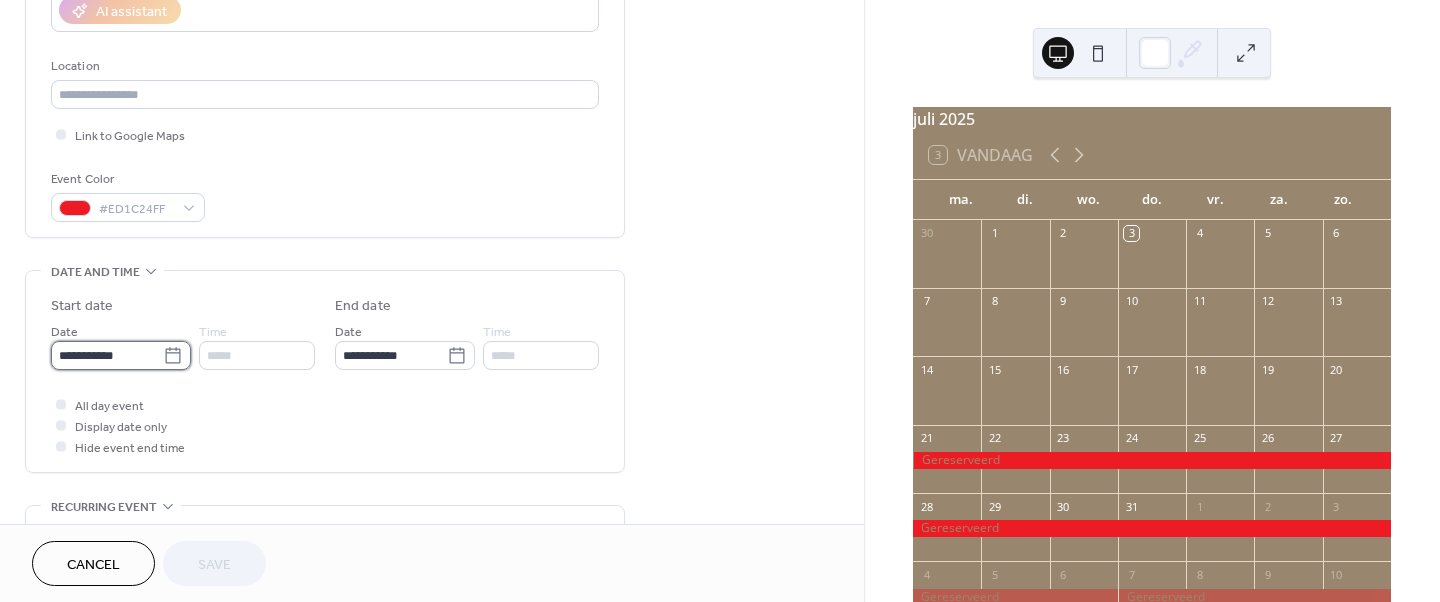 click on "**********" at bounding box center (107, 355) 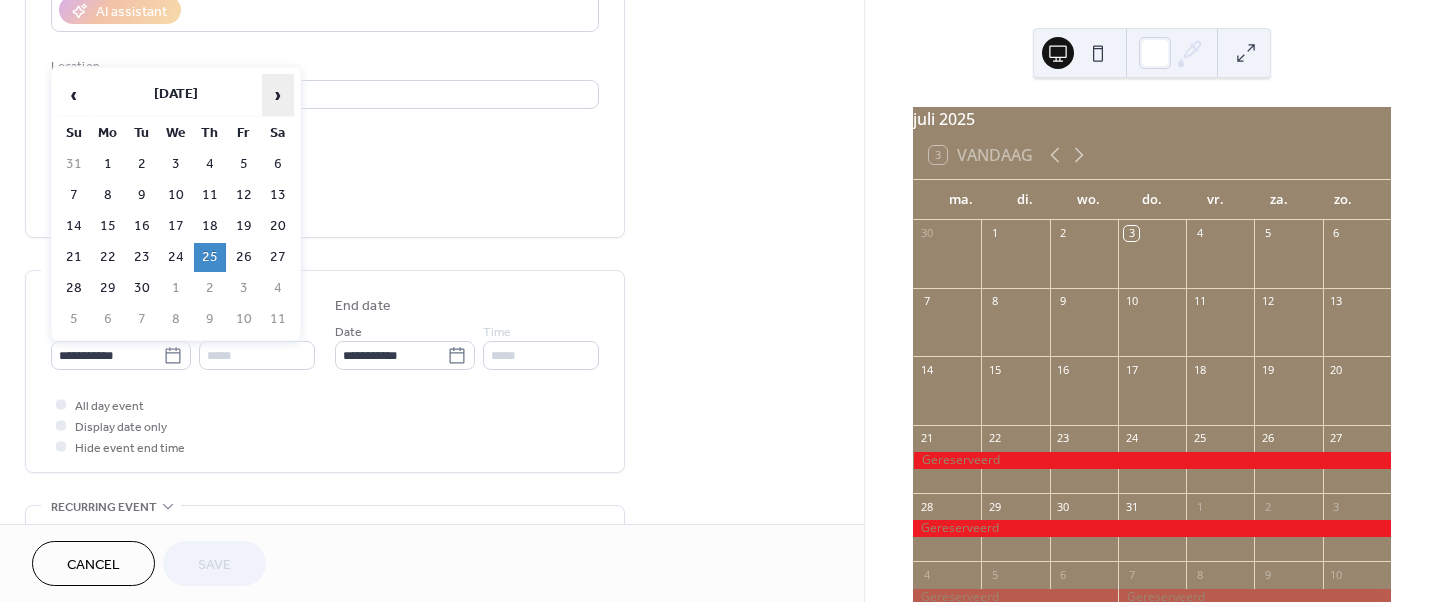 click on "›" at bounding box center [278, 95] 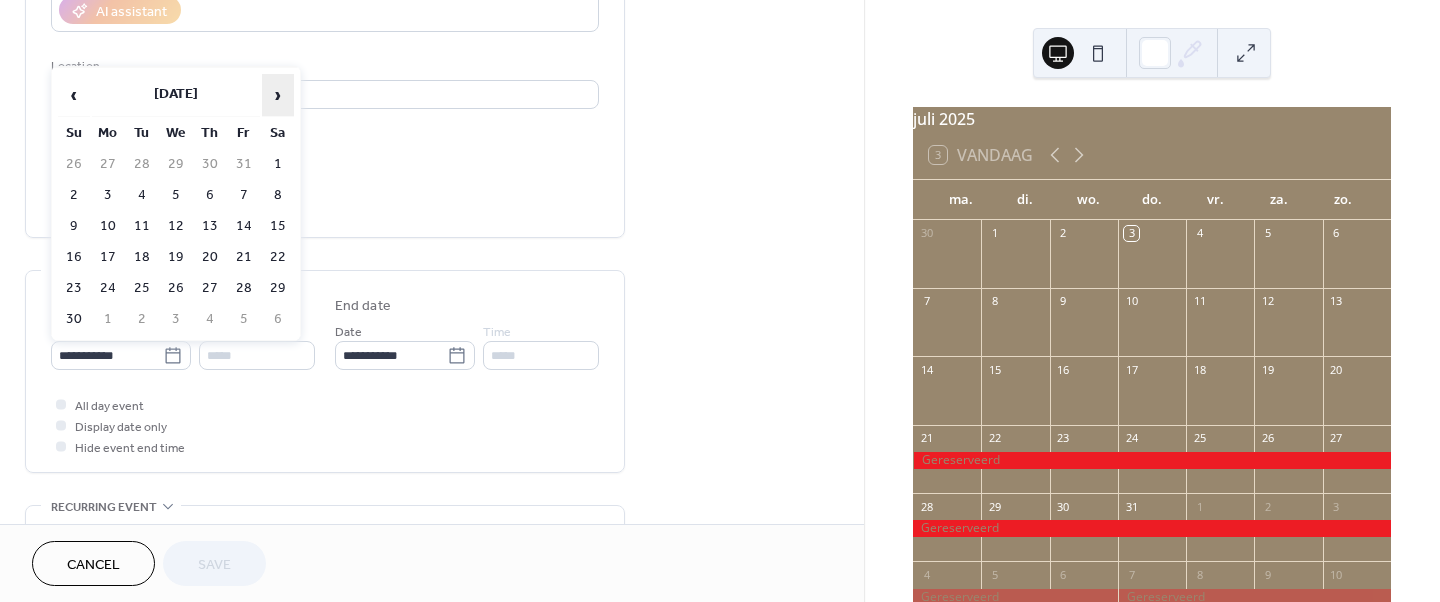 click on "›" at bounding box center [278, 95] 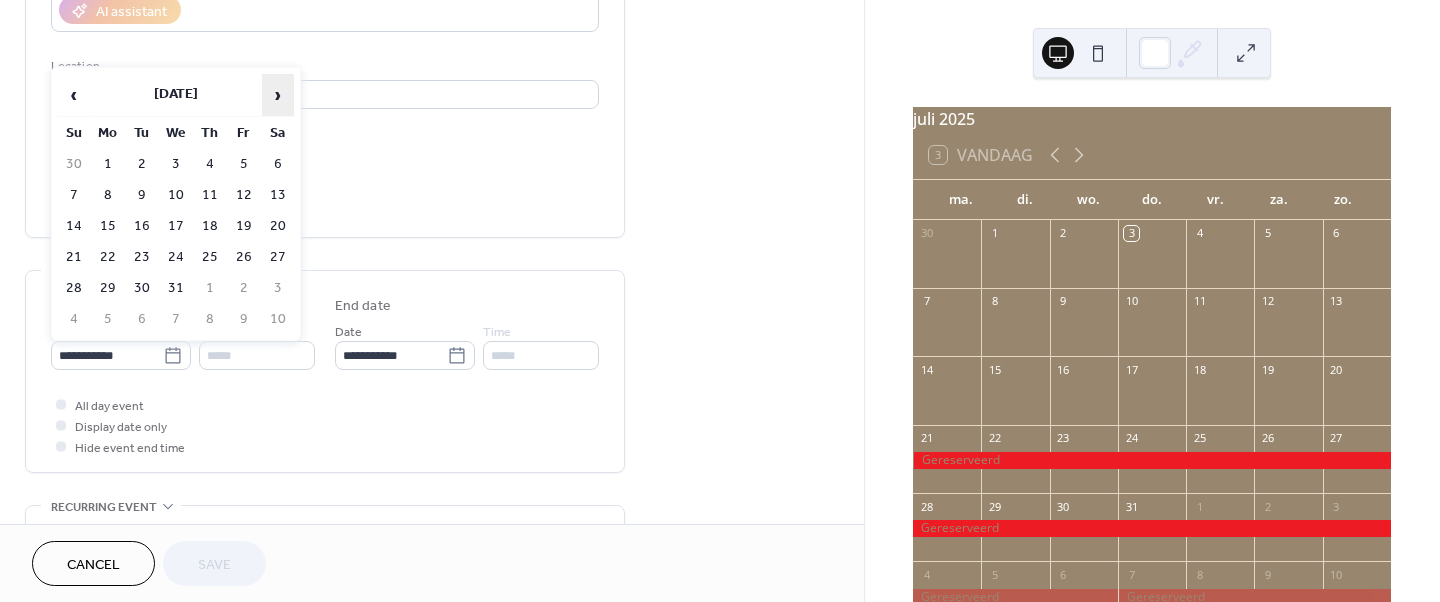 click on "›" at bounding box center (278, 95) 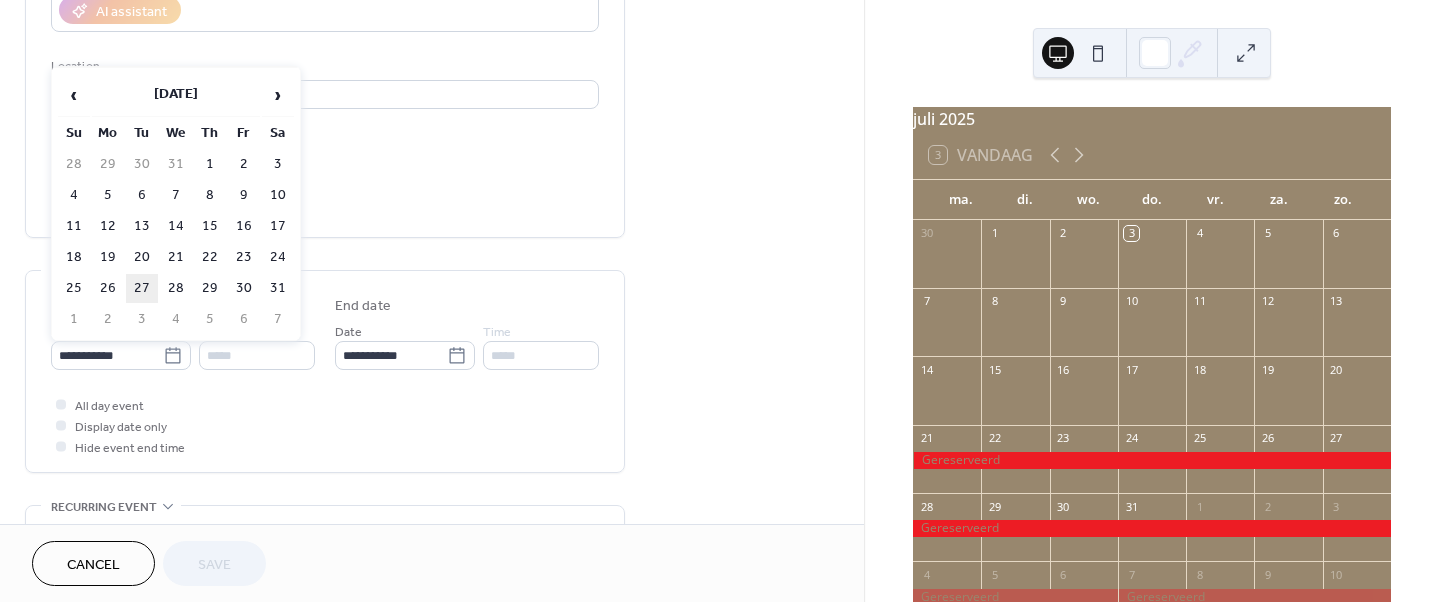 click on "27" at bounding box center [142, 288] 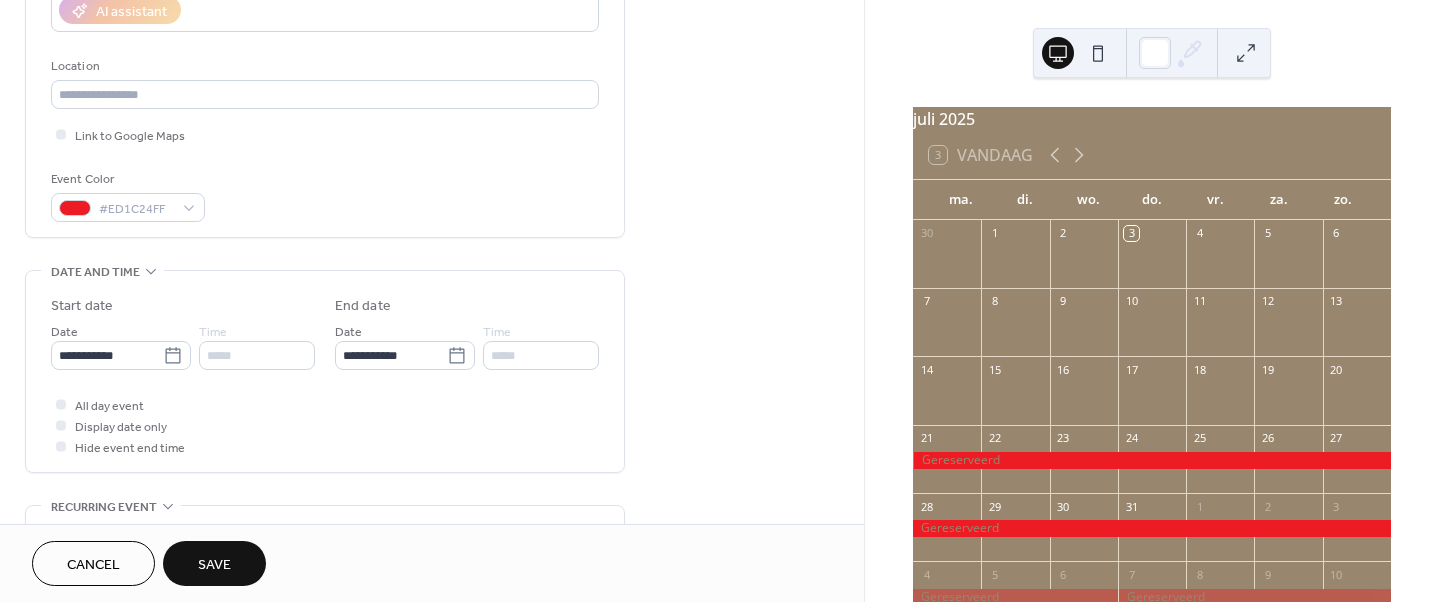 click on "Save" at bounding box center [214, 563] 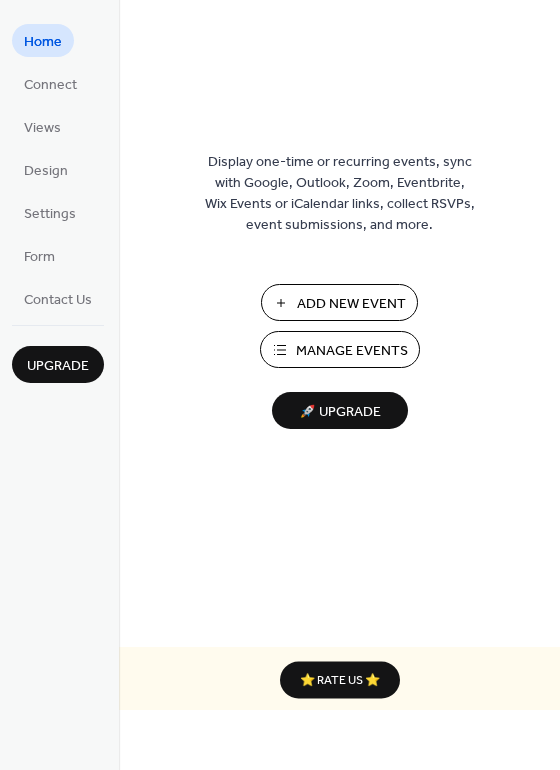 scroll, scrollTop: 0, scrollLeft: 0, axis: both 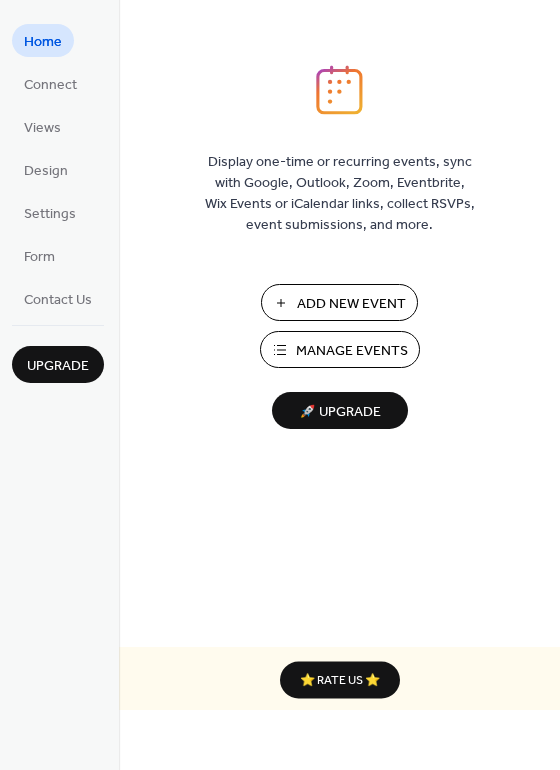 click on "Manage Events" at bounding box center (352, 351) 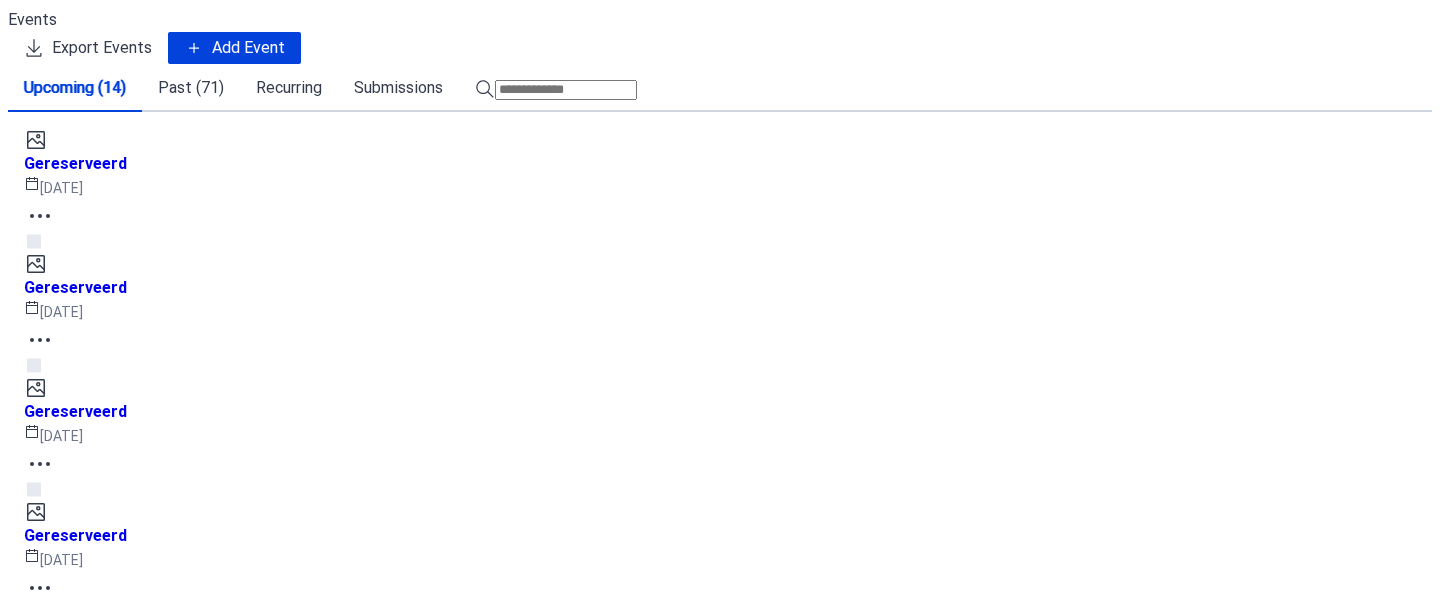 scroll, scrollTop: 0, scrollLeft: 0, axis: both 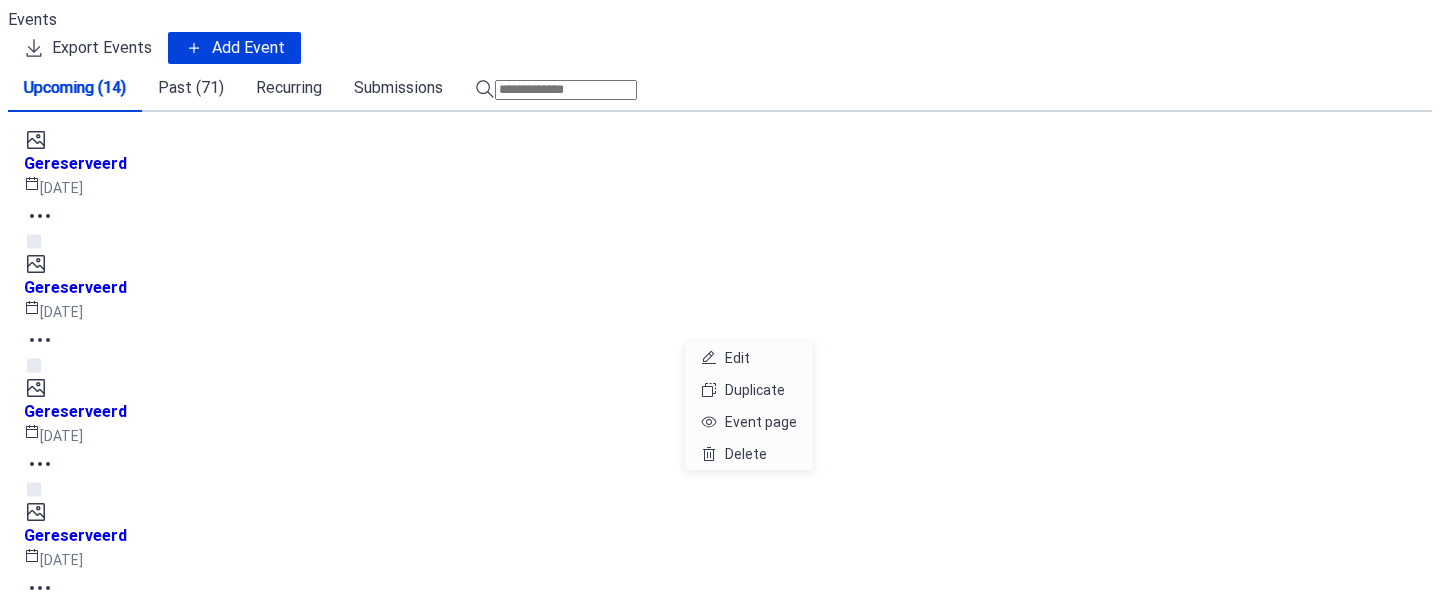click 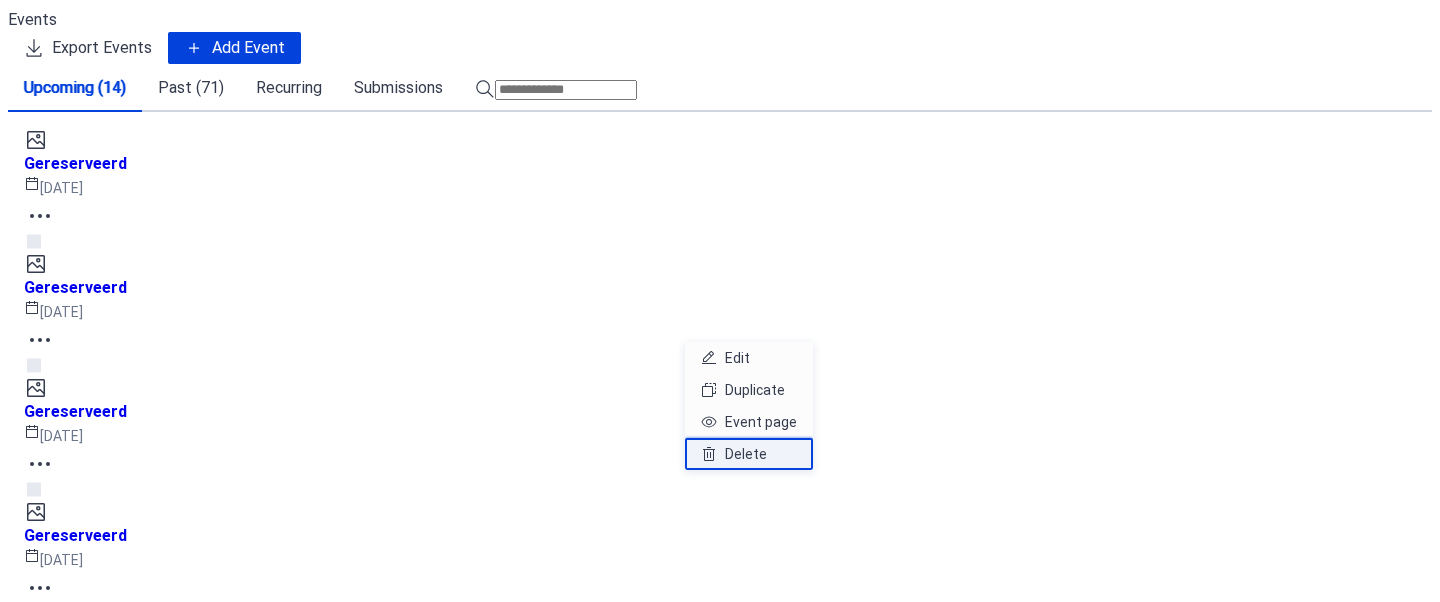 click on "Delete" at bounding box center (746, 454) 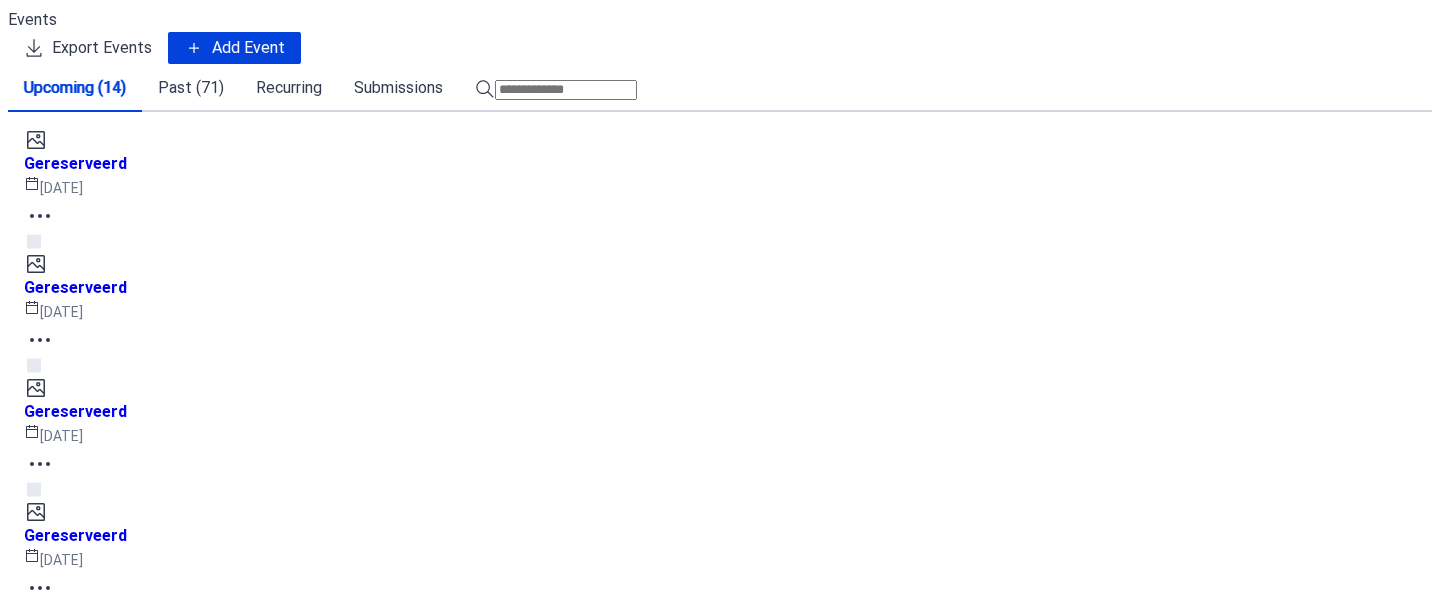 click on "Confirm" at bounding box center (138, 2650) 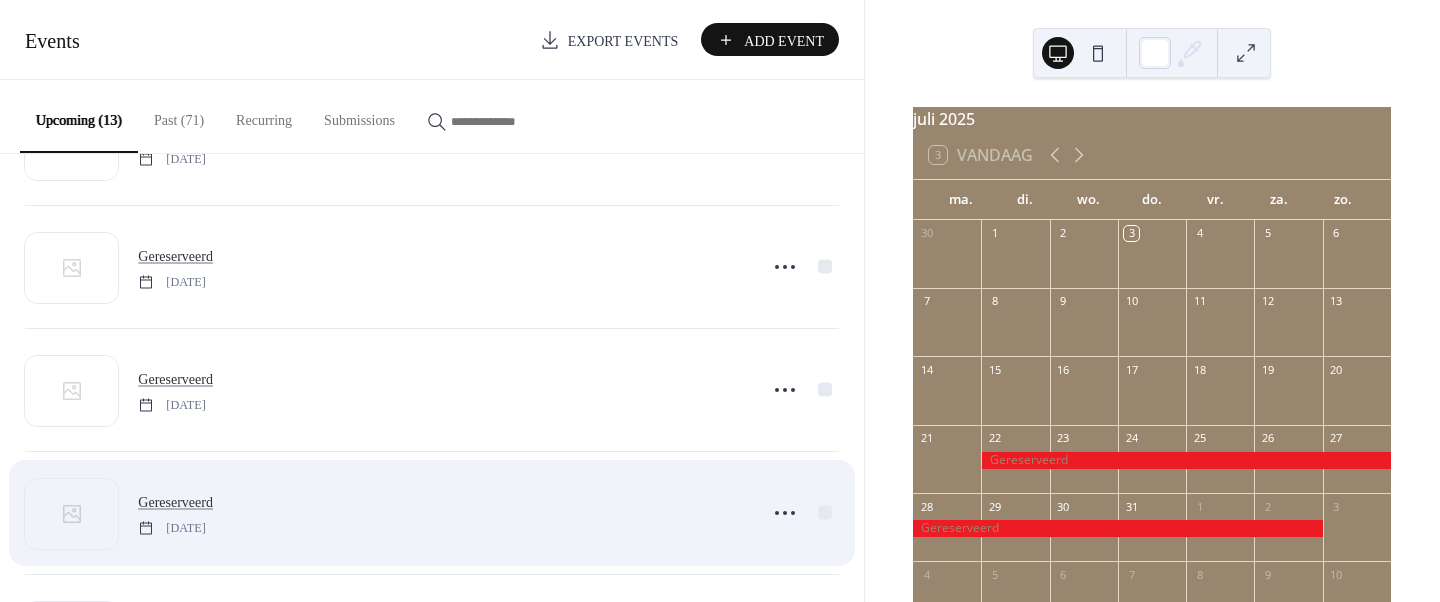 scroll, scrollTop: 824, scrollLeft: 0, axis: vertical 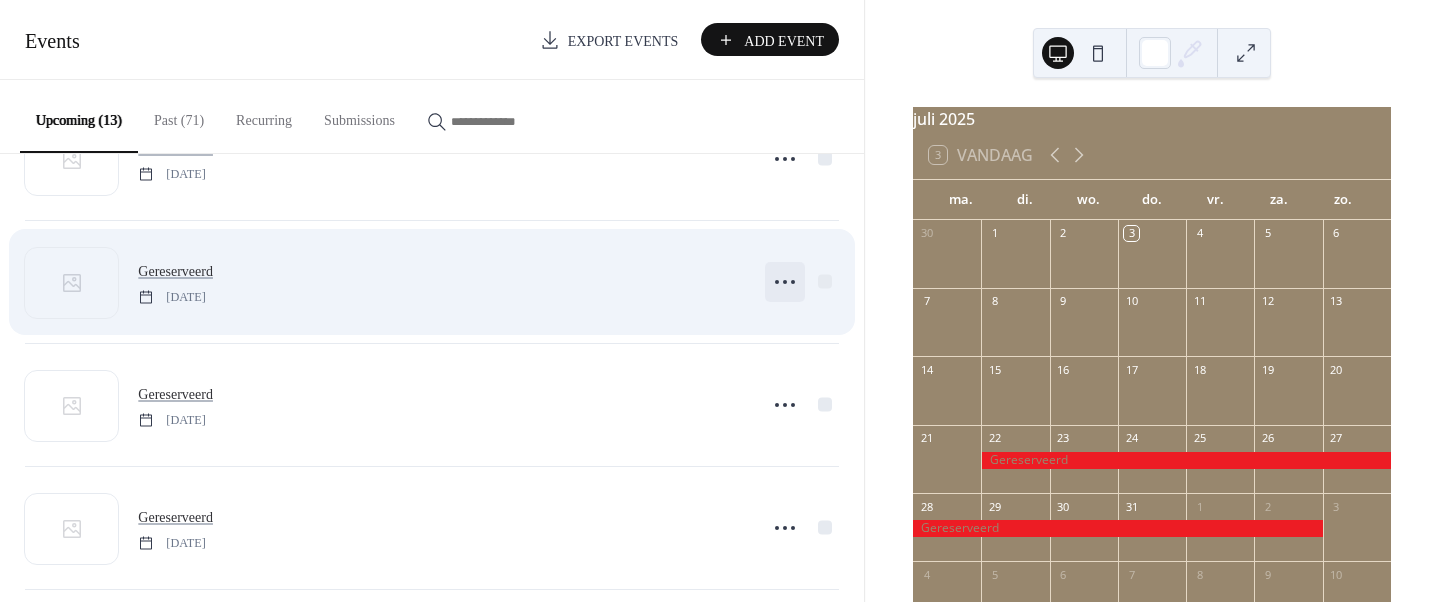 click 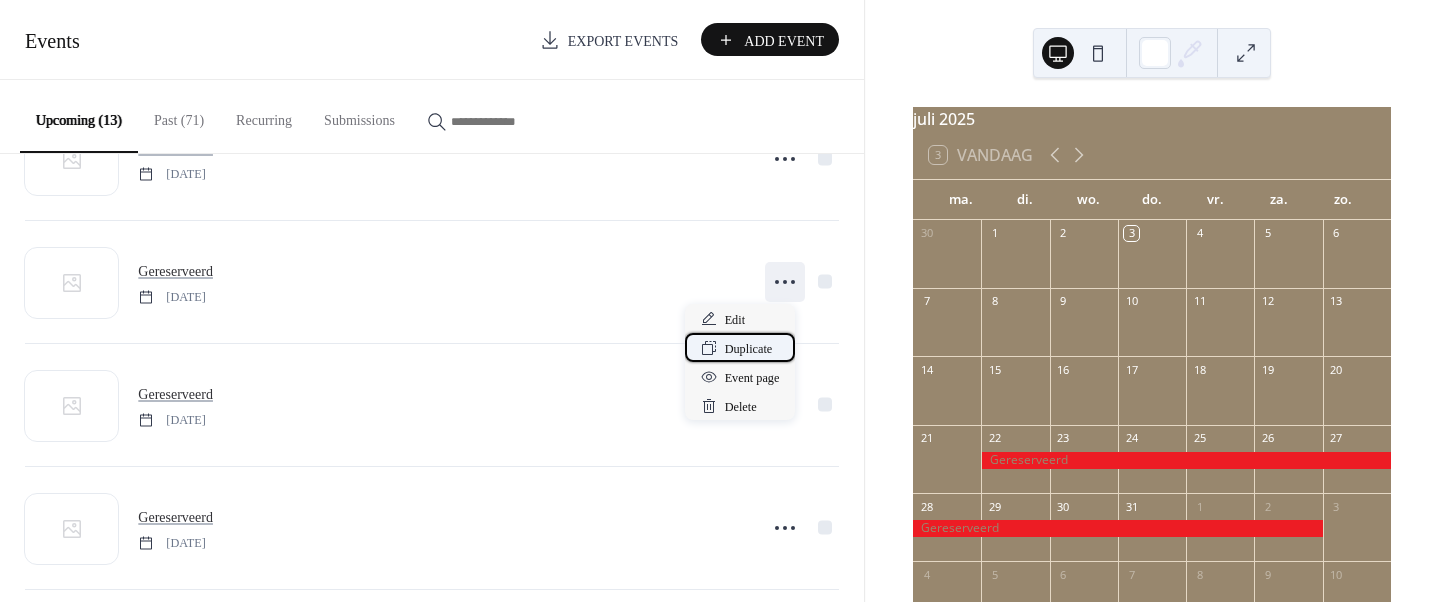 click on "Duplicate" at bounding box center (749, 349) 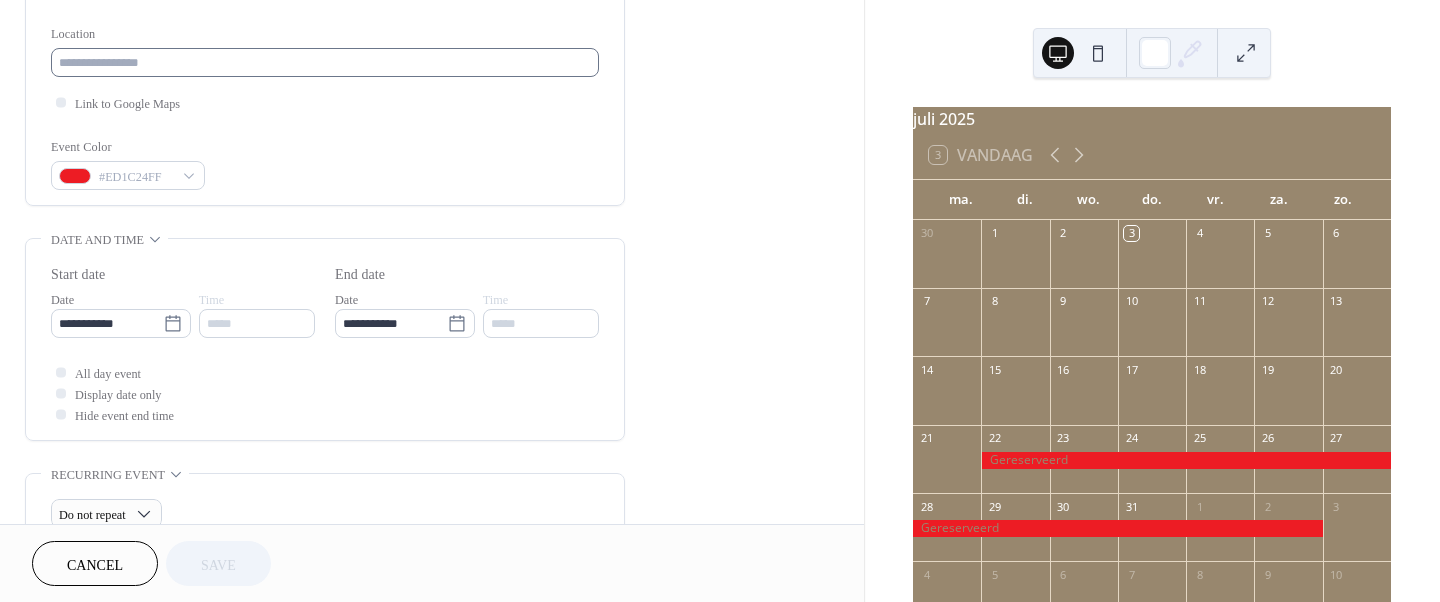 scroll, scrollTop: 419, scrollLeft: 0, axis: vertical 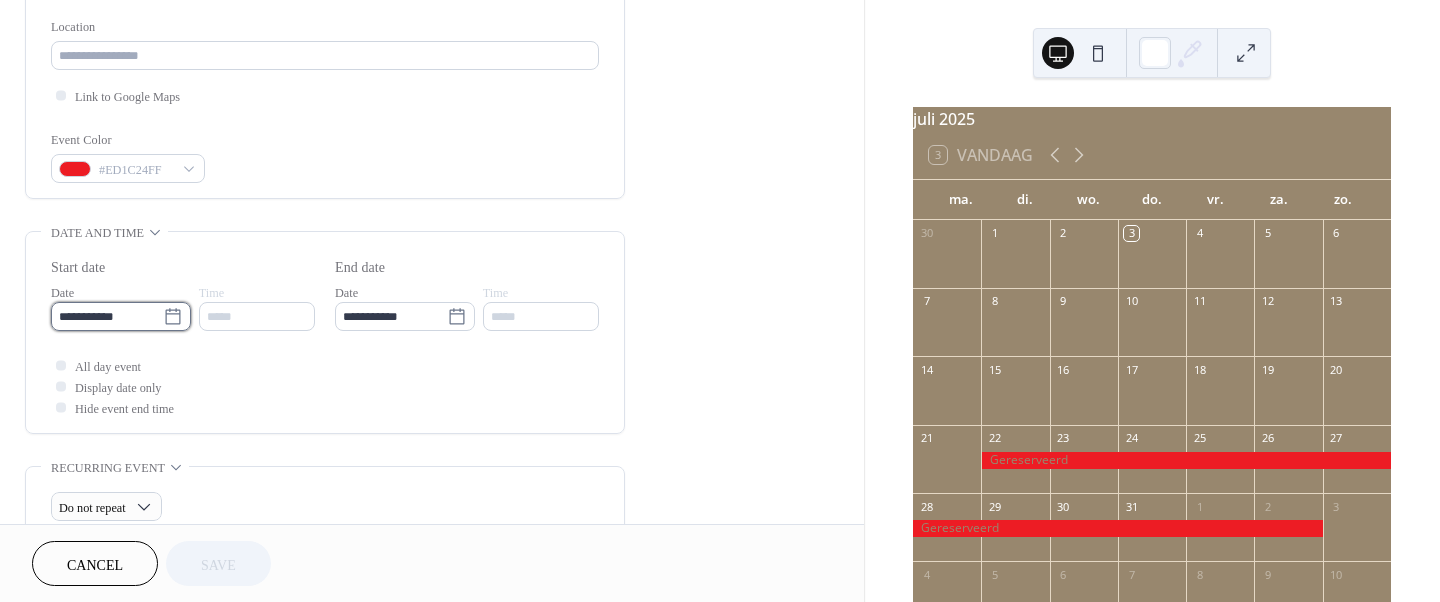 click on "**********" at bounding box center [107, 316] 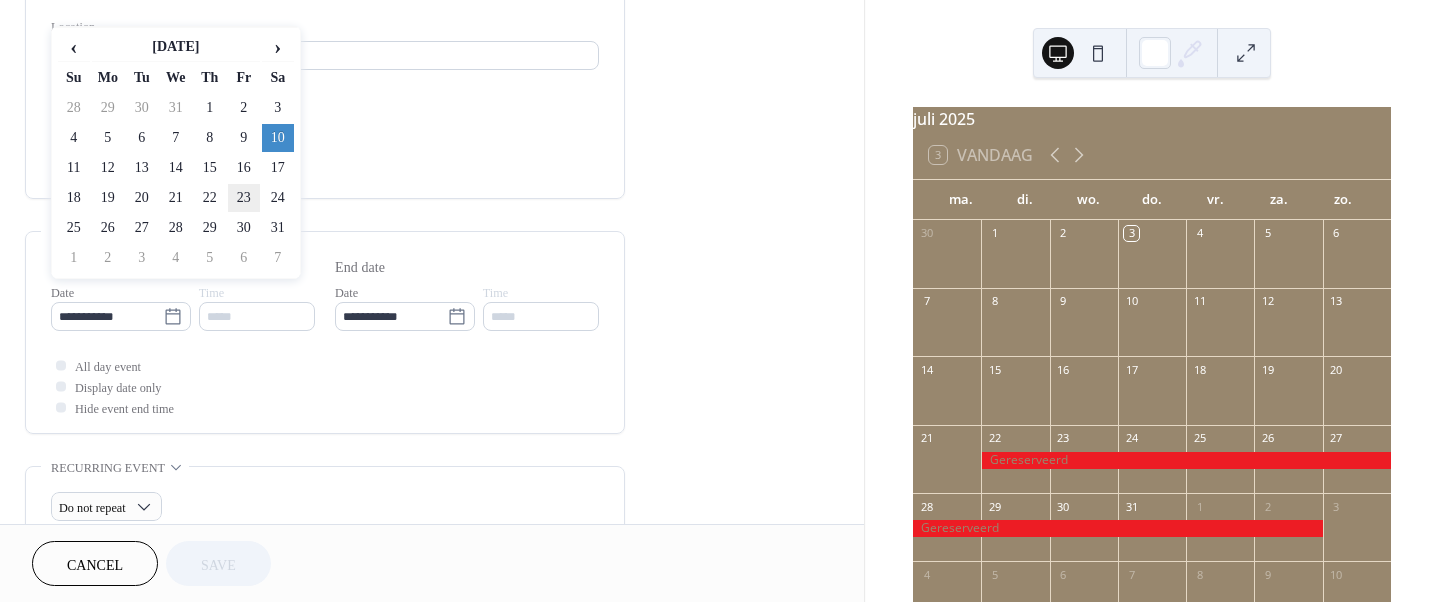 click on "23" at bounding box center [244, 198] 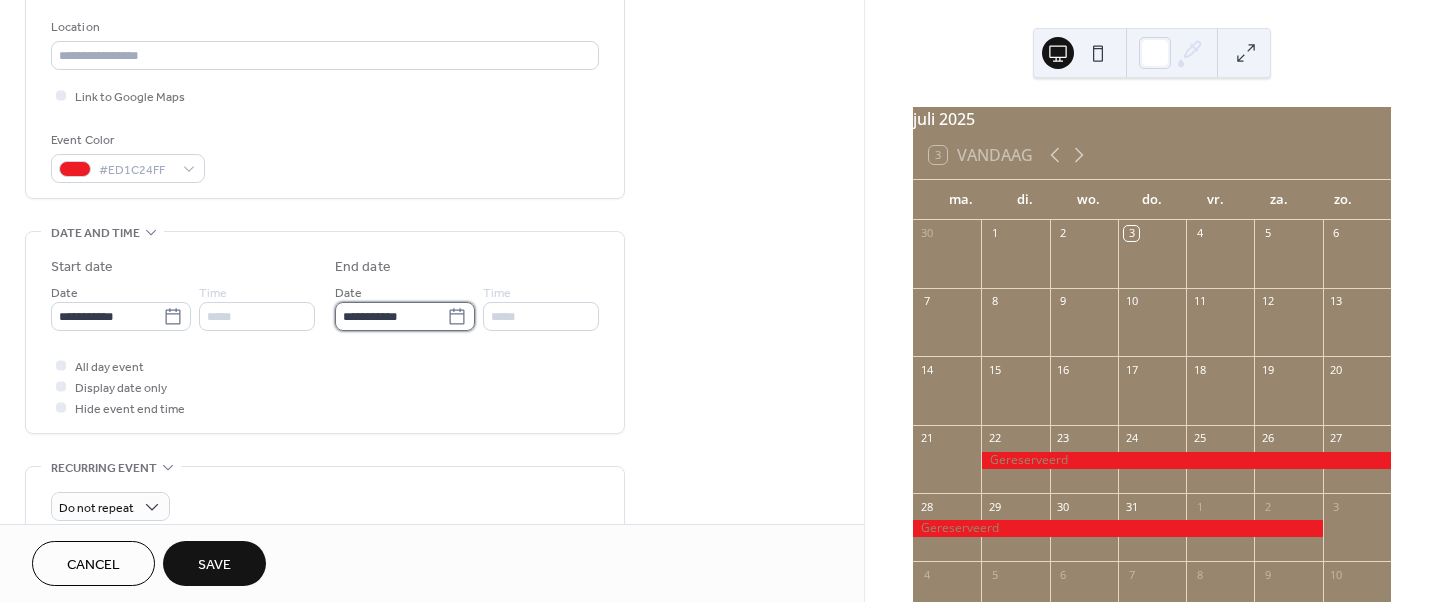 click on "**********" at bounding box center [391, 316] 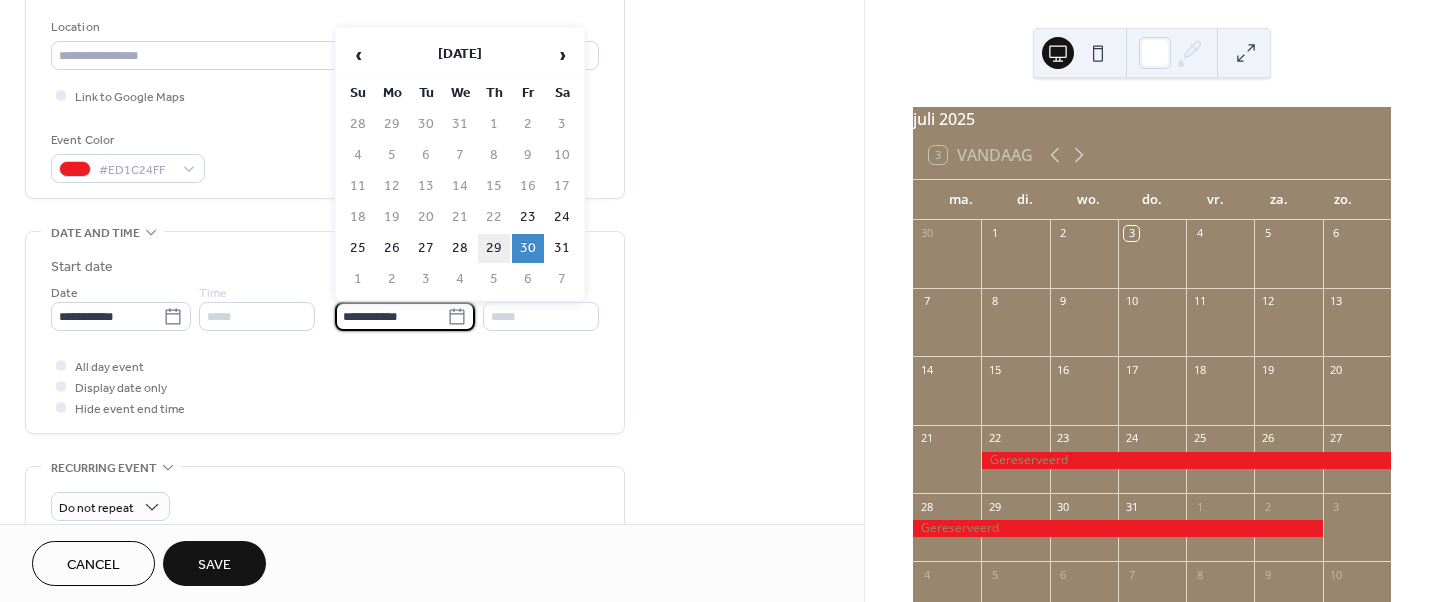 click on "29" at bounding box center (494, 248) 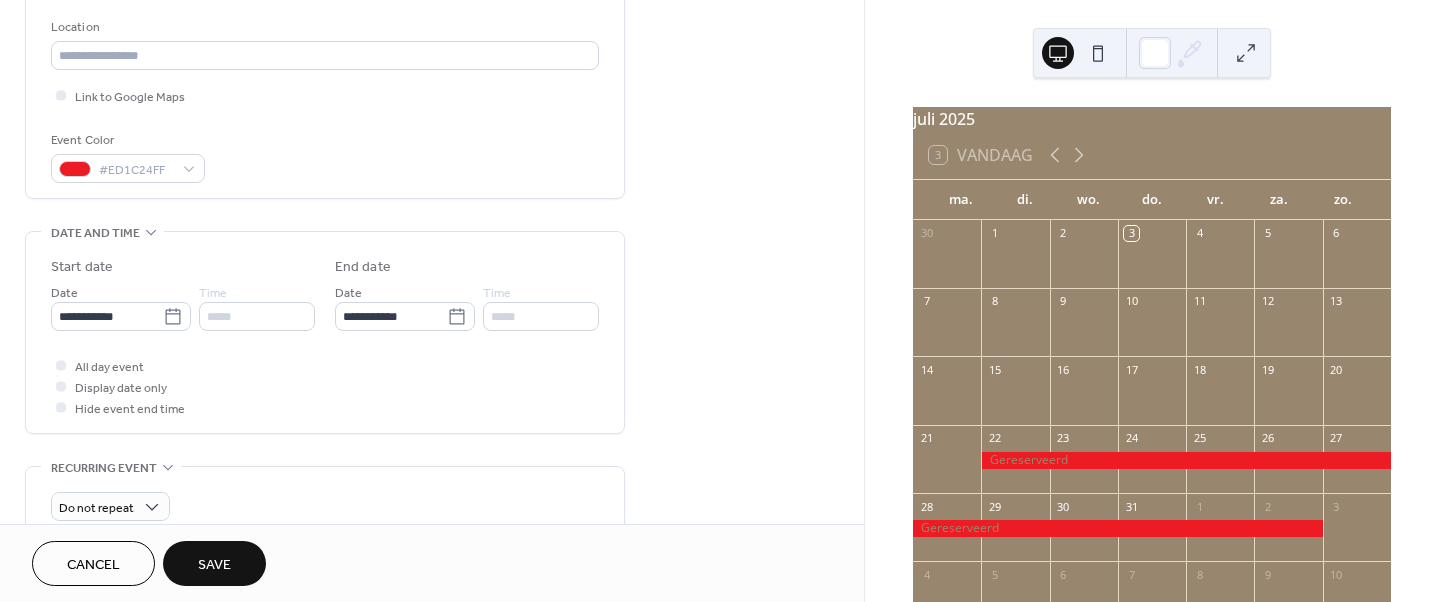 click on "Save" at bounding box center (214, 563) 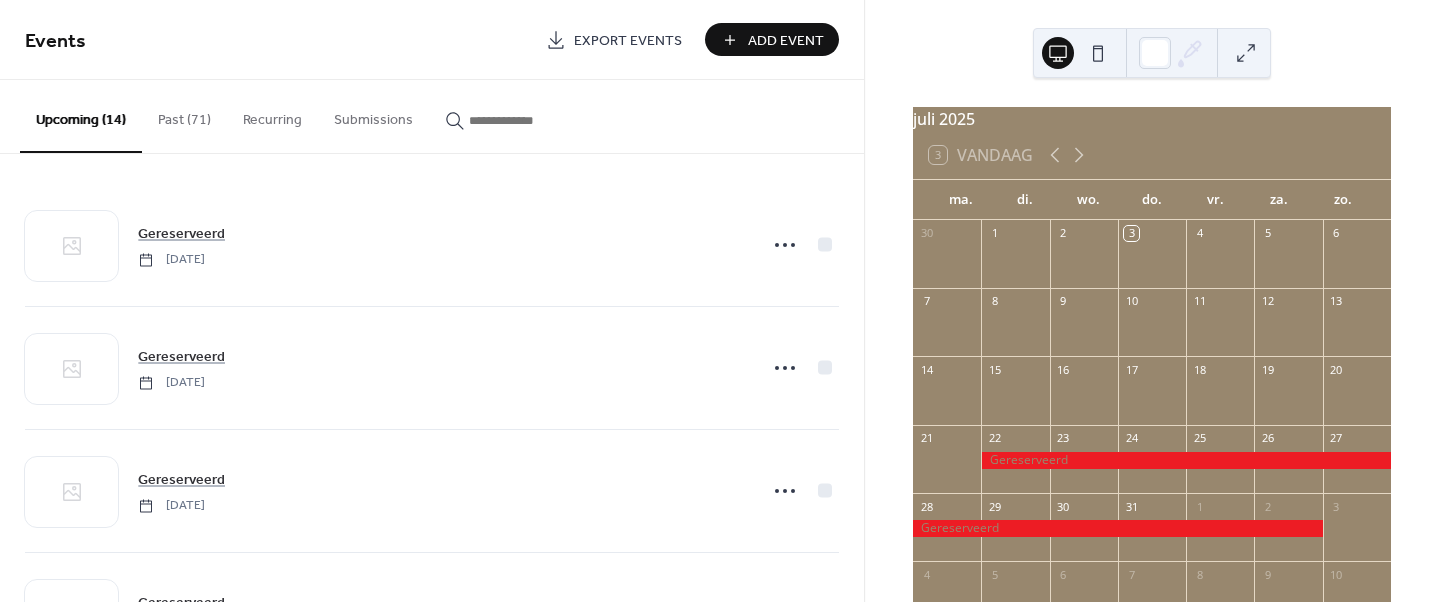 scroll, scrollTop: 0, scrollLeft: 0, axis: both 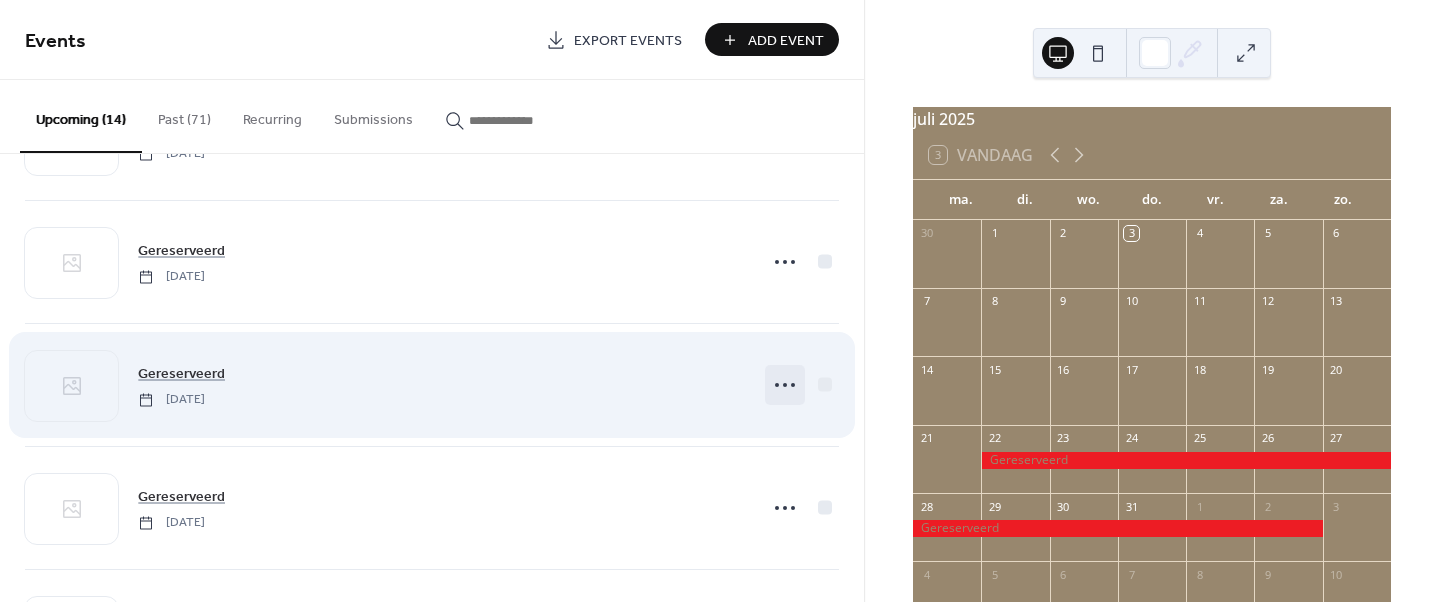 click 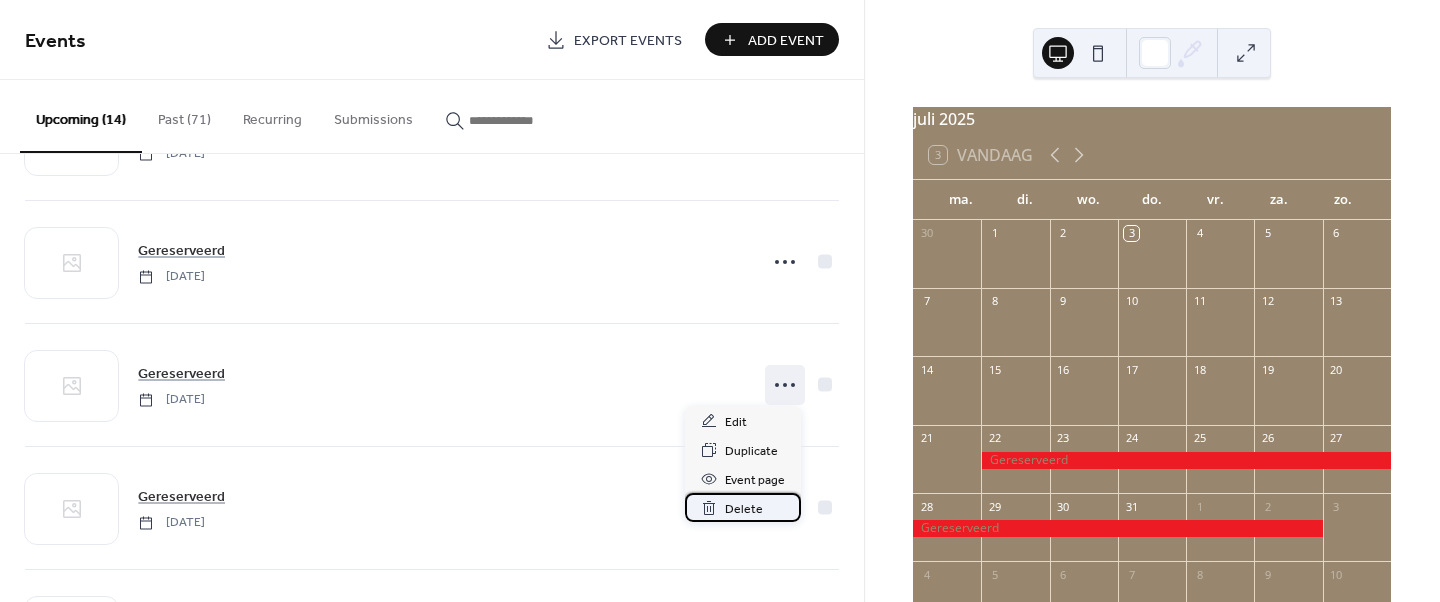 click on "Delete" at bounding box center [744, 509] 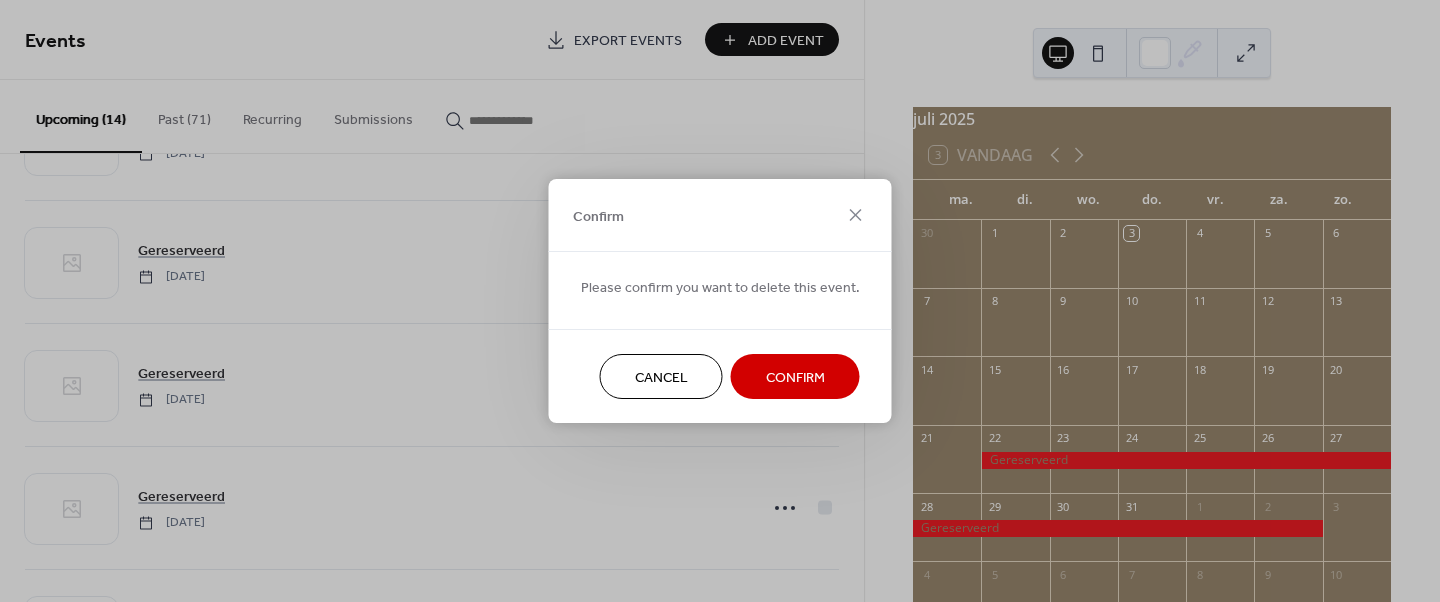 click on "Confirm" at bounding box center [795, 378] 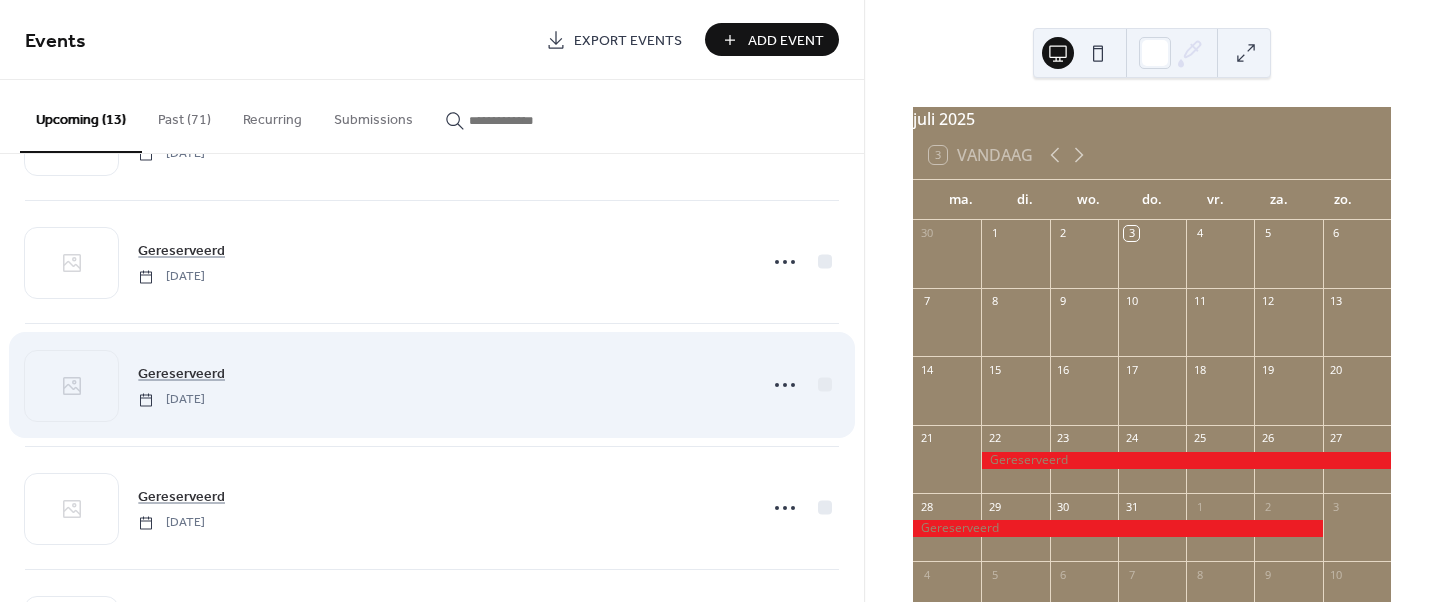 scroll, scrollTop: 1207, scrollLeft: 0, axis: vertical 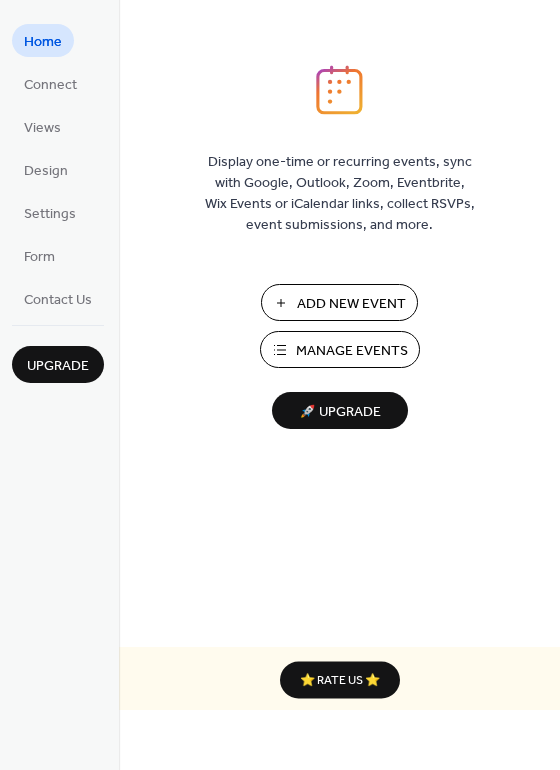 click on "Manage Events" at bounding box center (352, 351) 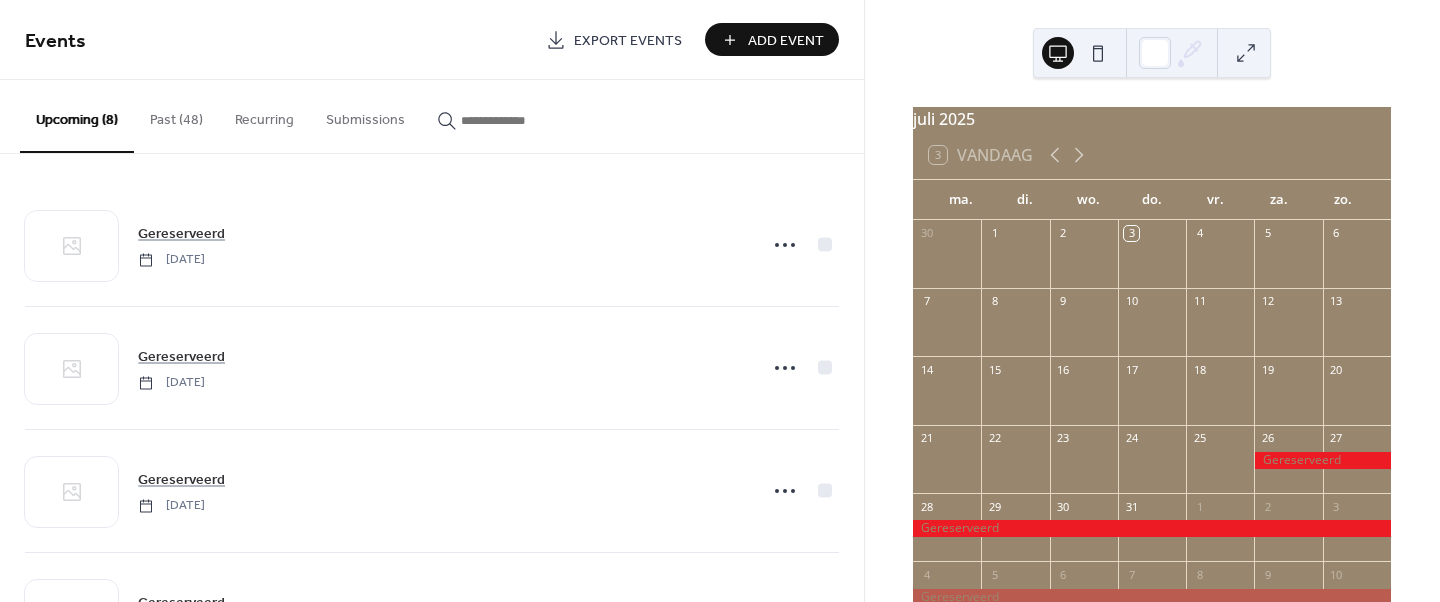 scroll, scrollTop: 0, scrollLeft: 0, axis: both 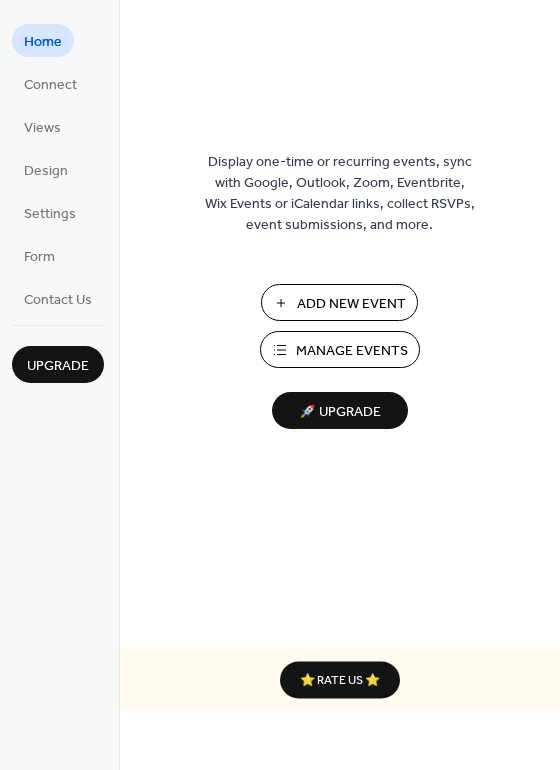 click on "Manage Events" at bounding box center [352, 351] 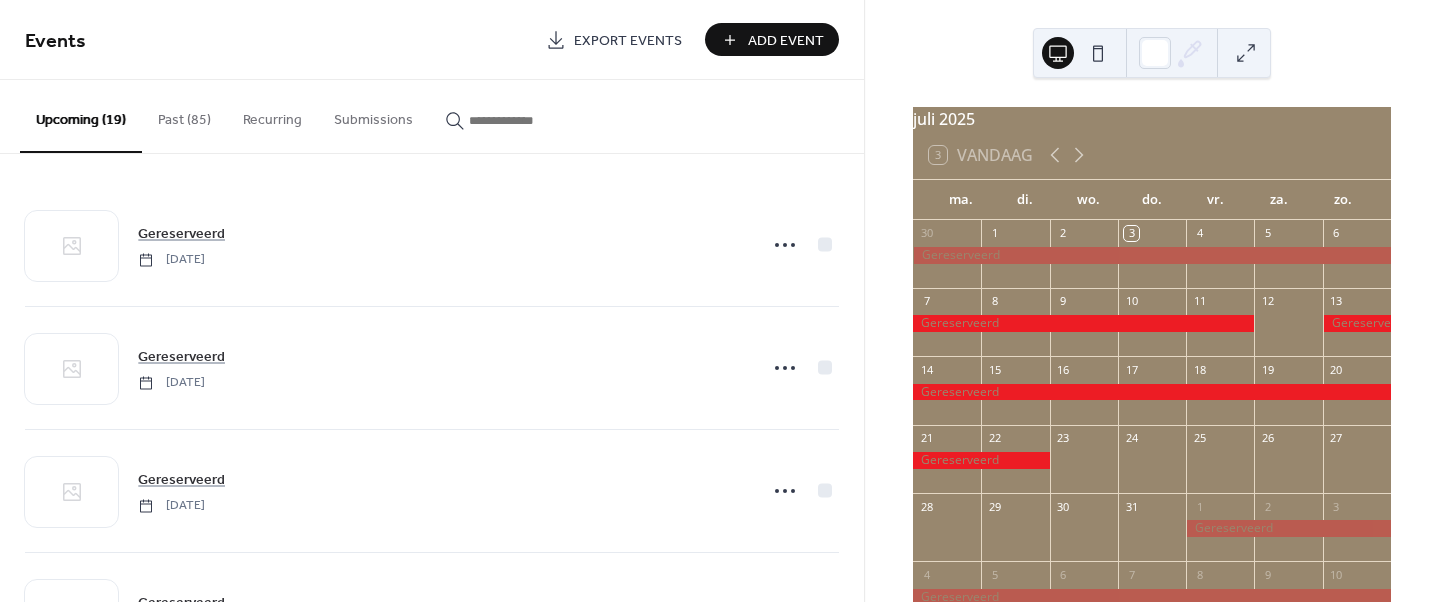 scroll, scrollTop: 0, scrollLeft: 0, axis: both 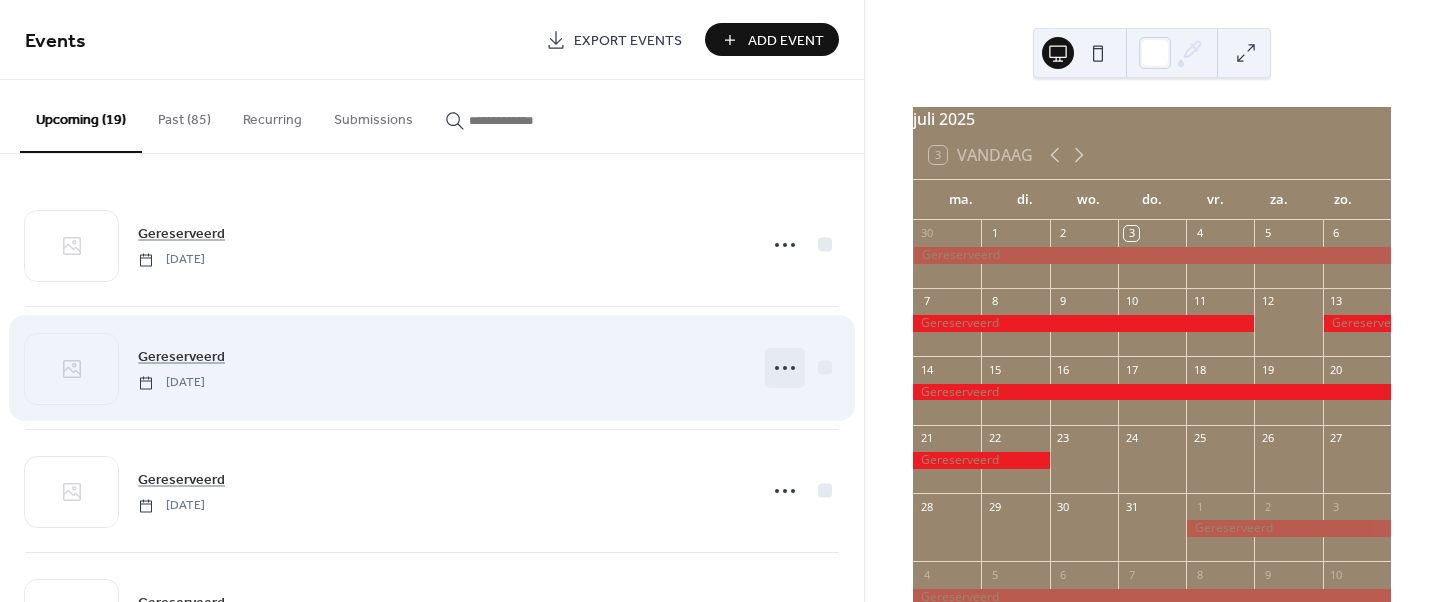 click 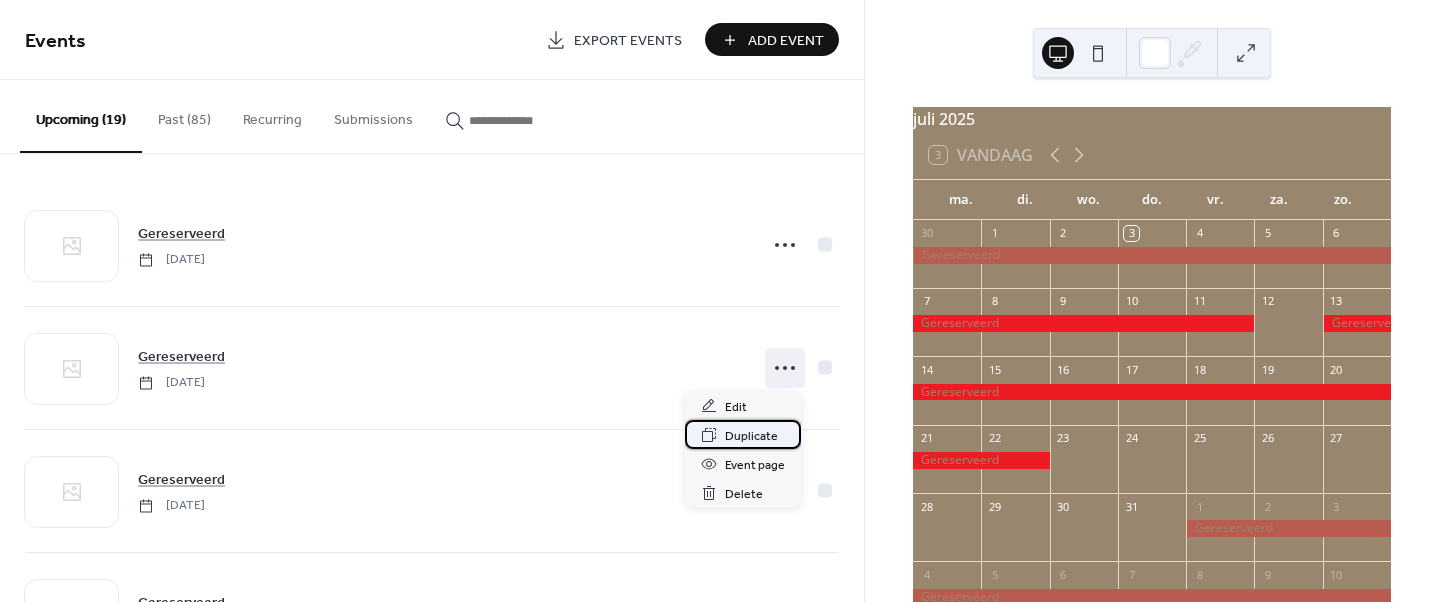 click on "Duplicate" at bounding box center (751, 436) 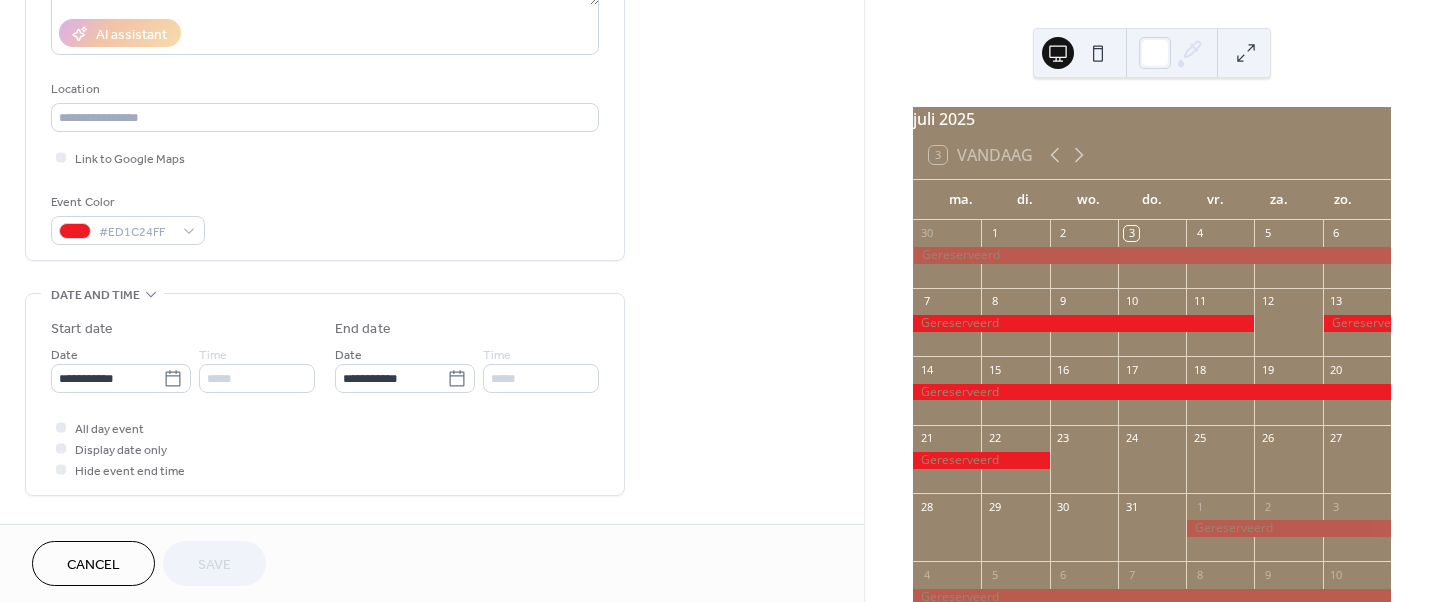 scroll, scrollTop: 384, scrollLeft: 0, axis: vertical 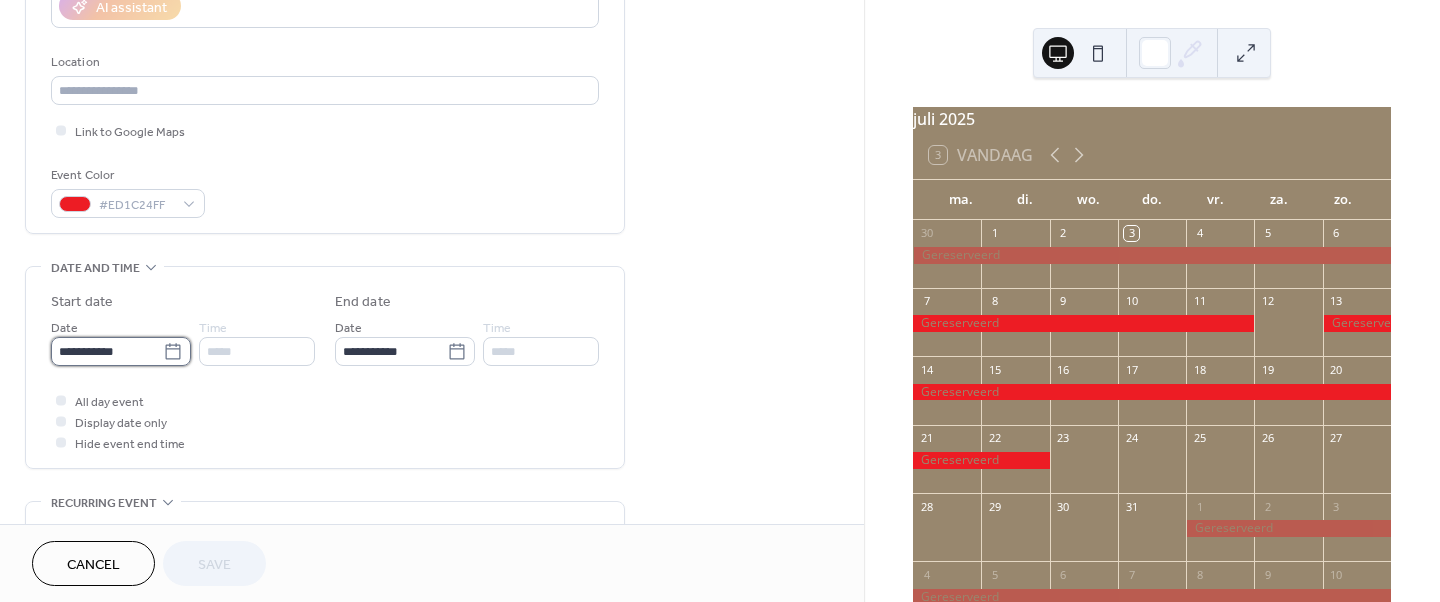 click on "**********" at bounding box center [107, 351] 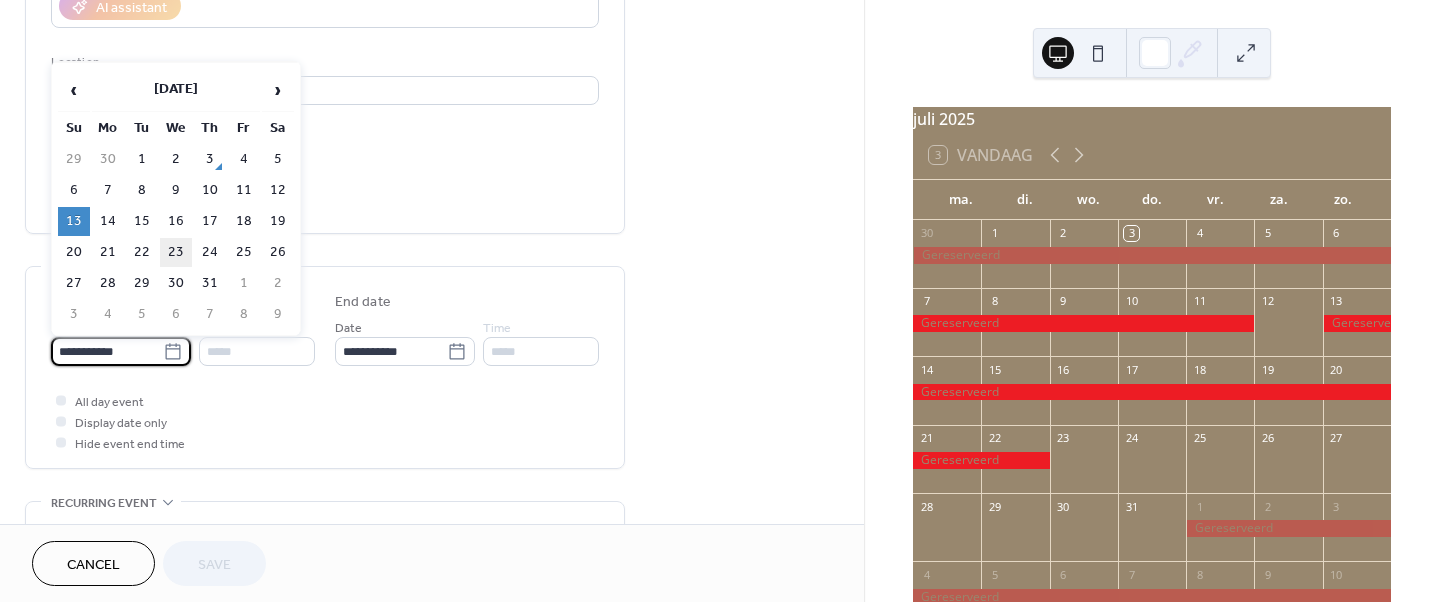 click on "23" at bounding box center (176, 252) 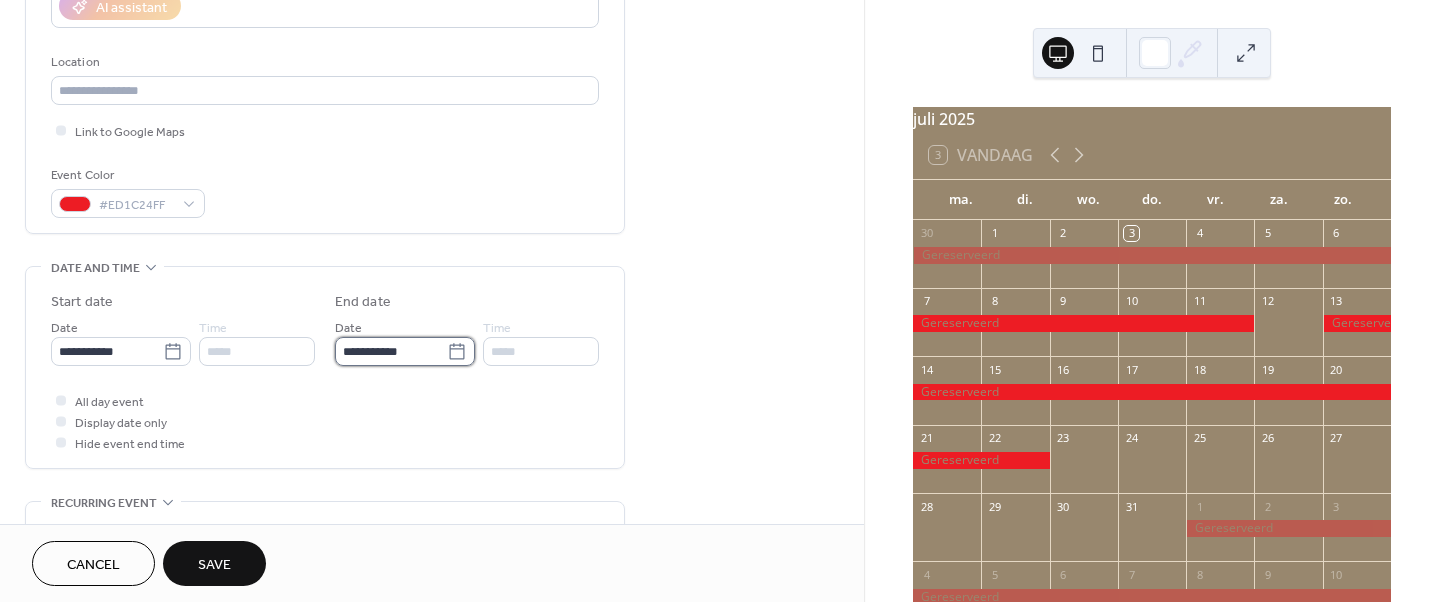 click on "**********" at bounding box center (391, 351) 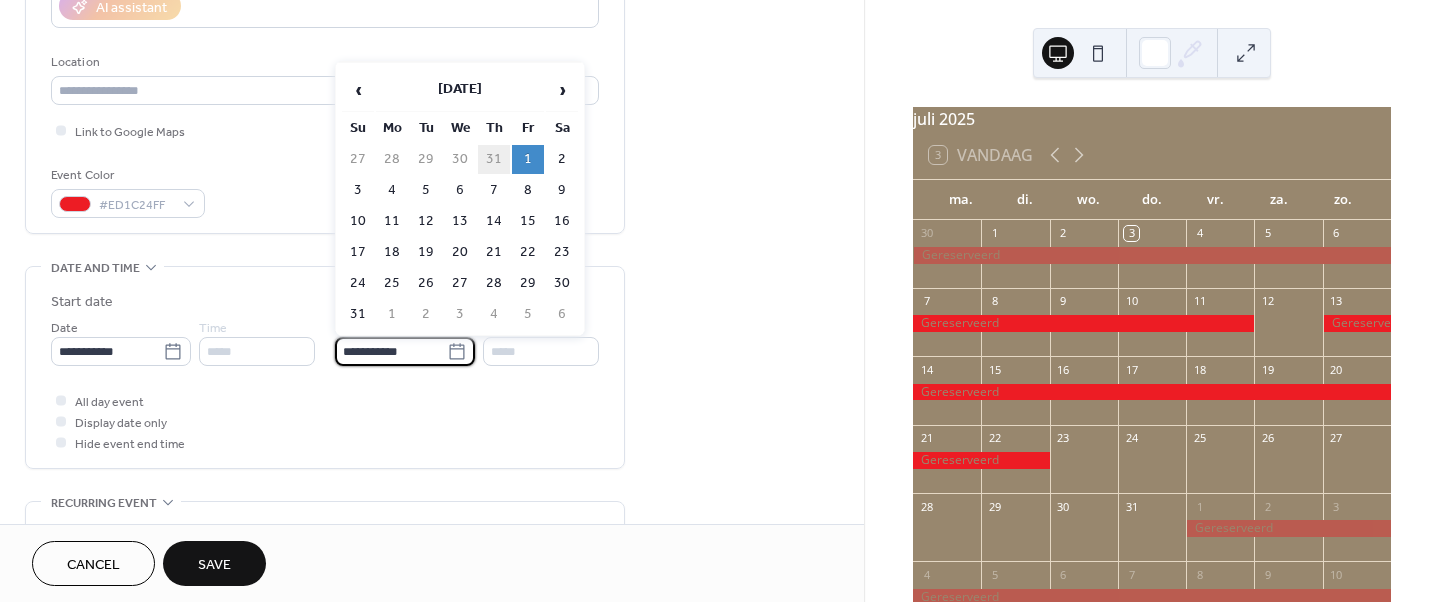 click on "31" at bounding box center (494, 159) 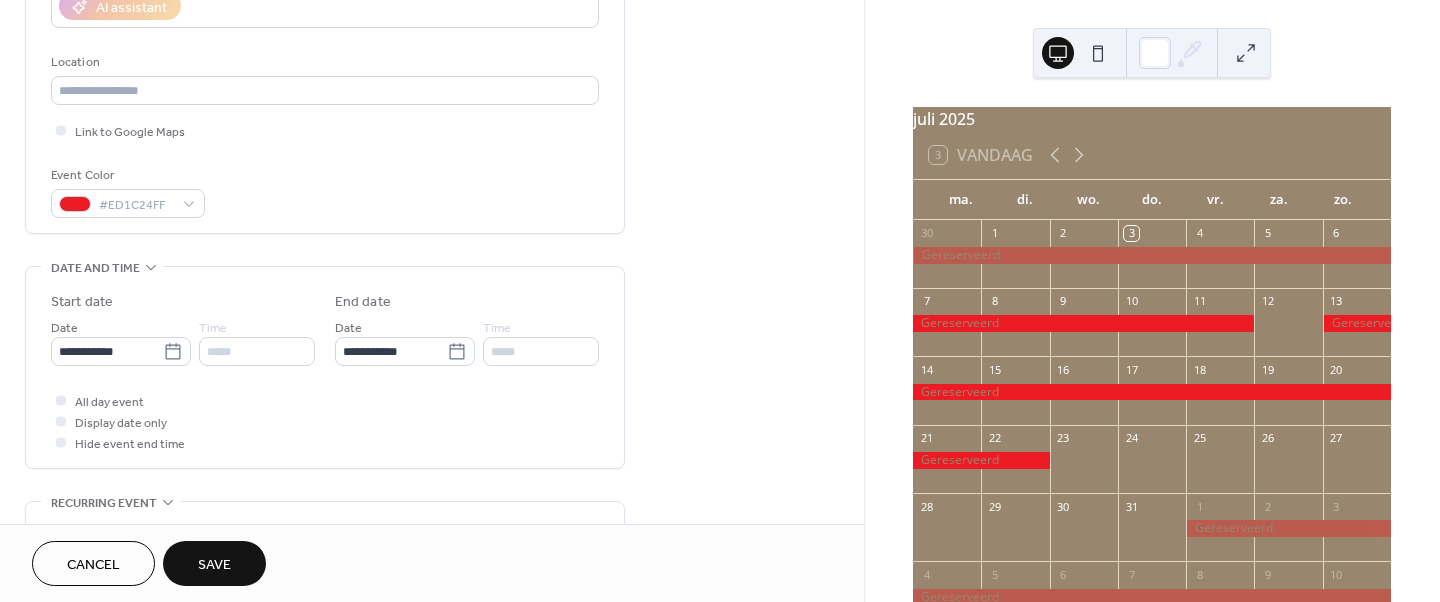 click on "Save" at bounding box center [214, 565] 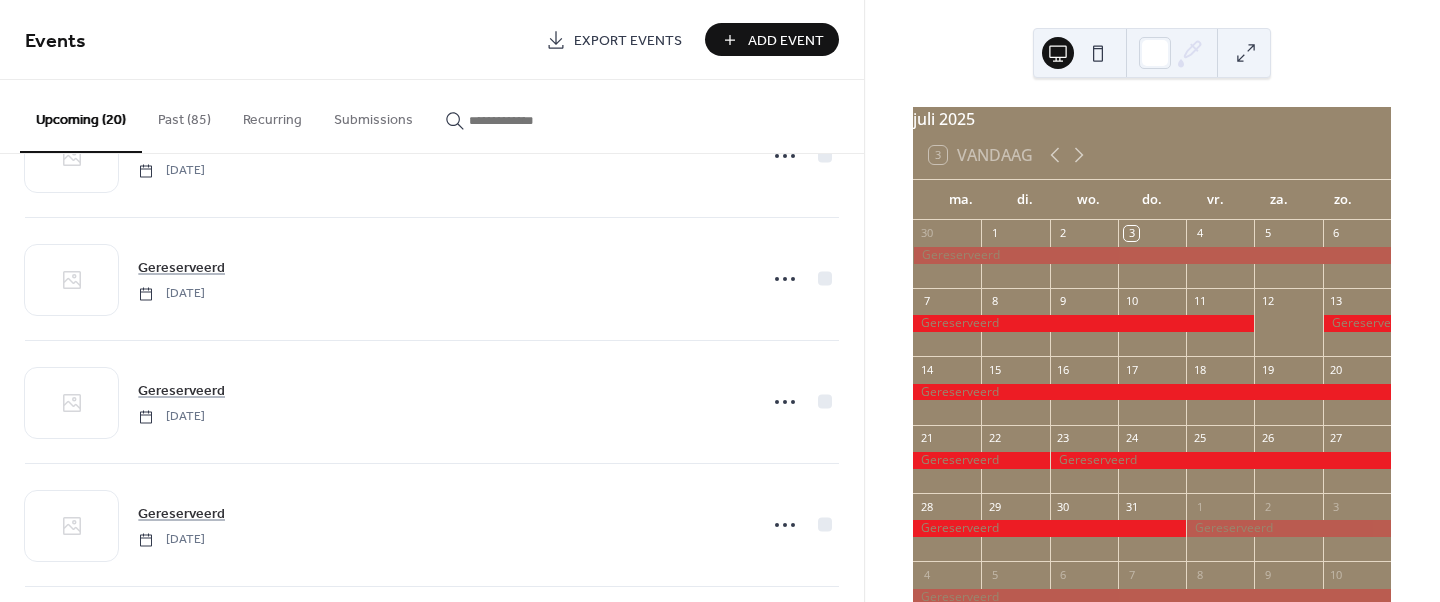 scroll, scrollTop: 217, scrollLeft: 0, axis: vertical 